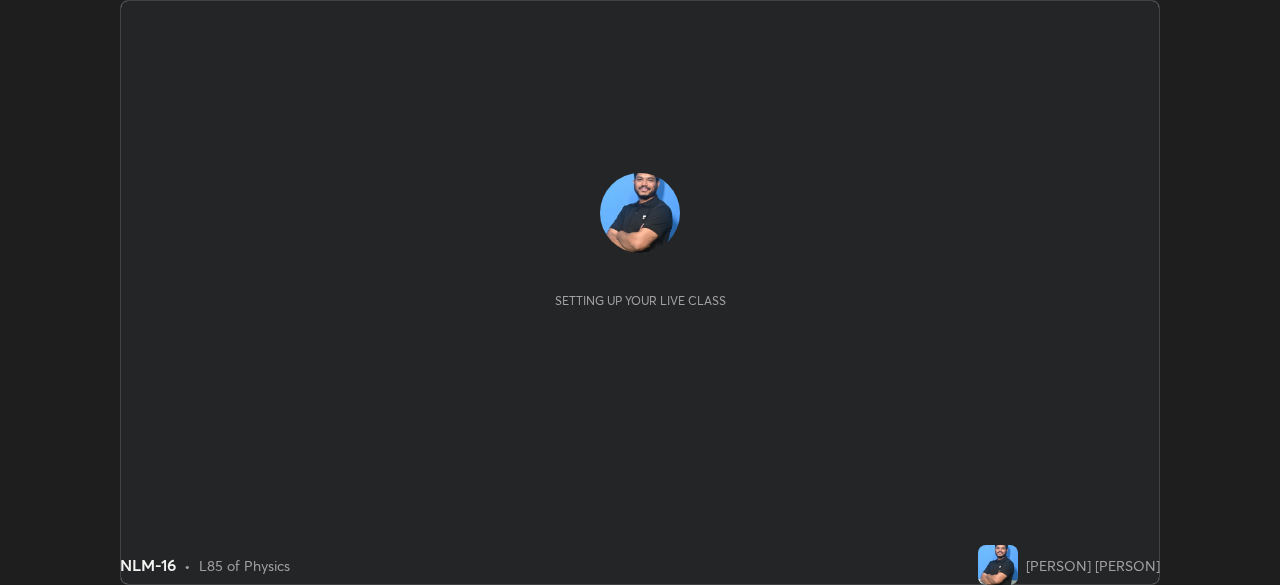 scroll, scrollTop: 0, scrollLeft: 0, axis: both 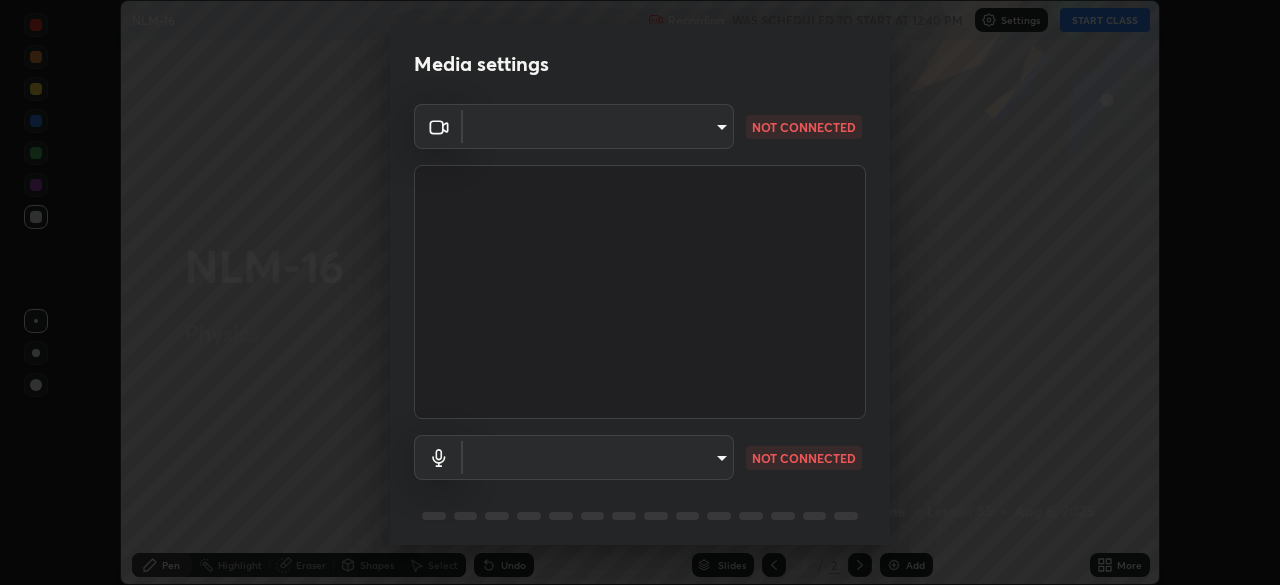 type on "9d859b0dc9df3993e45d71748640ef8916b2c21d6ac1b4416f64a69378af508e" 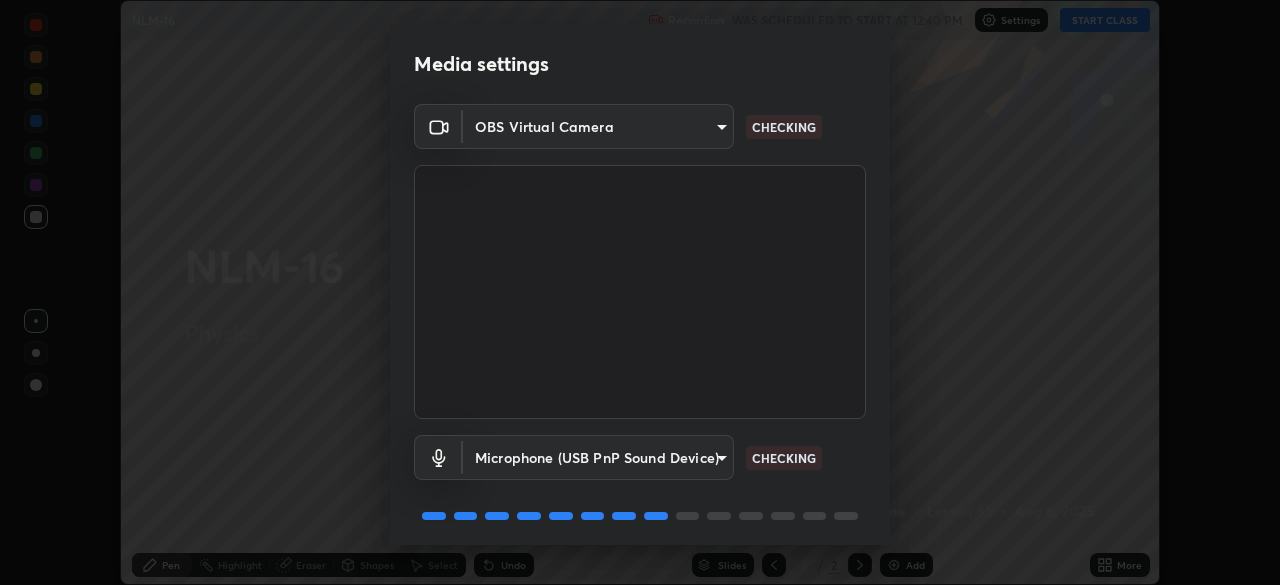 scroll, scrollTop: 71, scrollLeft: 0, axis: vertical 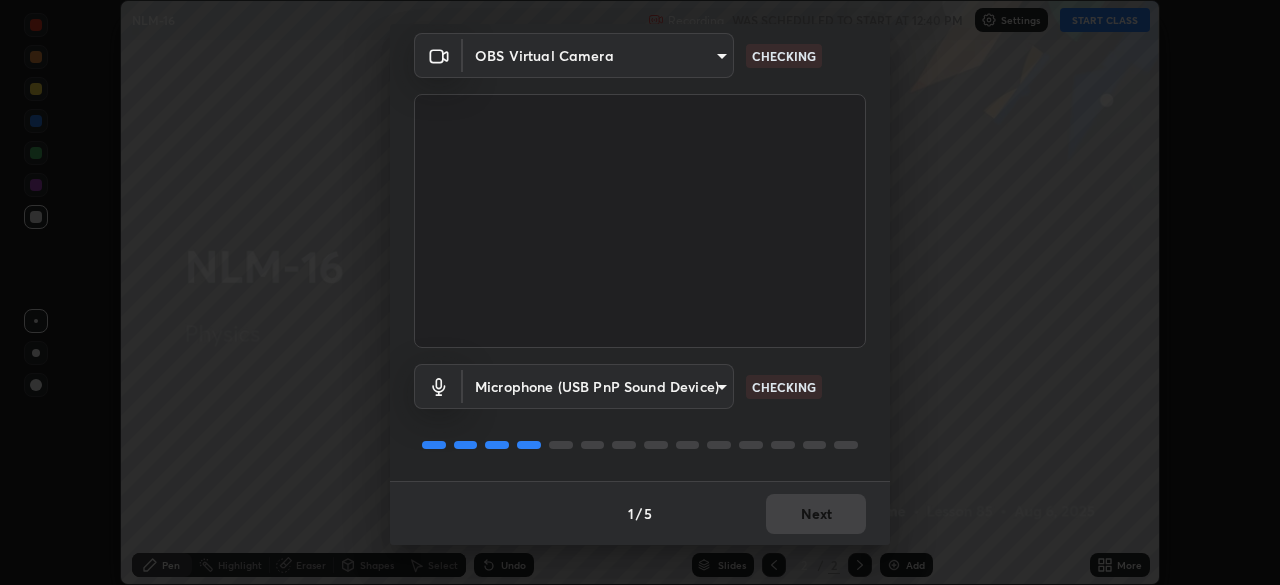 click on "1 / 5 Next" at bounding box center (640, 513) 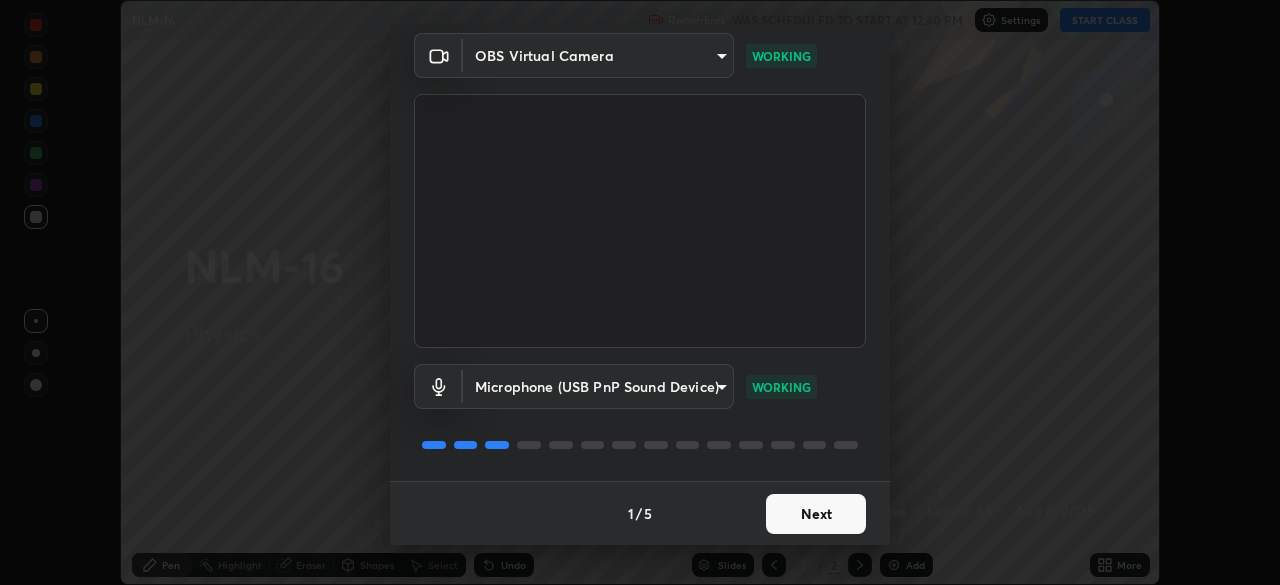 click on "Next" at bounding box center [816, 514] 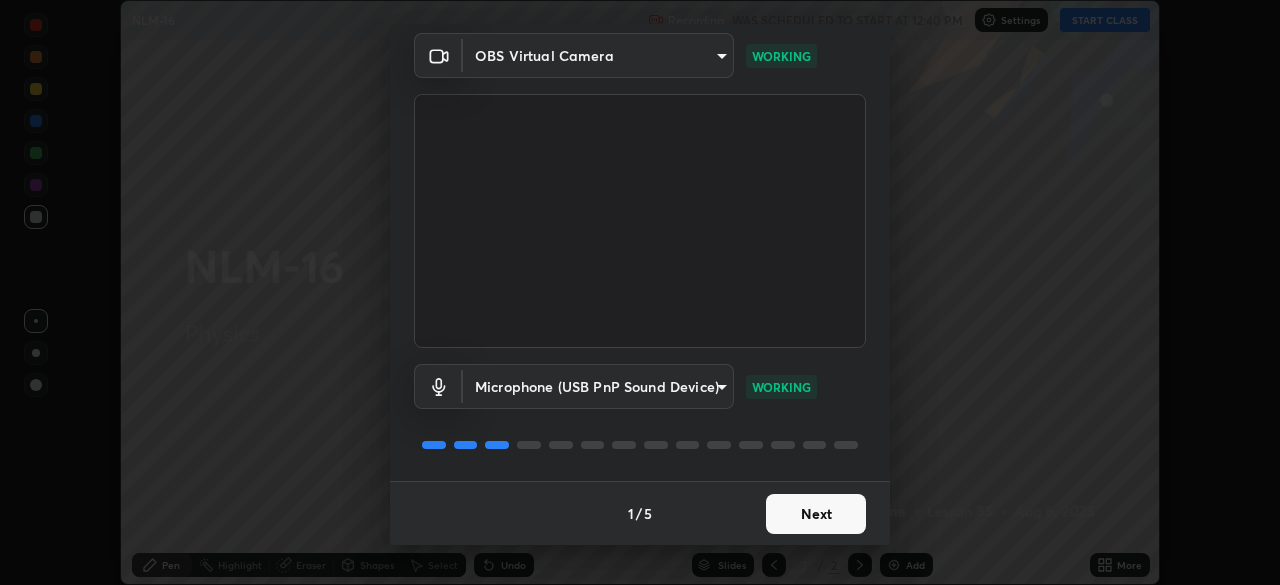 scroll, scrollTop: 0, scrollLeft: 0, axis: both 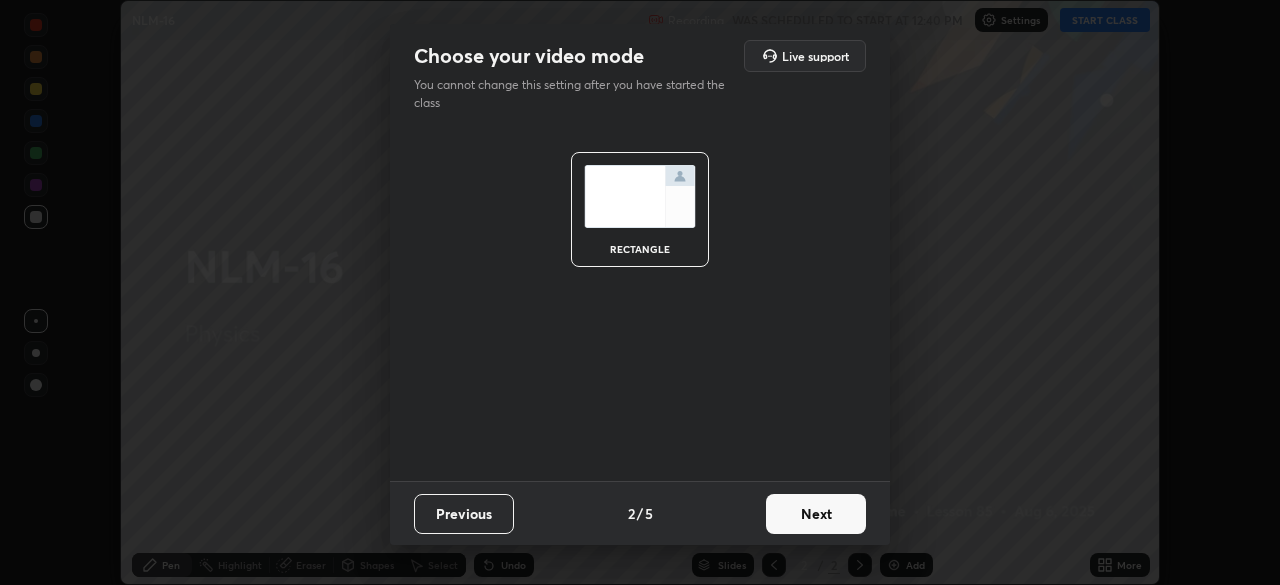 click on "Next" at bounding box center (816, 514) 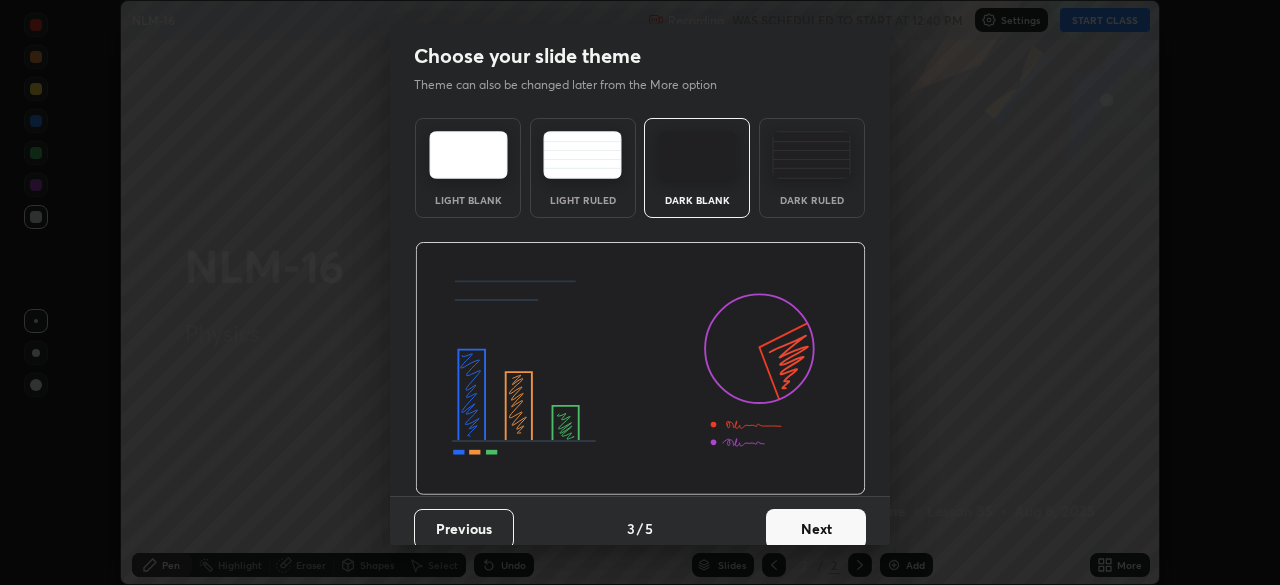 click on "Next" at bounding box center (816, 529) 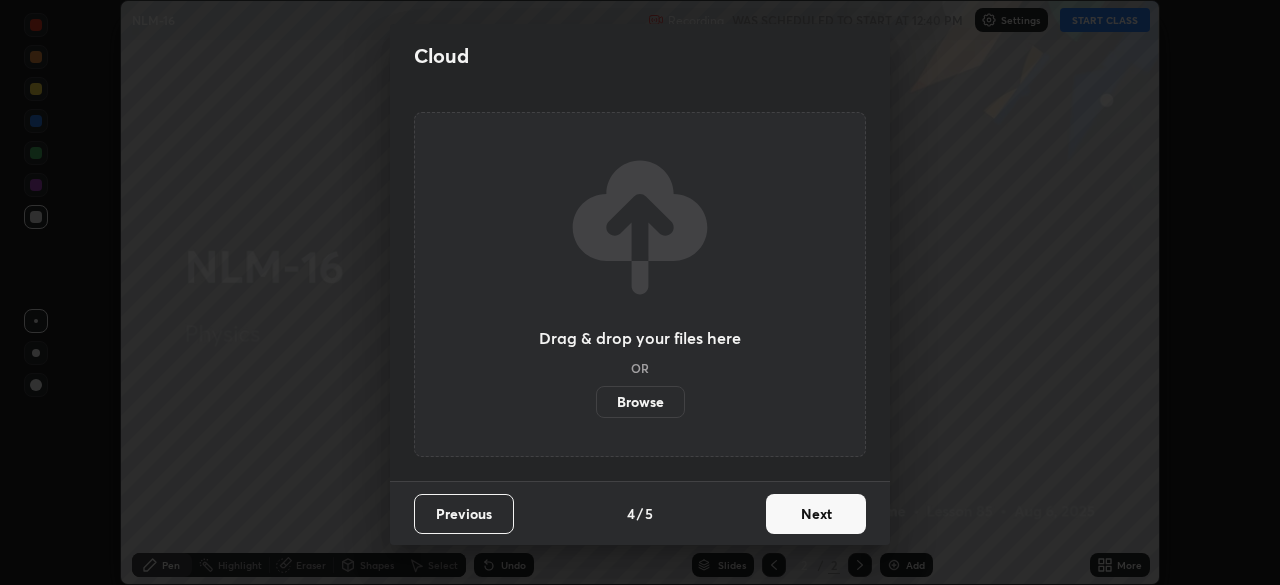 click on "Next" at bounding box center [816, 514] 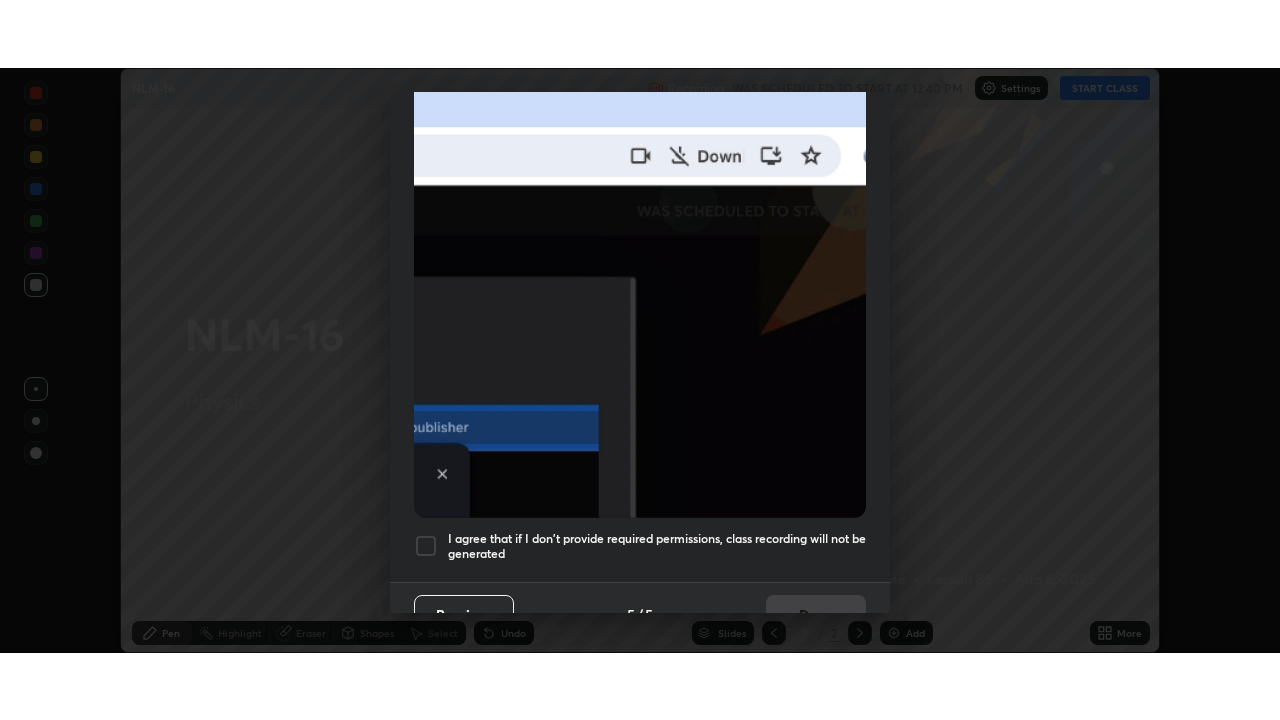 scroll, scrollTop: 479, scrollLeft: 0, axis: vertical 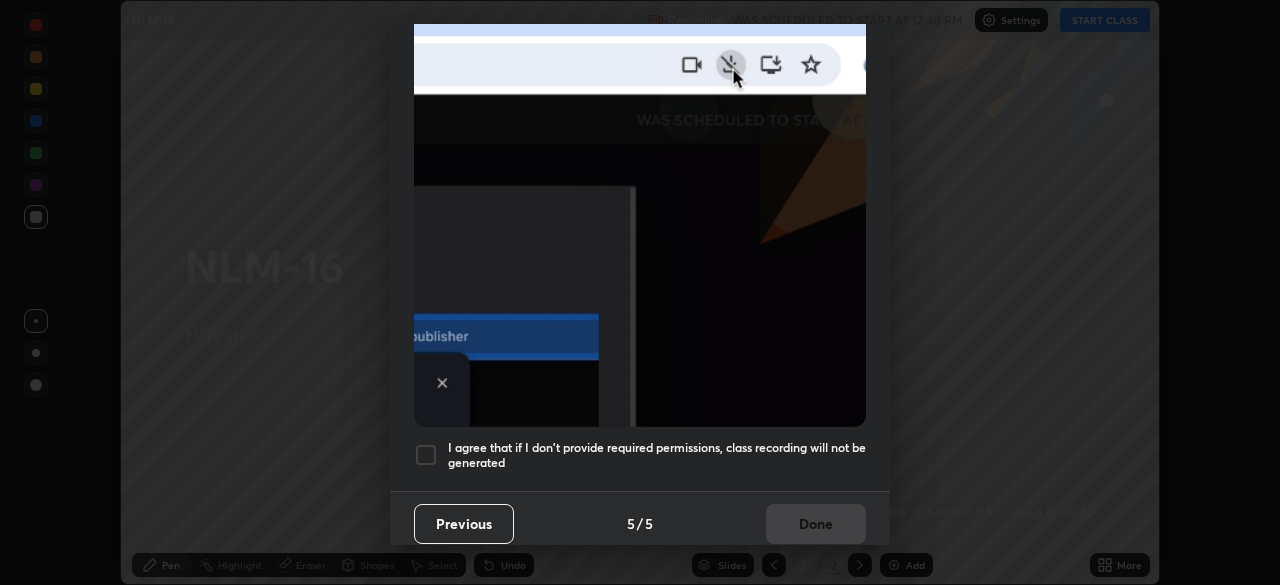 click at bounding box center (426, 455) 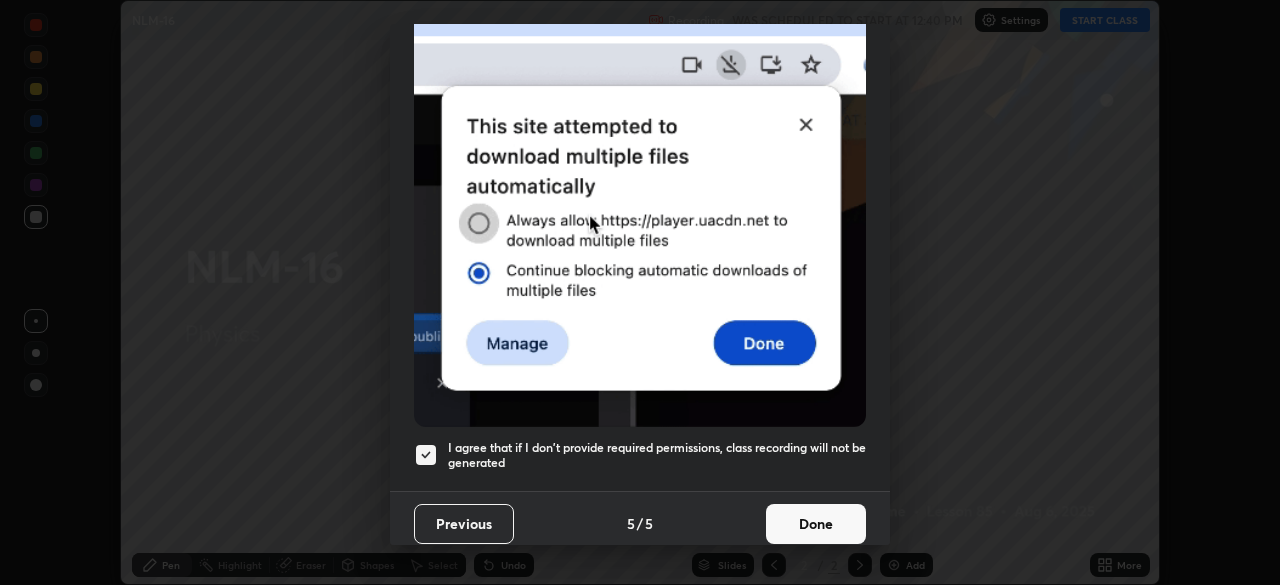 click on "Done" at bounding box center (816, 524) 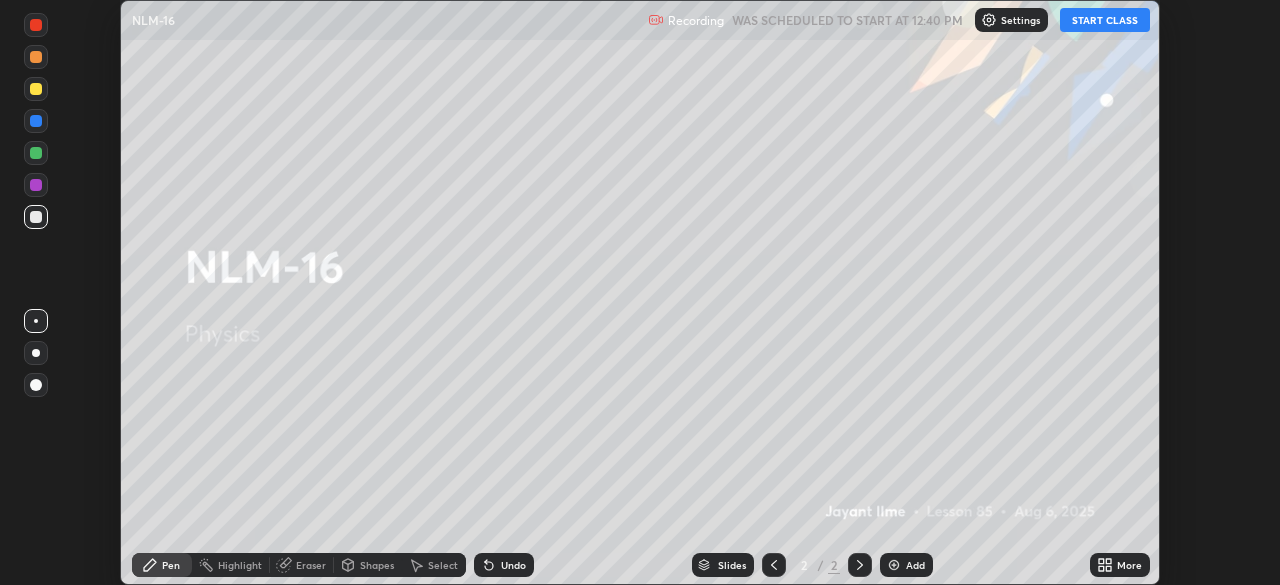 click on "START CLASS" at bounding box center (1105, 20) 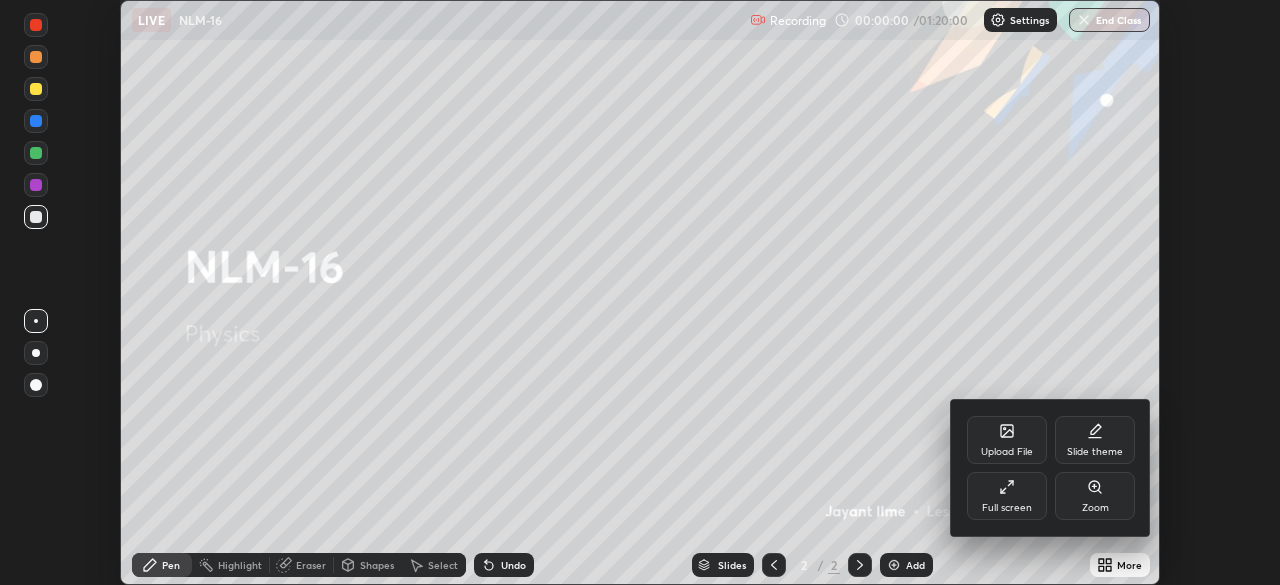 click on "Full screen" at bounding box center [1007, 496] 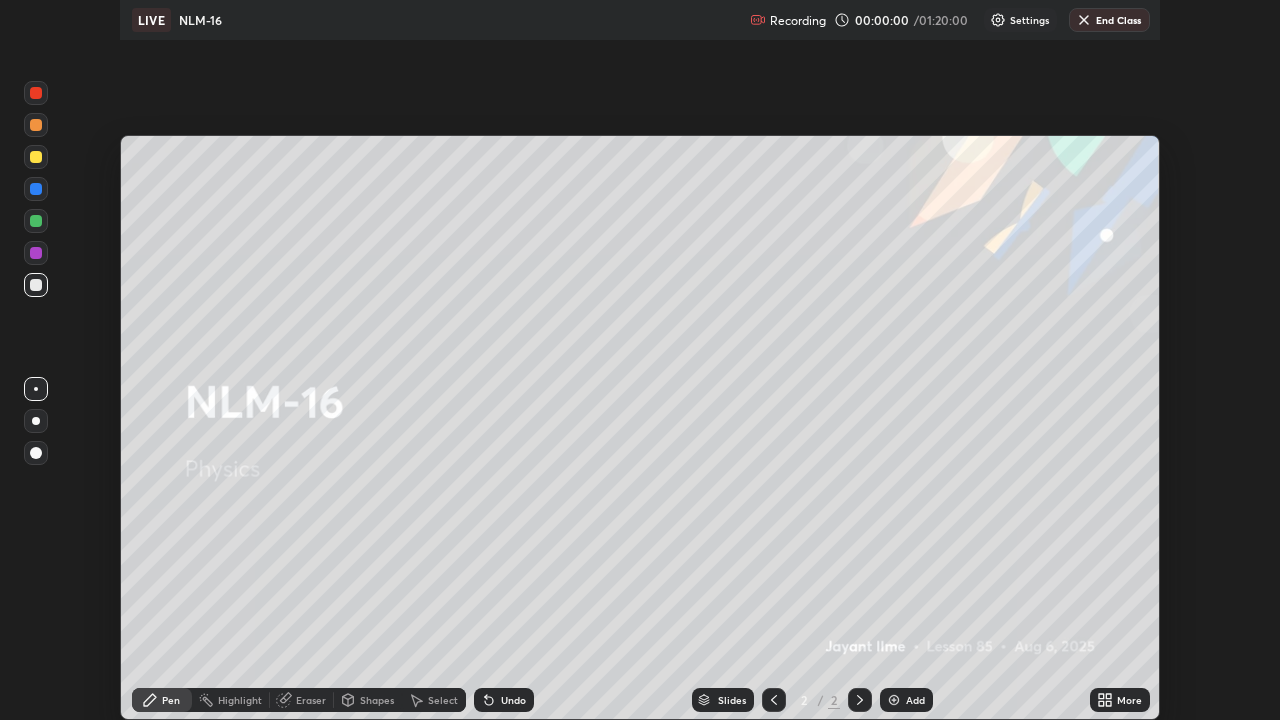 scroll, scrollTop: 99280, scrollLeft: 98720, axis: both 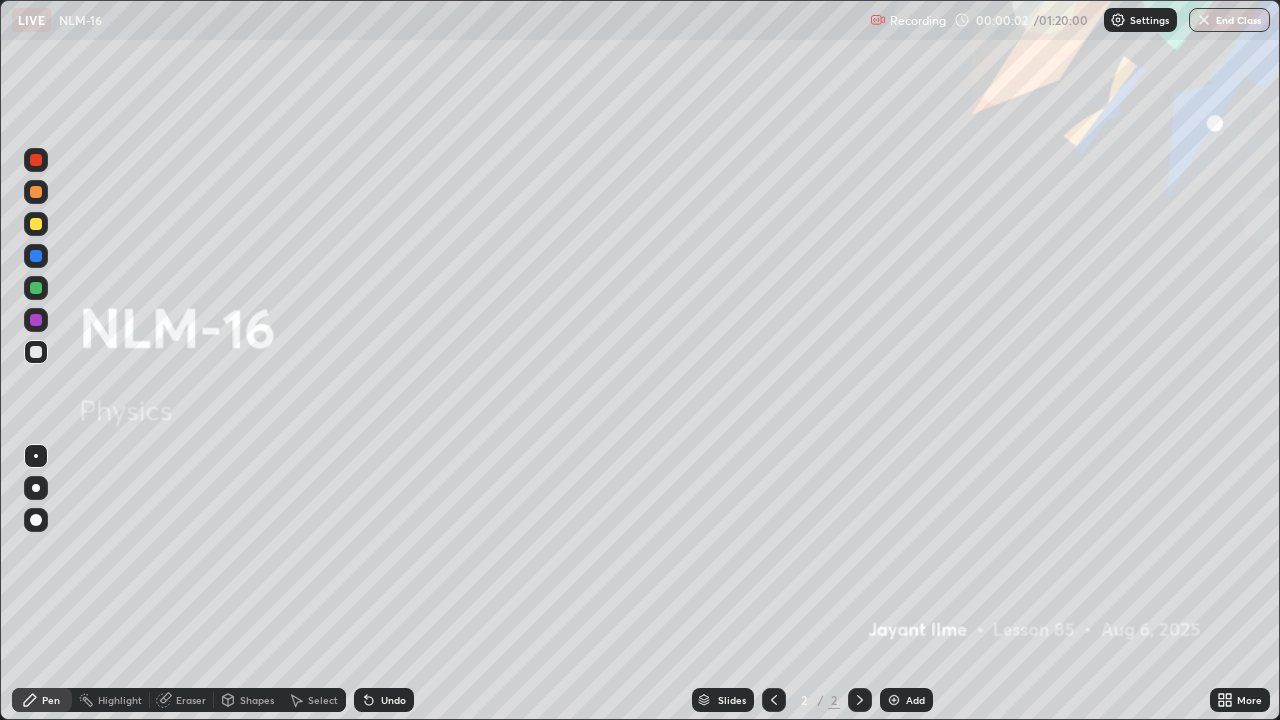 click at bounding box center [36, 520] 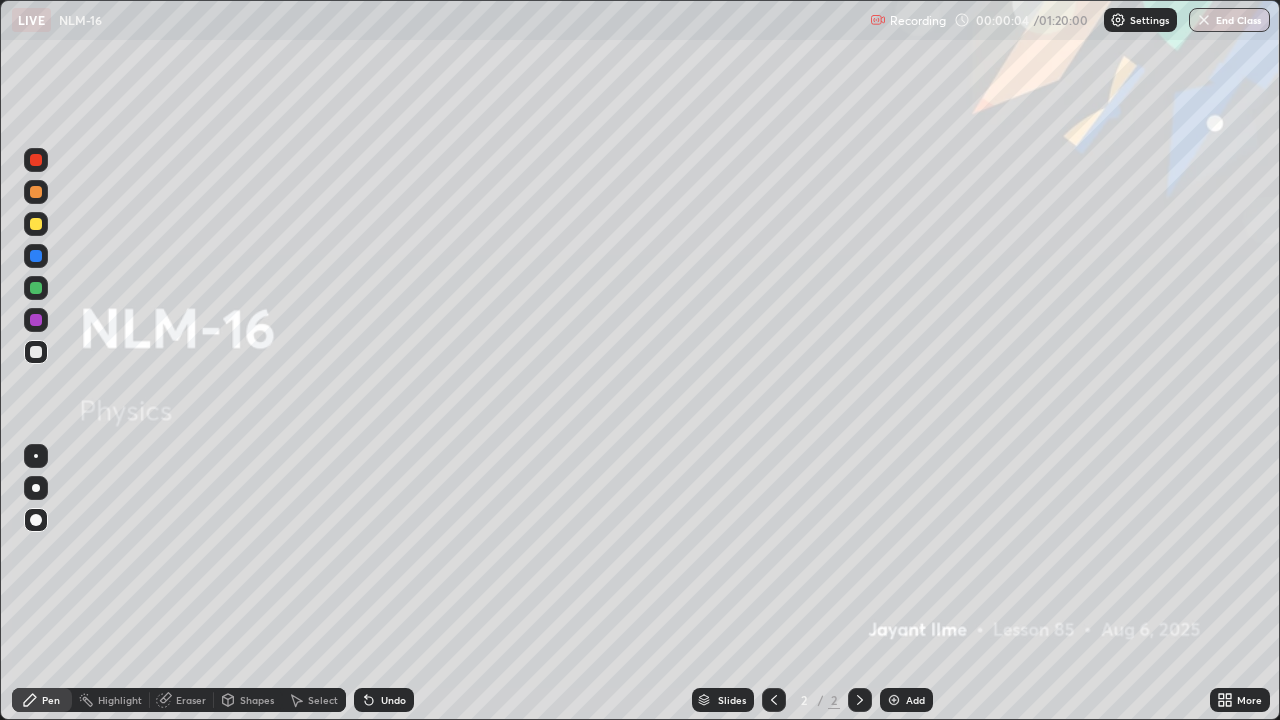click at bounding box center (894, 700) 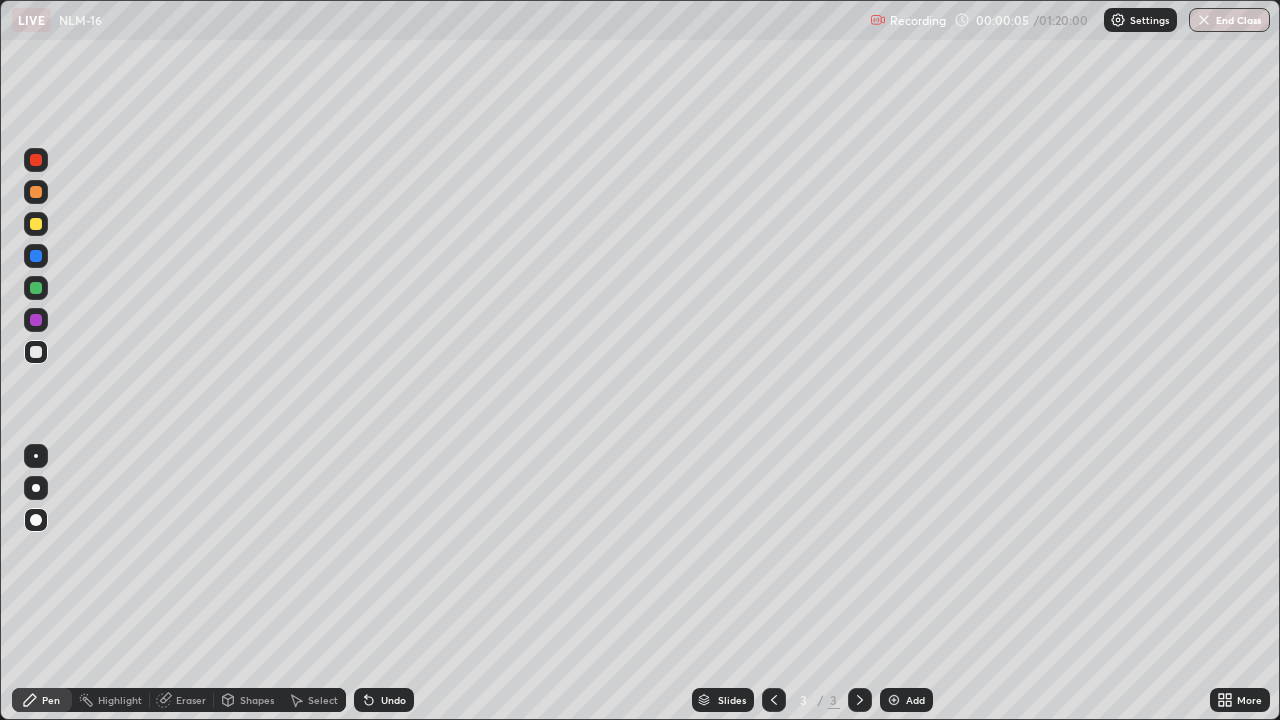 click at bounding box center (36, 224) 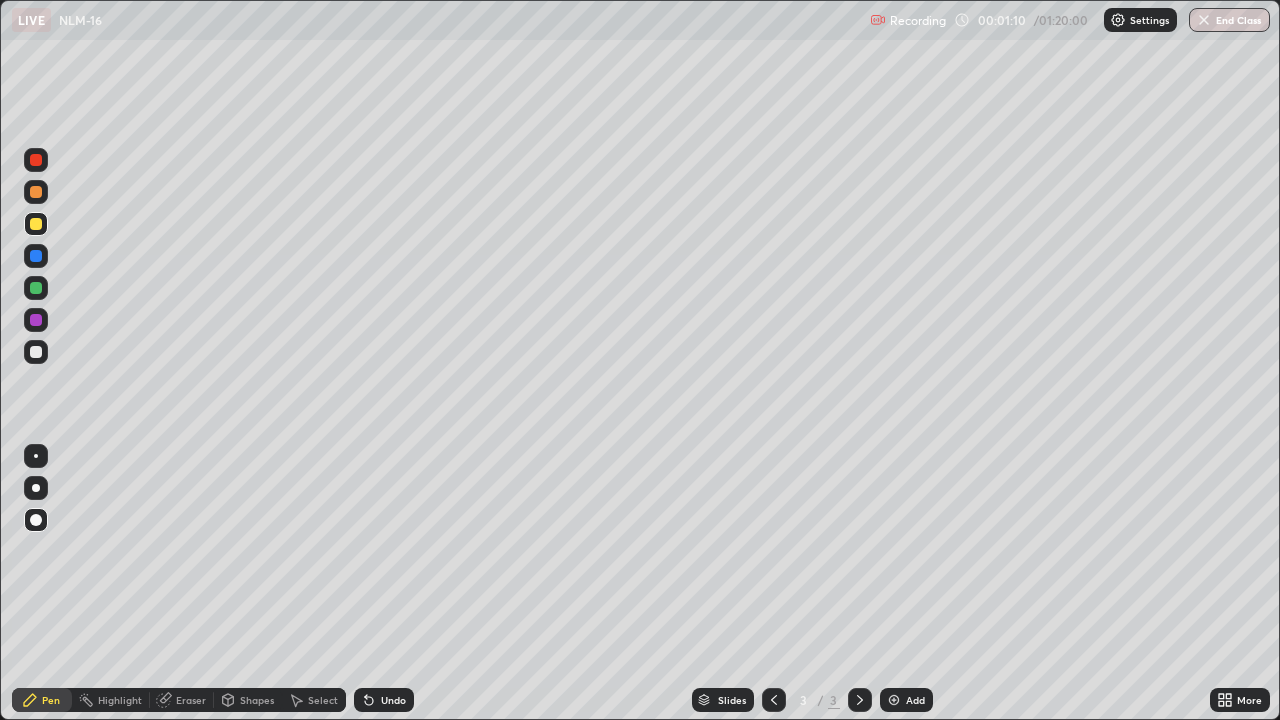 click at bounding box center [36, 352] 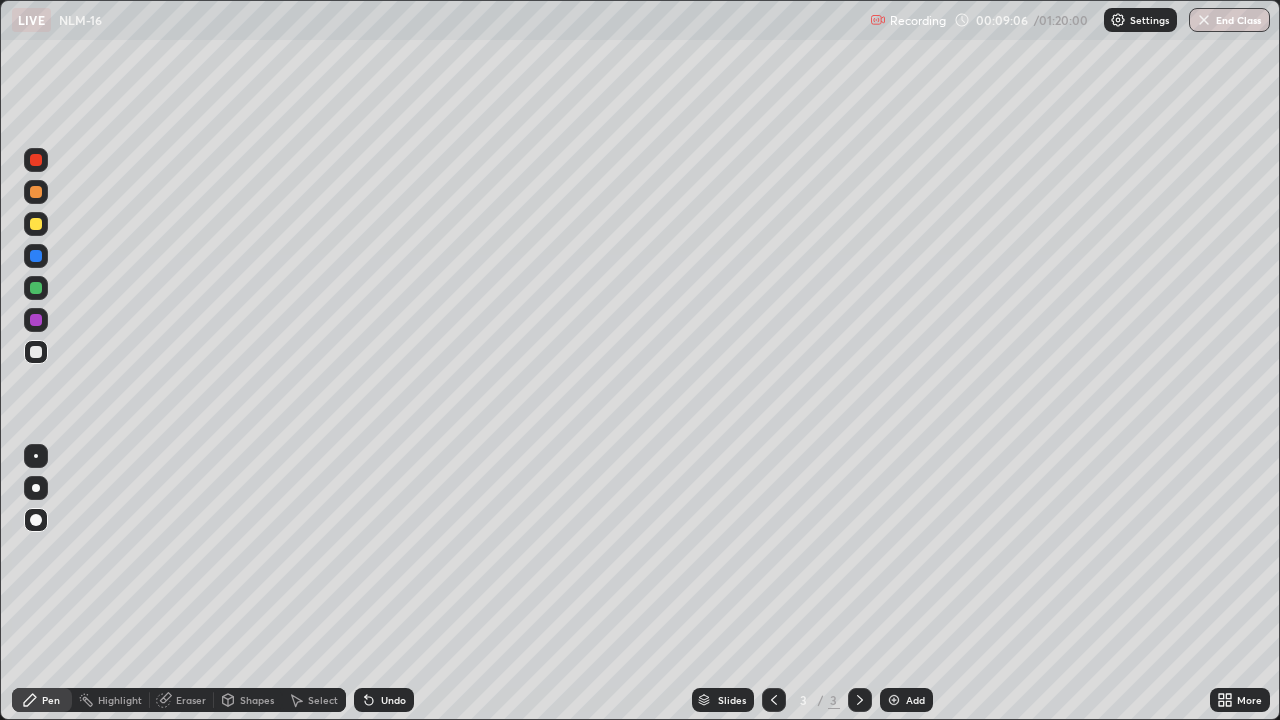 click at bounding box center (36, 288) 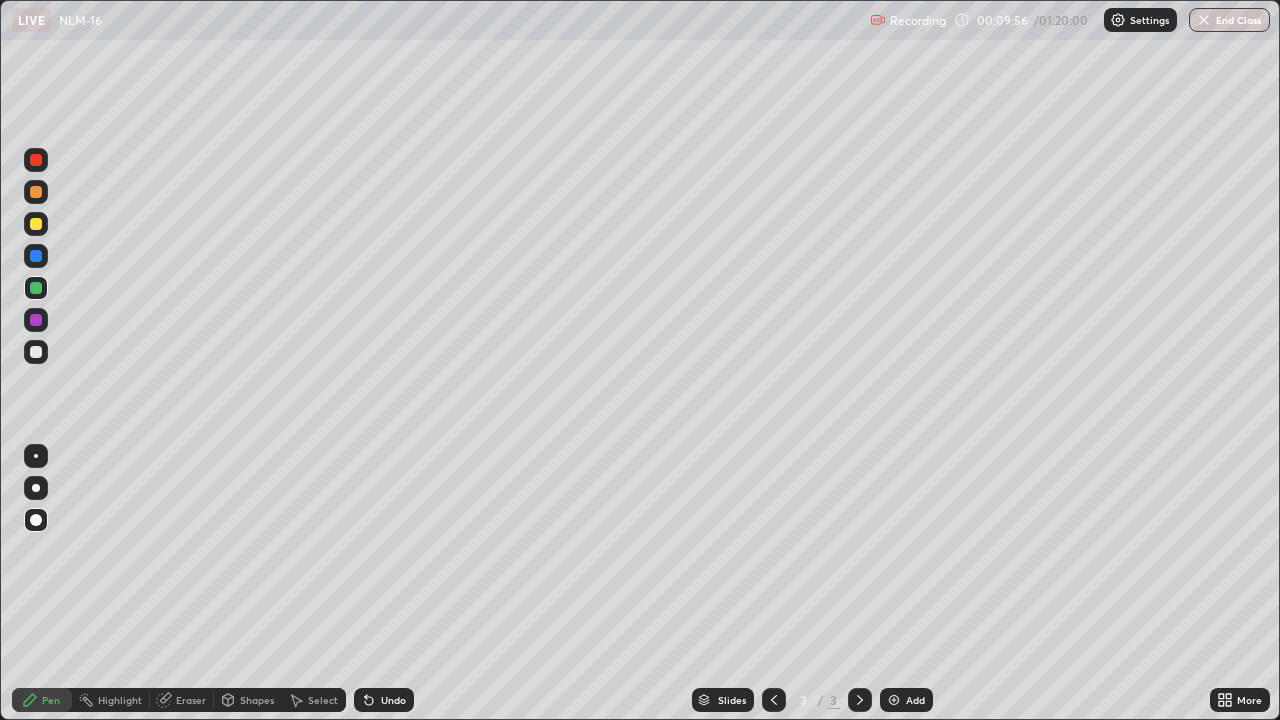 click at bounding box center [36, 320] 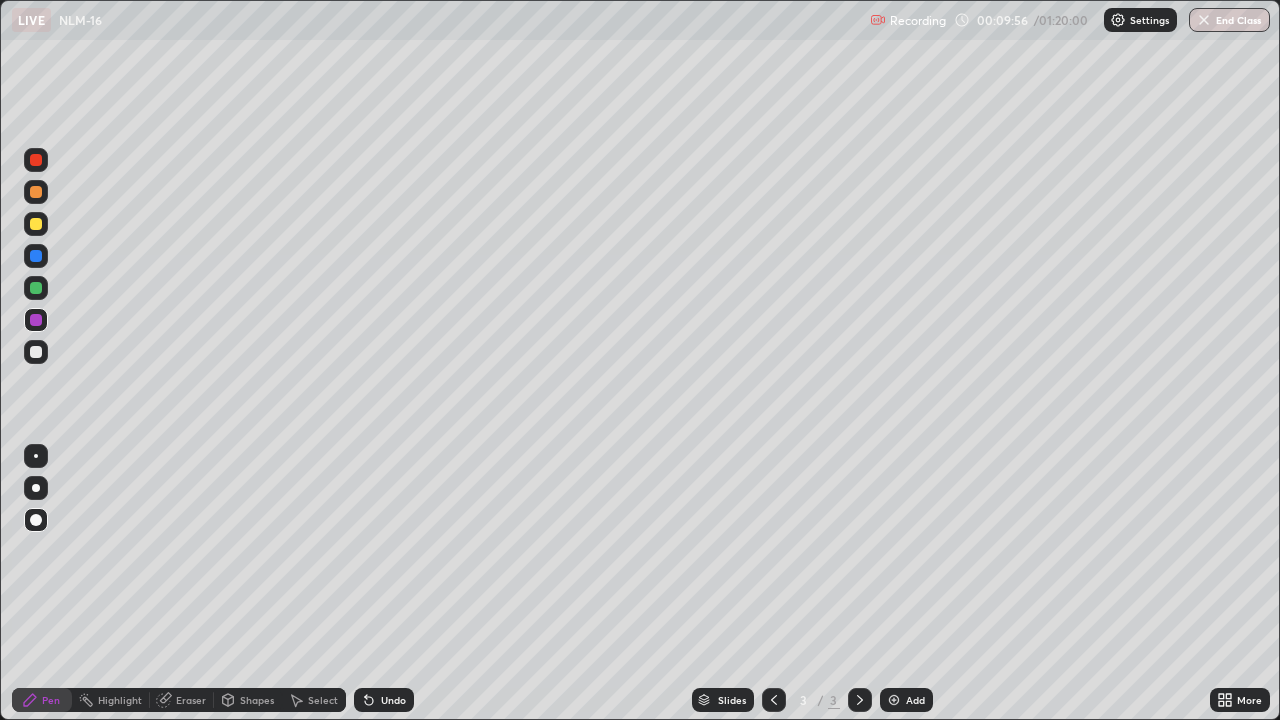 click at bounding box center [36, 352] 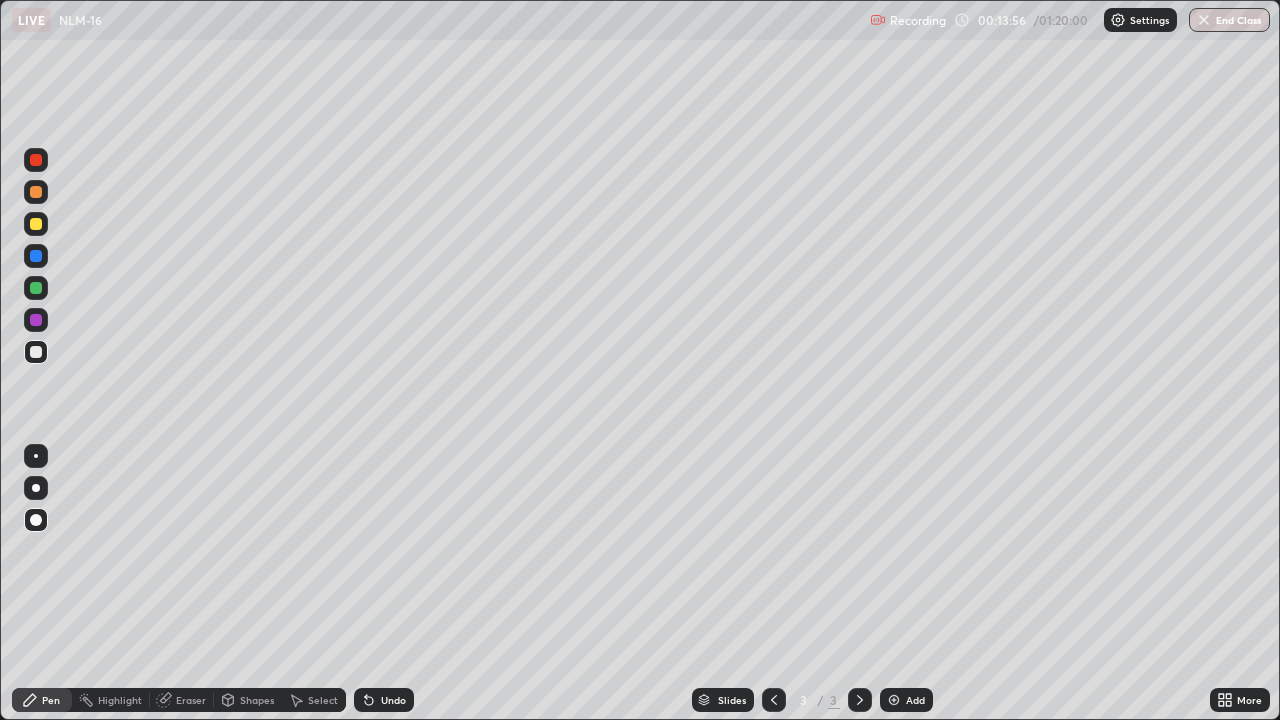 click on "Add" at bounding box center (906, 700) 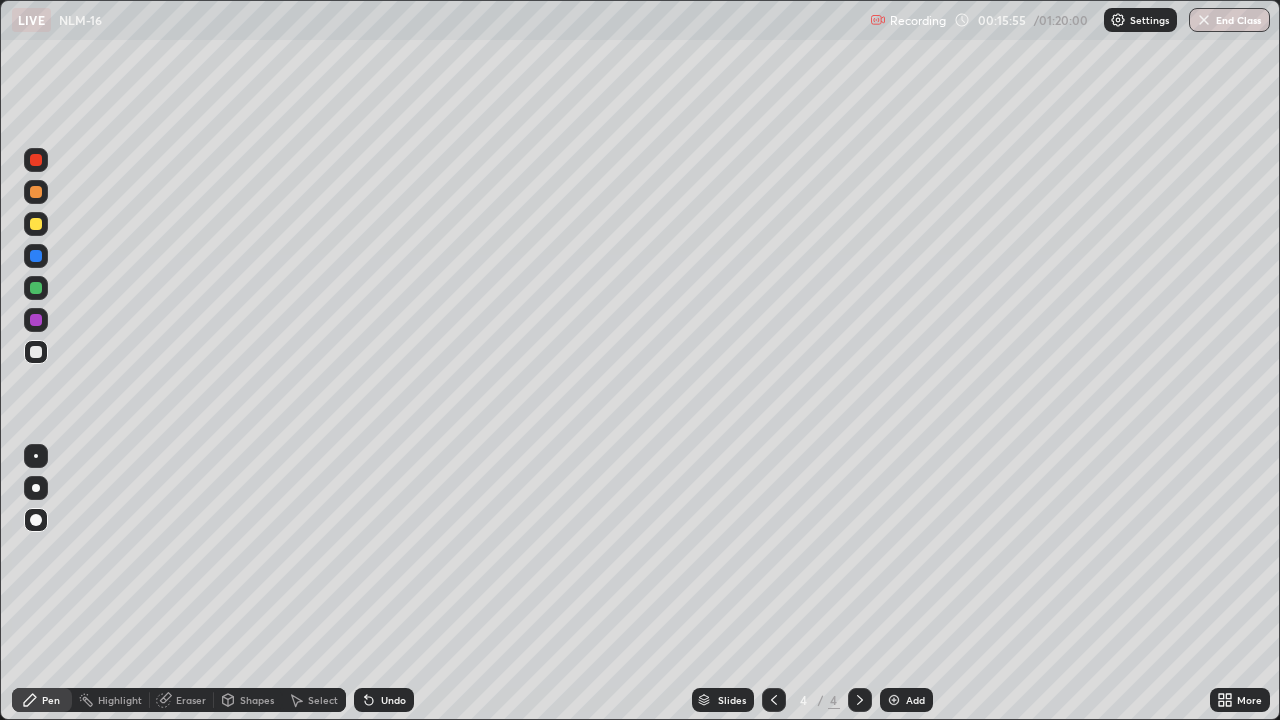 click on "Add" at bounding box center (906, 700) 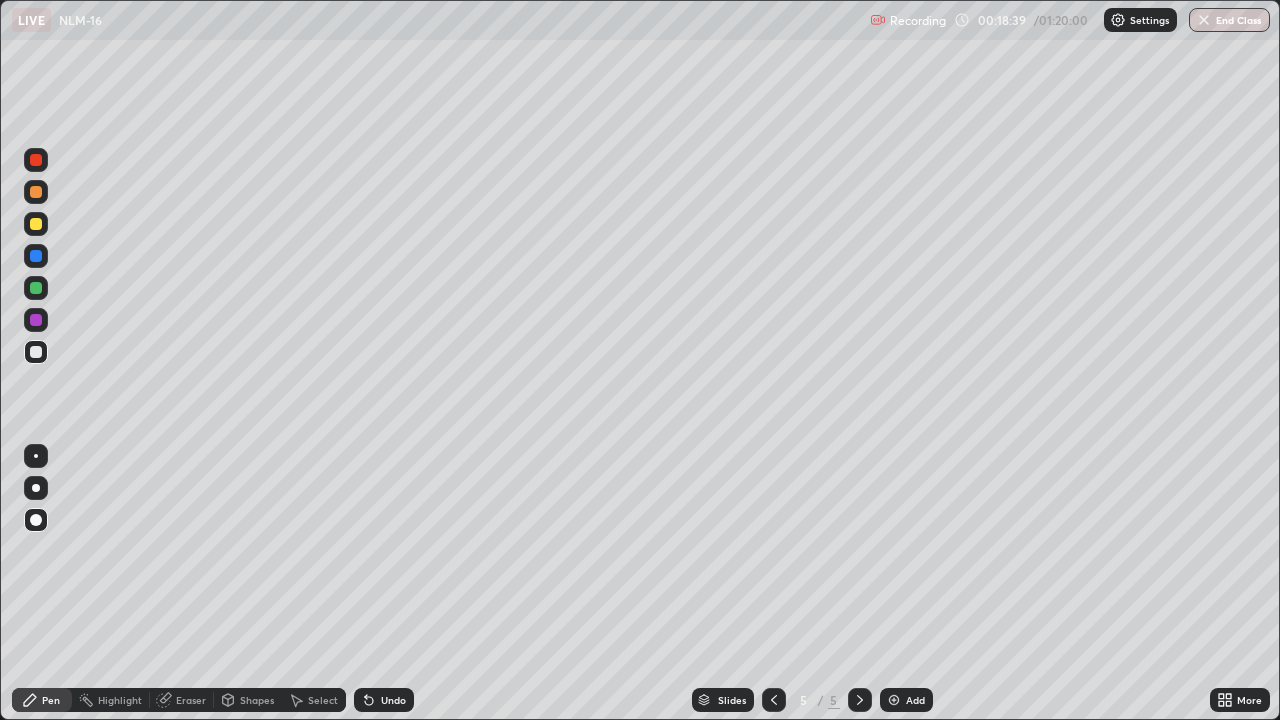 click at bounding box center (36, 224) 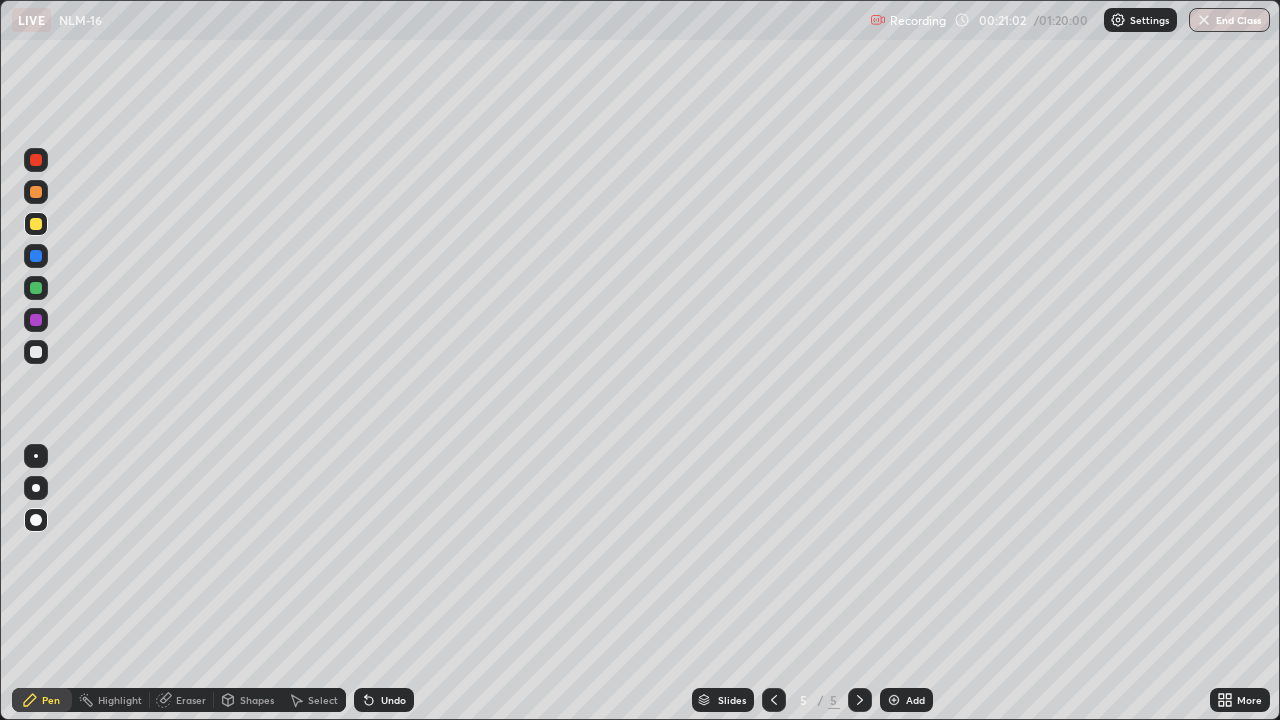 click at bounding box center (36, 256) 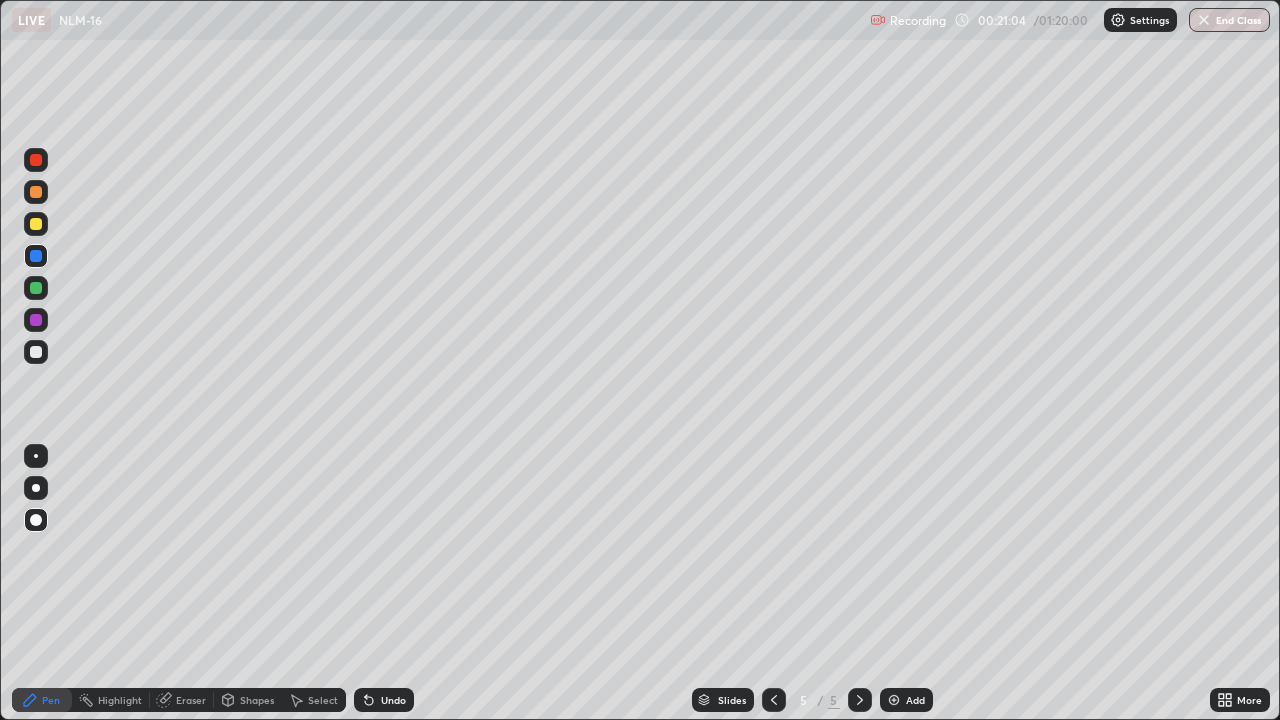 click at bounding box center (36, 352) 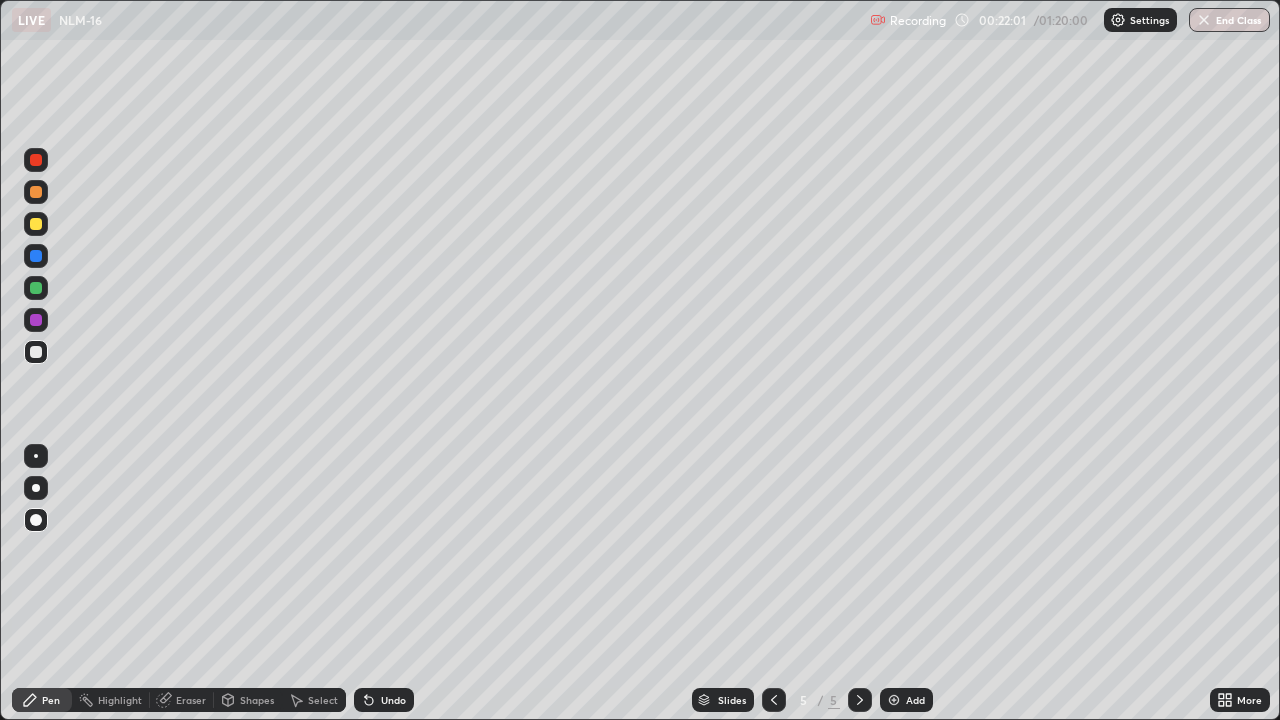 click at bounding box center [36, 352] 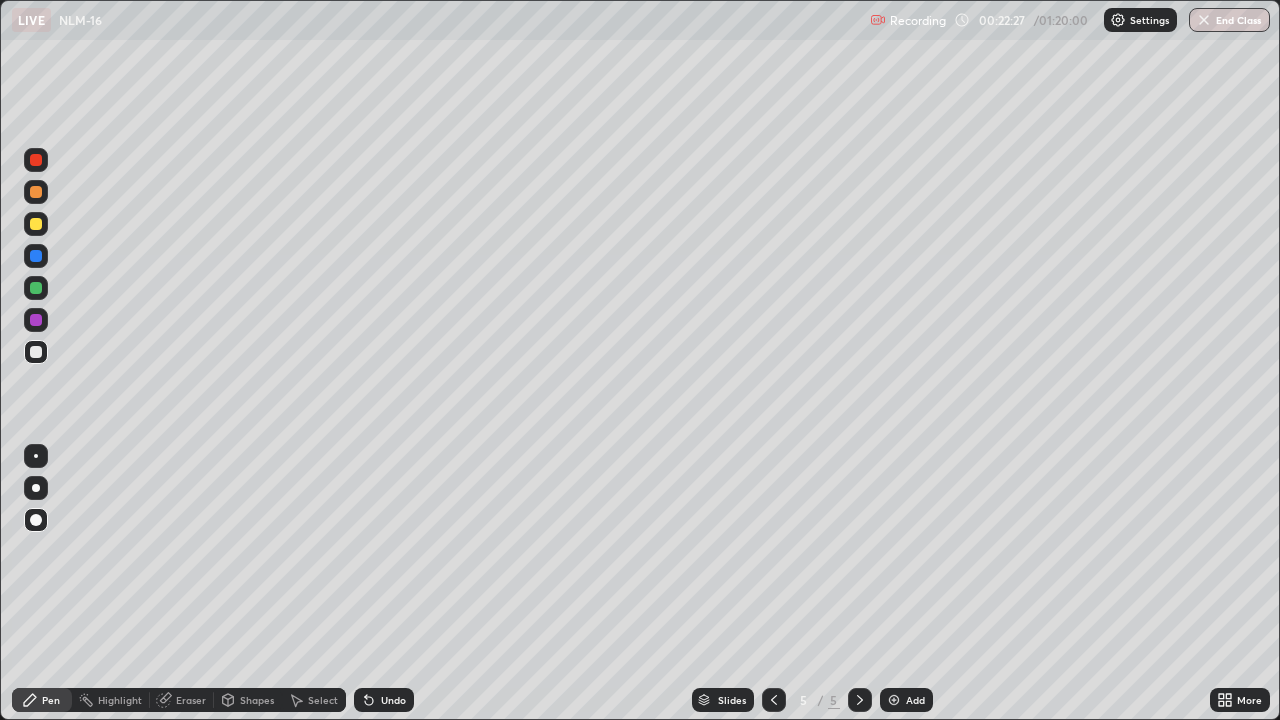 click on "Setting up your live class" at bounding box center [640, 360] 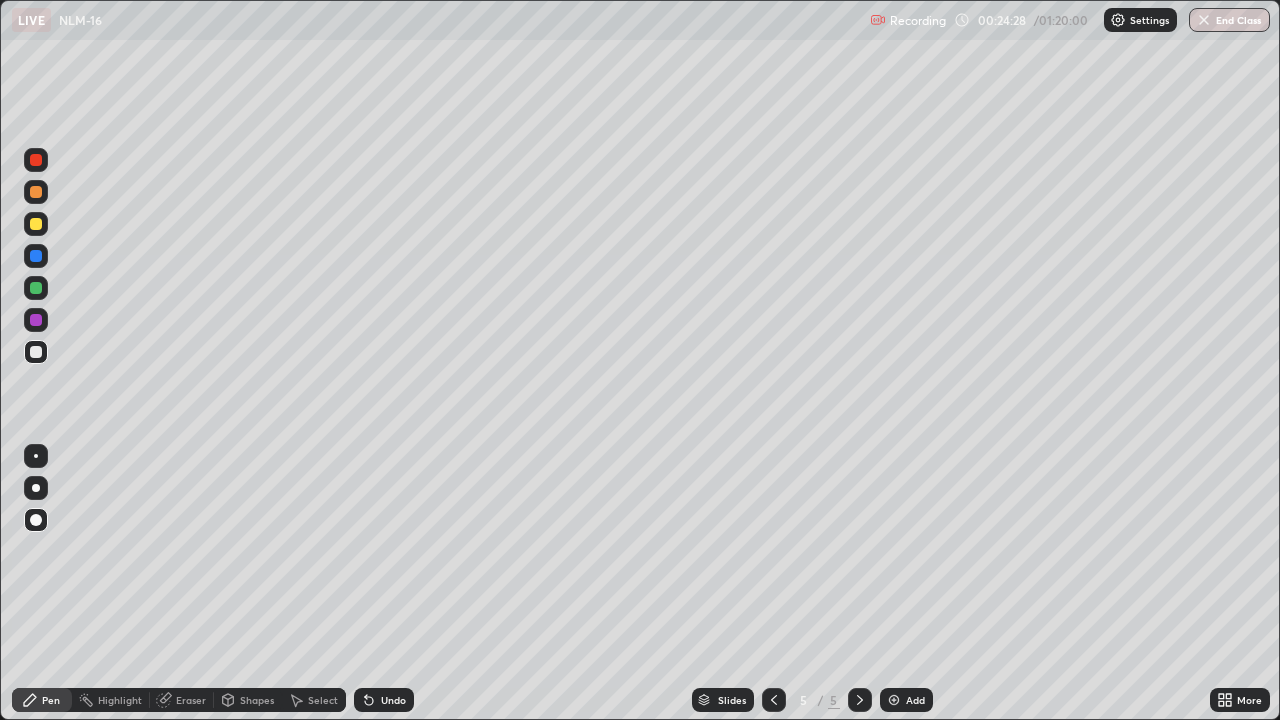 click on "Undo" at bounding box center [393, 700] 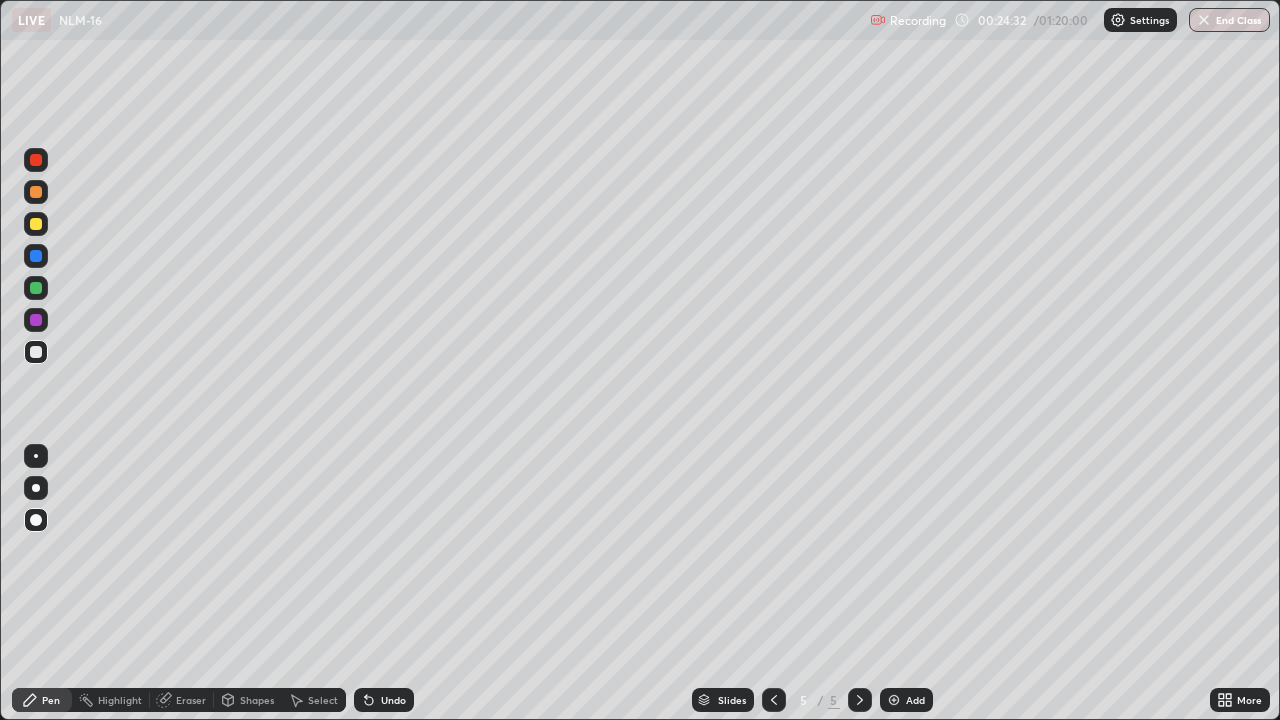 click on "Add" at bounding box center [906, 700] 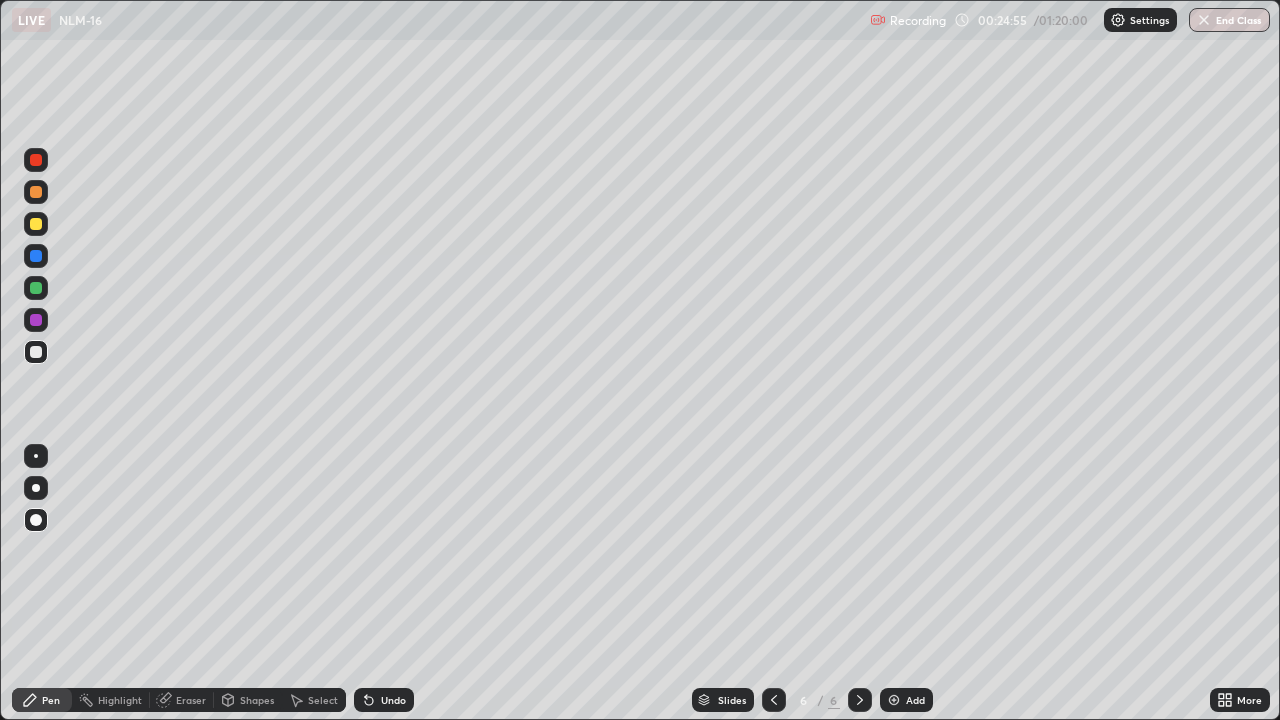 click at bounding box center [894, 700] 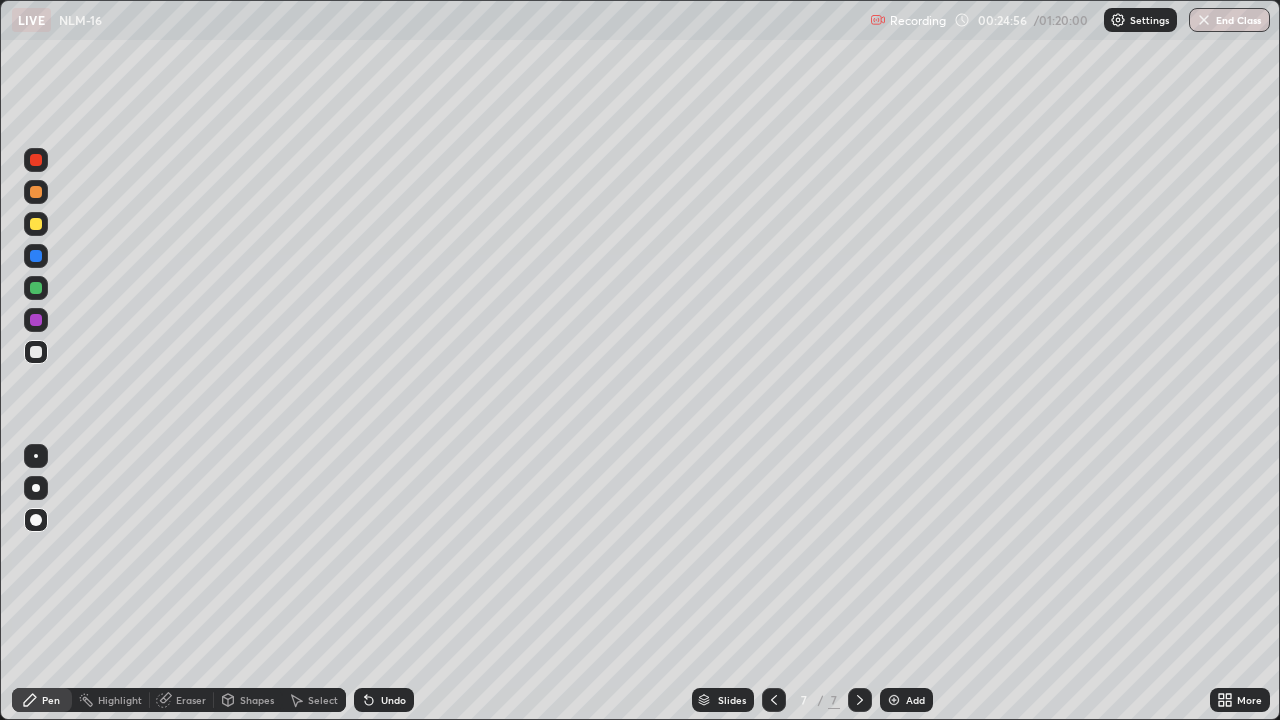 click 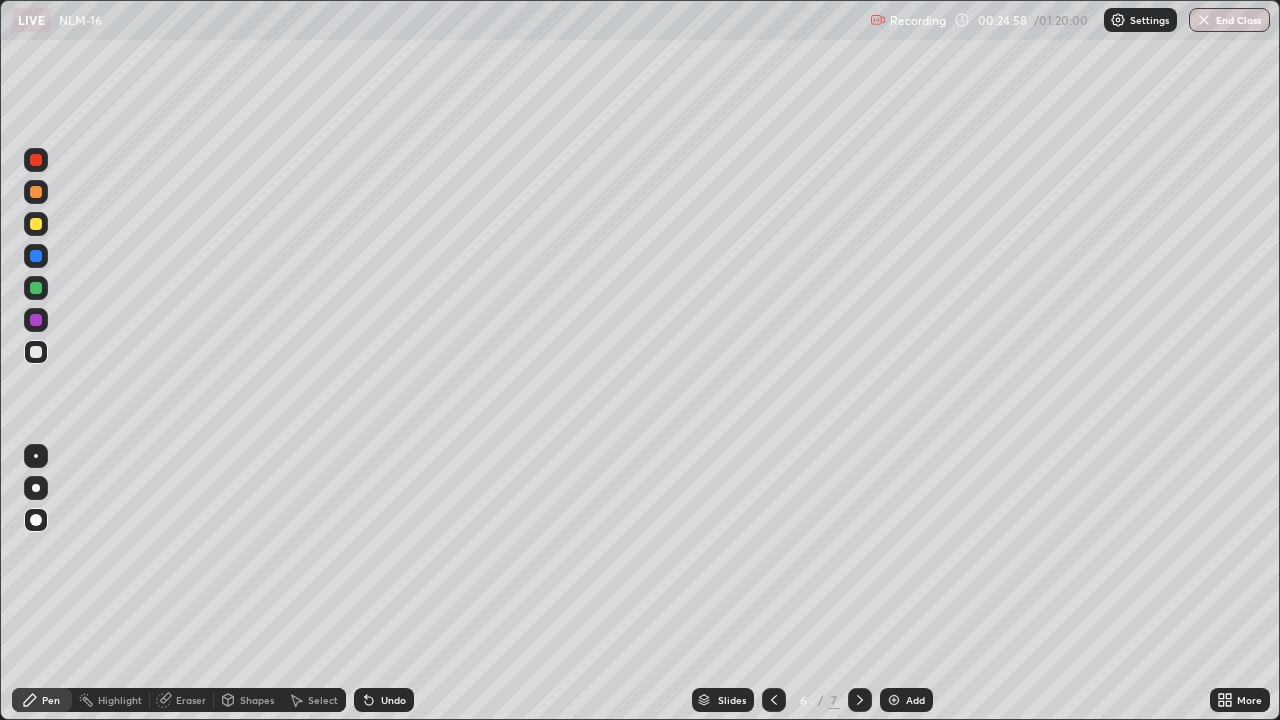 click 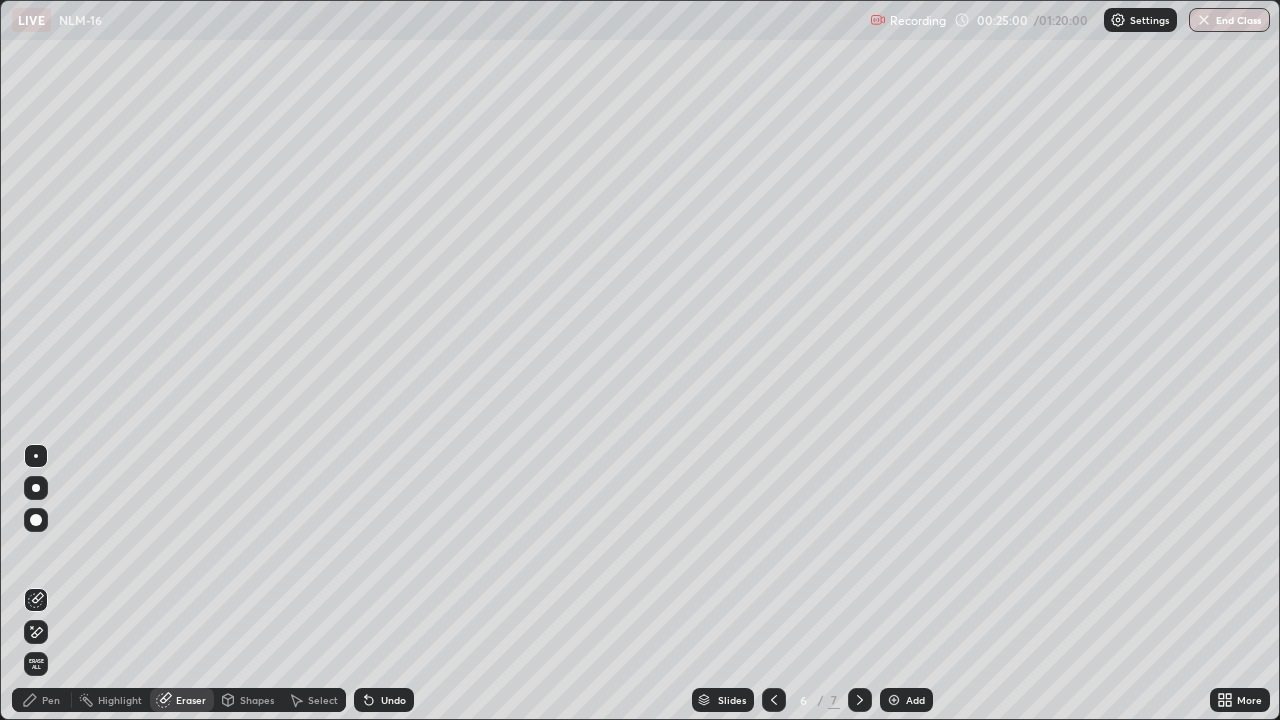 click 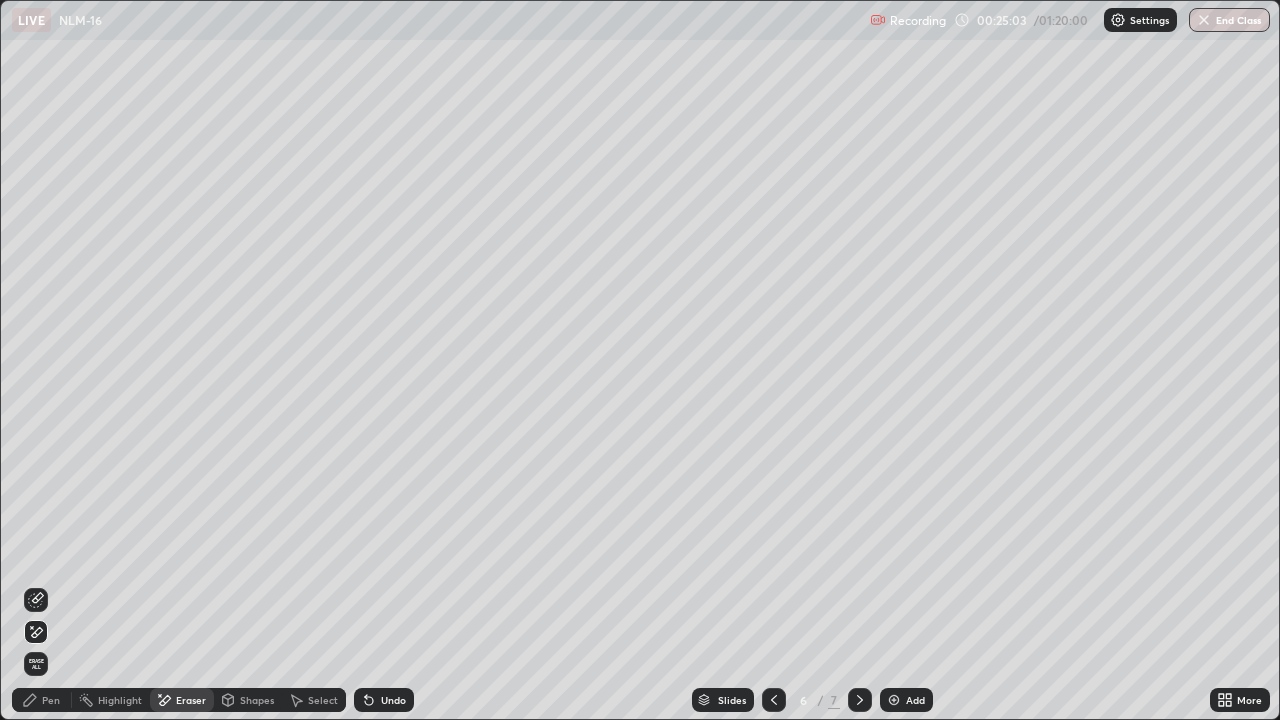 click on "Pen" at bounding box center [51, 700] 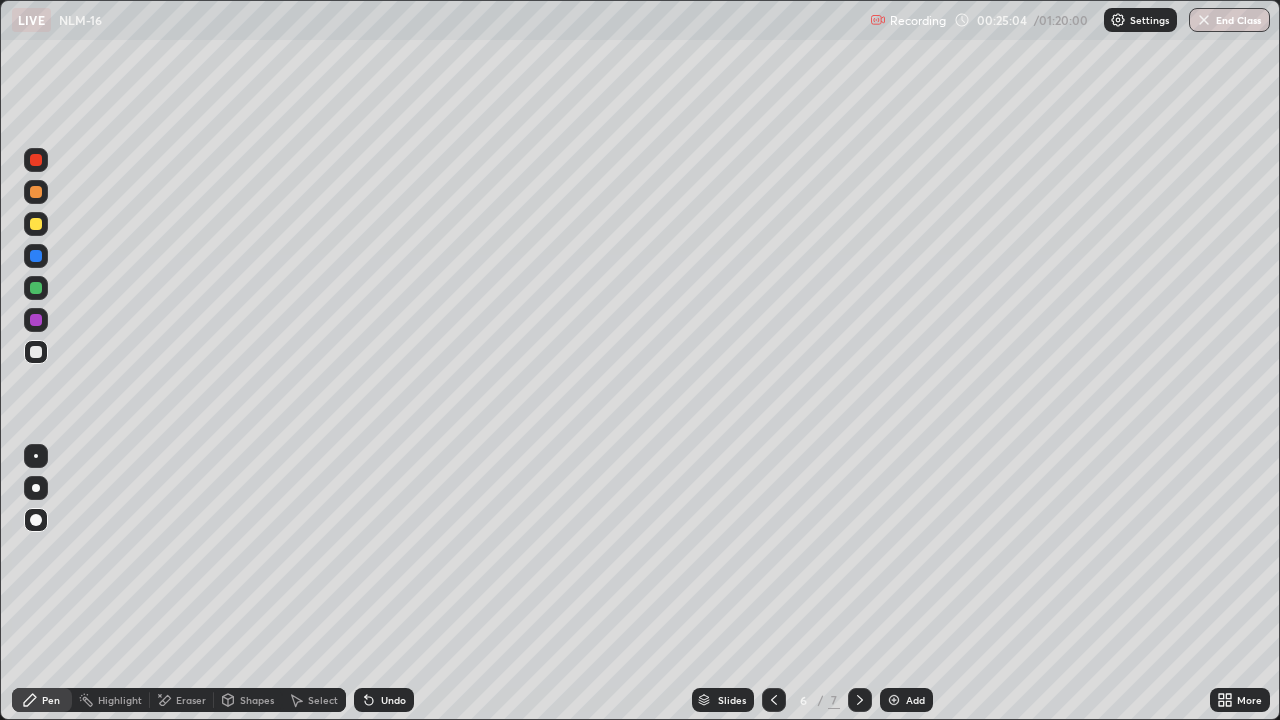 click at bounding box center (36, 224) 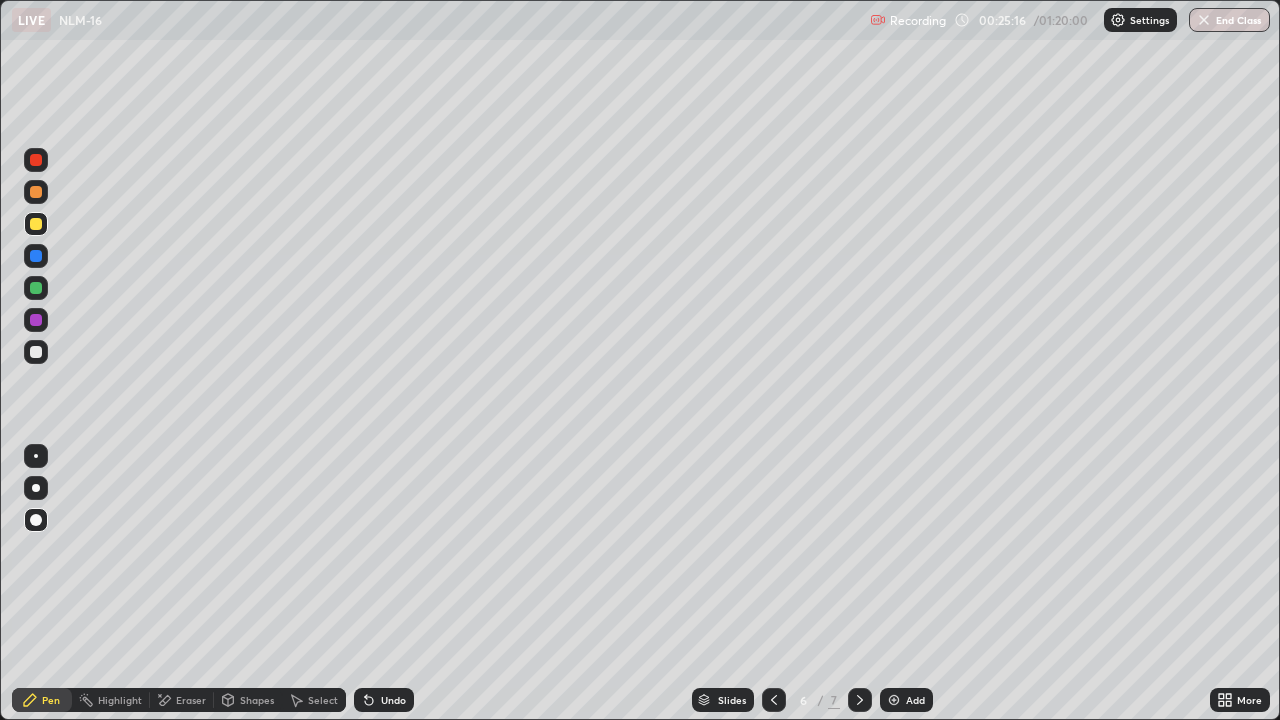 click at bounding box center (36, 352) 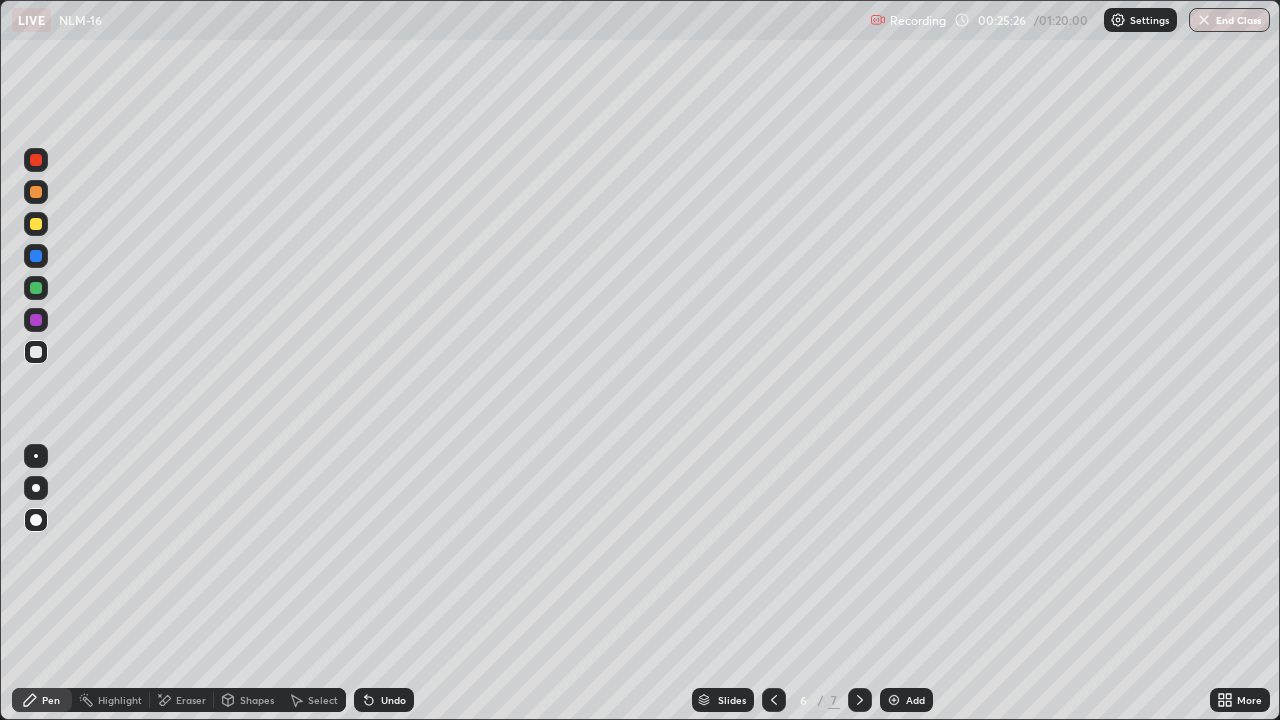 click on "Undo" at bounding box center (393, 700) 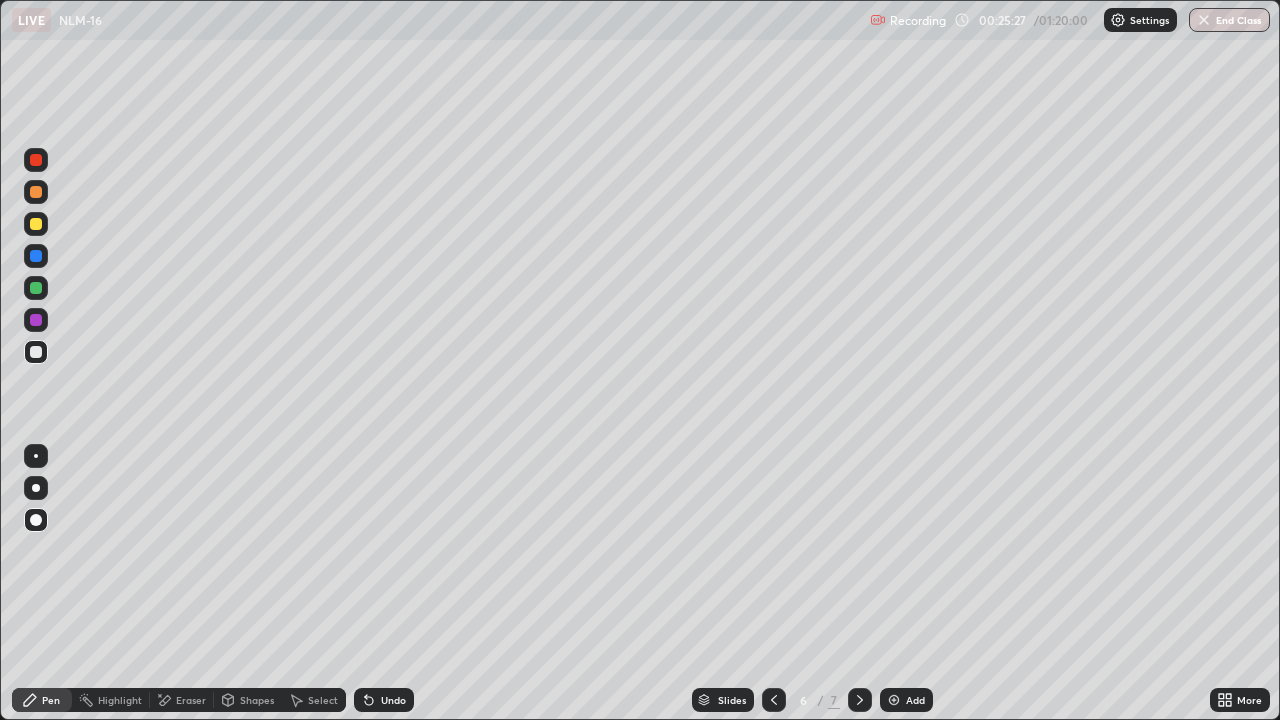 click on "Undo" at bounding box center (393, 700) 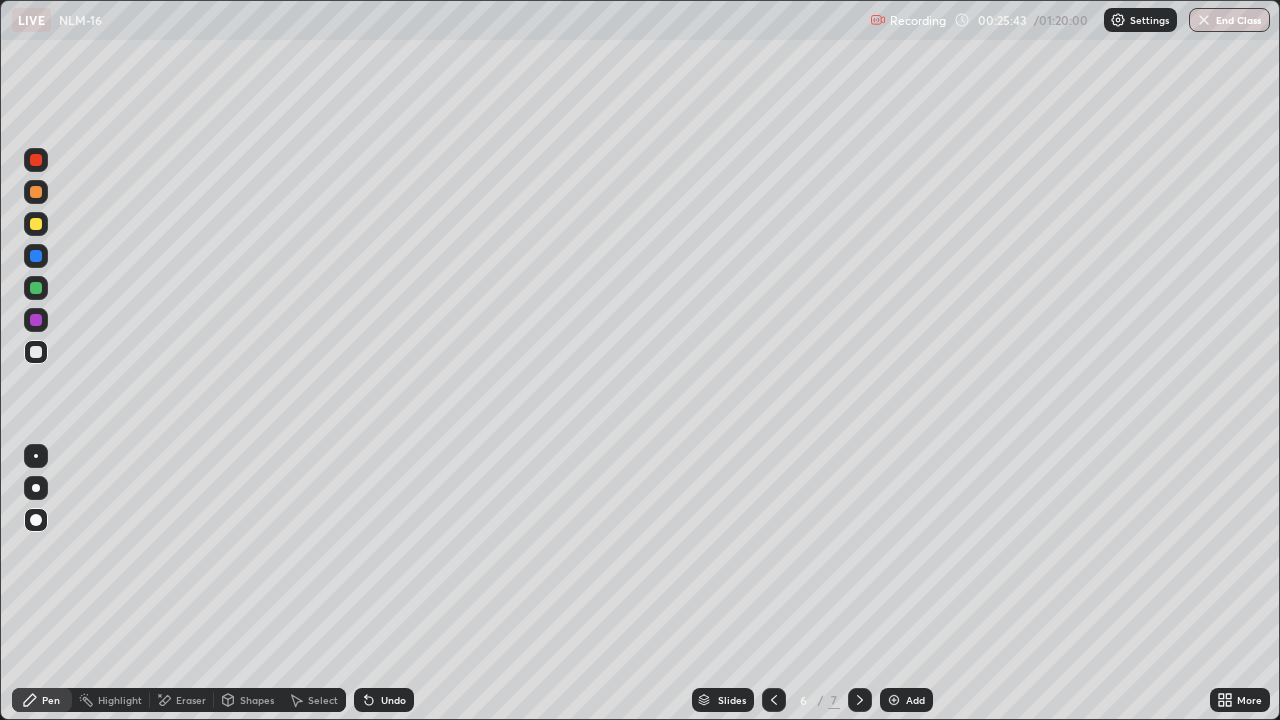 click on "Undo" at bounding box center (393, 700) 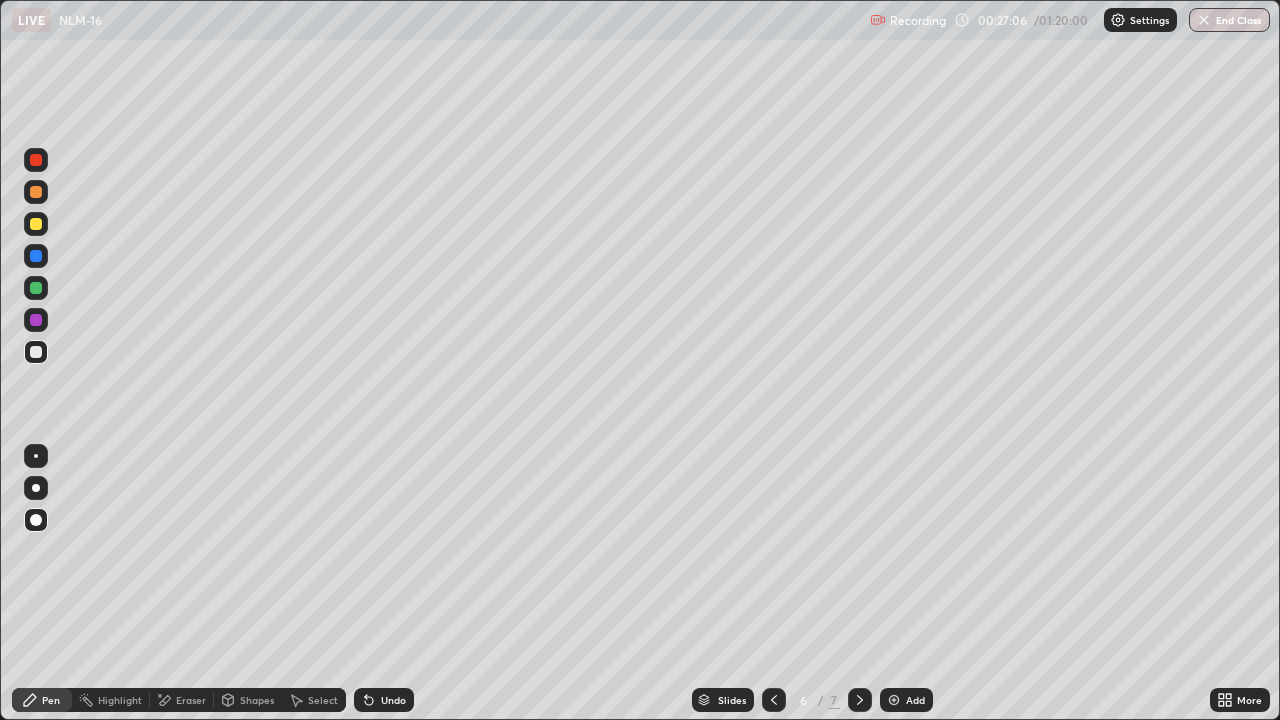 click on "Undo" at bounding box center (384, 700) 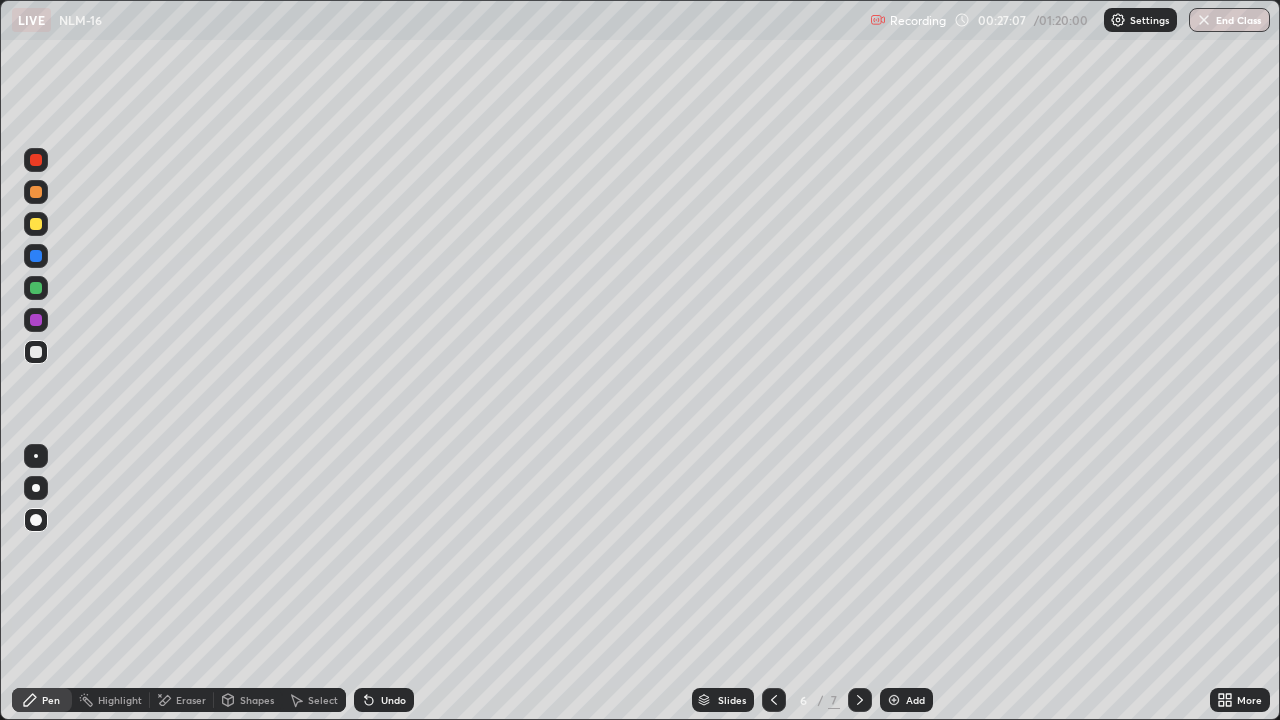 click on "Undo" at bounding box center (384, 700) 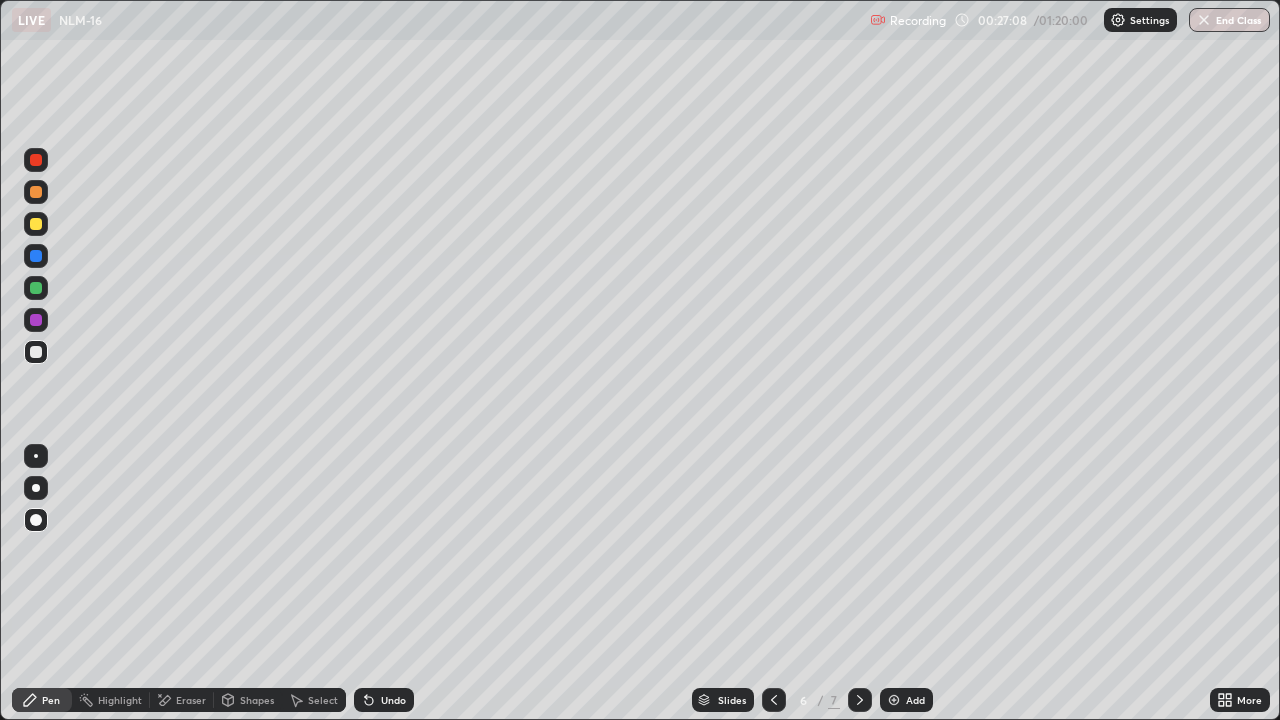 click on "Undo" at bounding box center [380, 700] 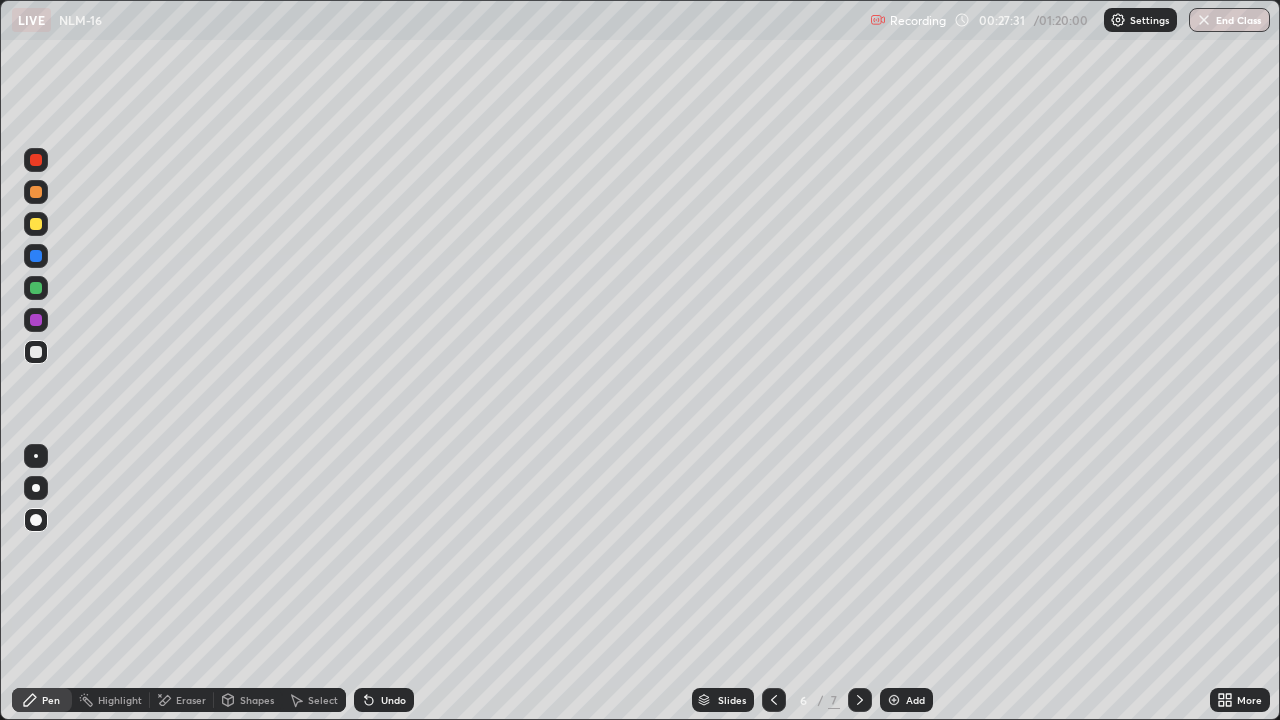 click at bounding box center (36, 288) 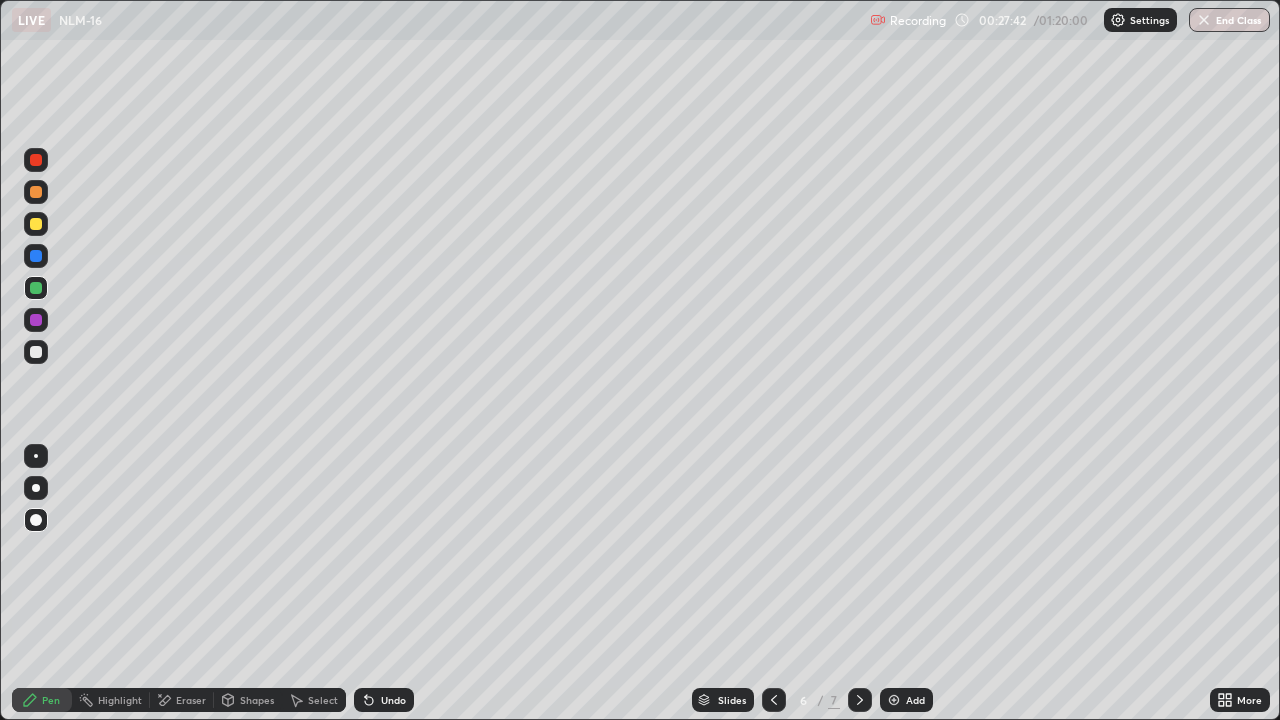 click at bounding box center [36, 352] 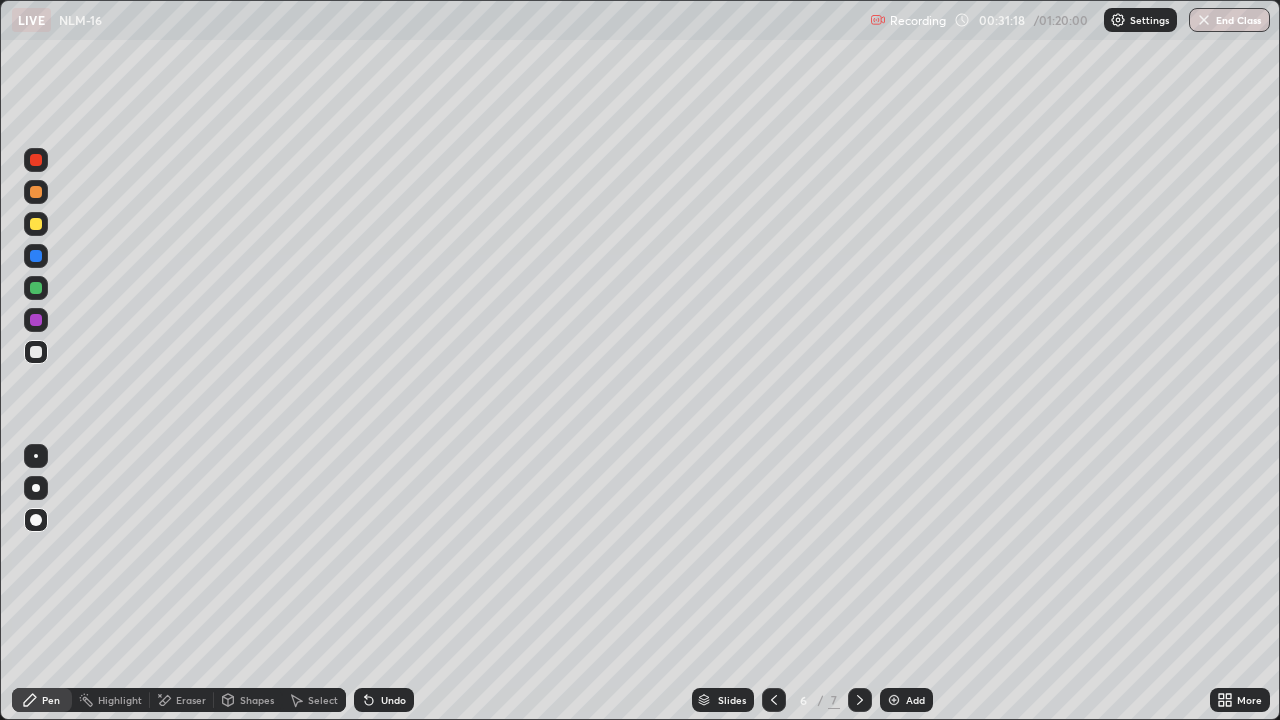 click at bounding box center [894, 700] 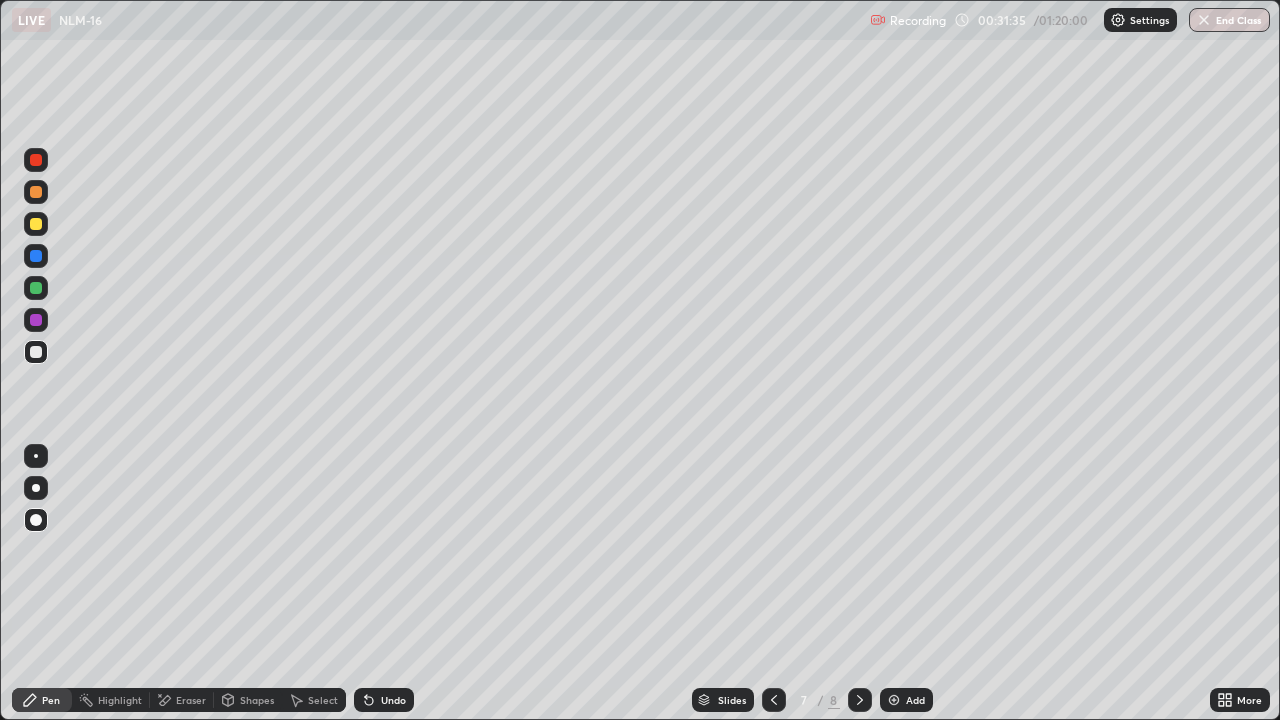 click at bounding box center [36, 288] 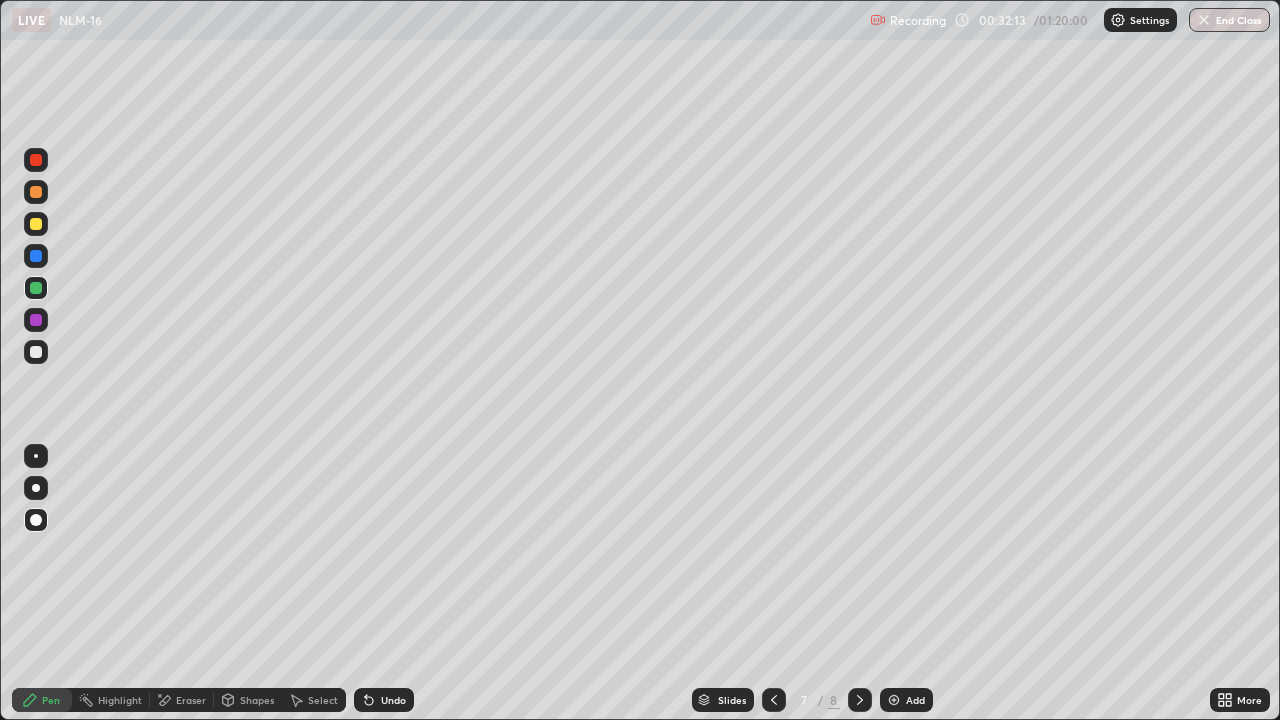 click at bounding box center [36, 352] 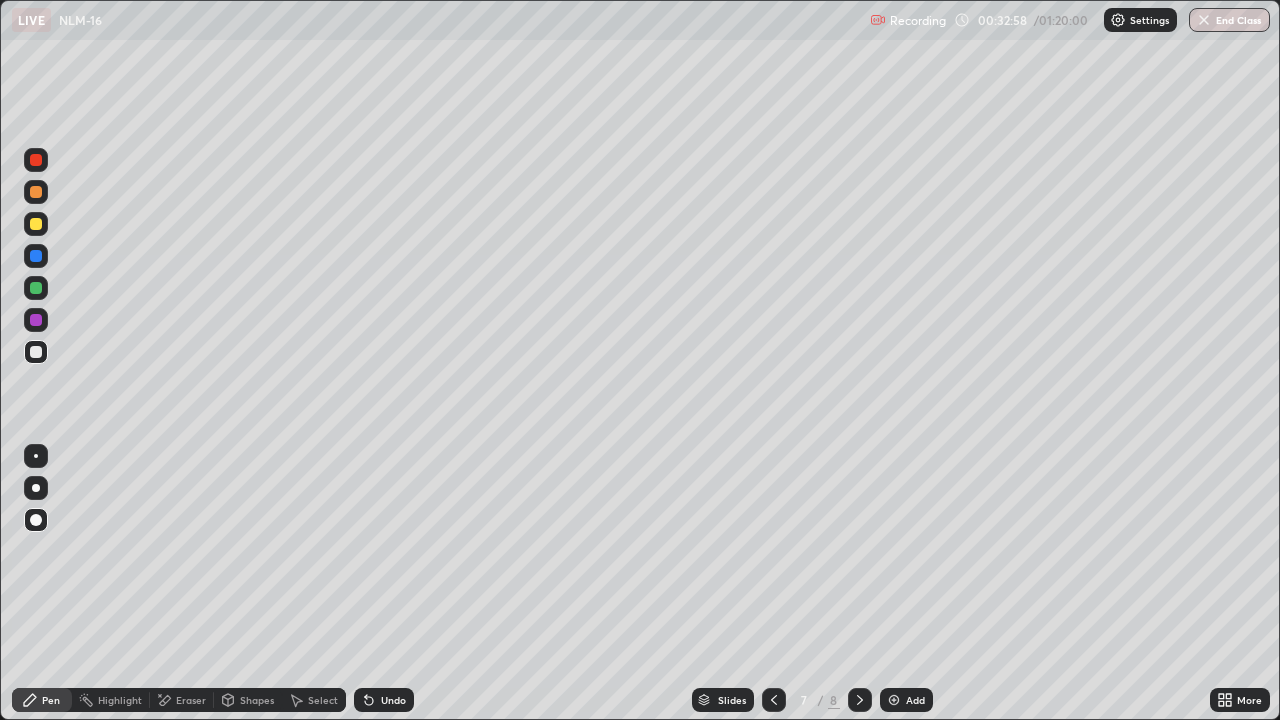 click at bounding box center [36, 288] 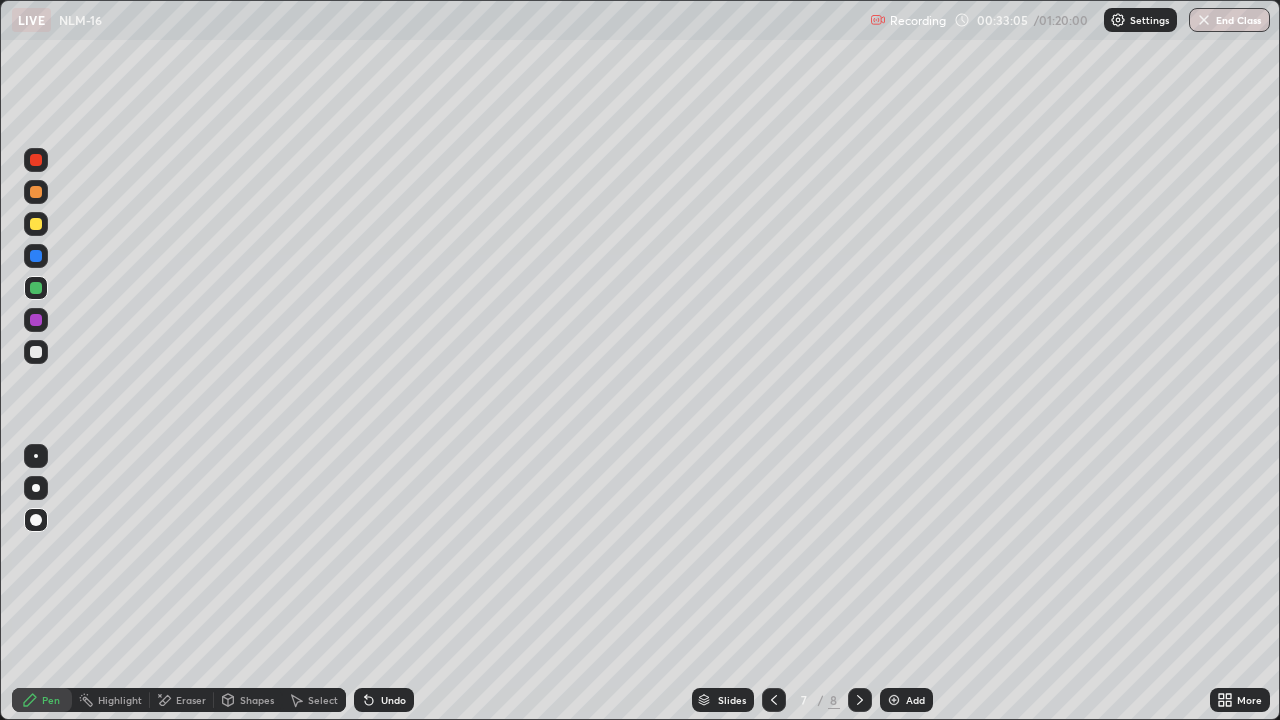 click at bounding box center [36, 224] 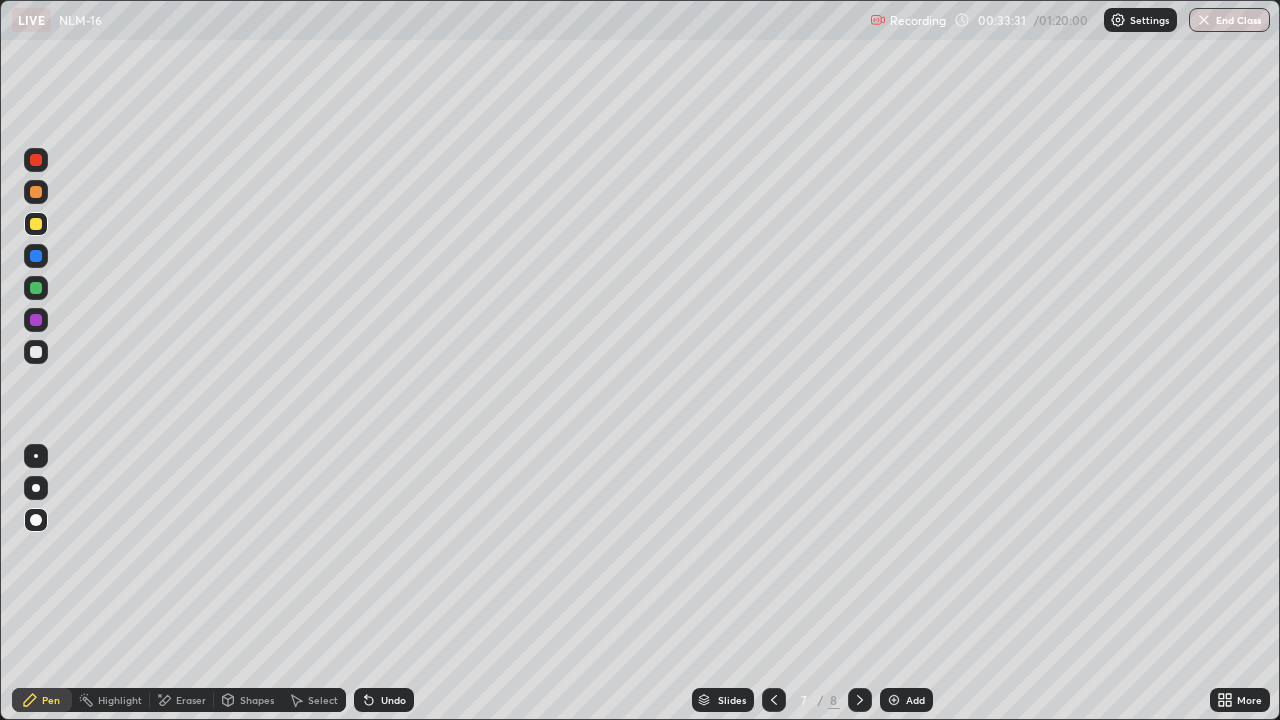 click at bounding box center [36, 352] 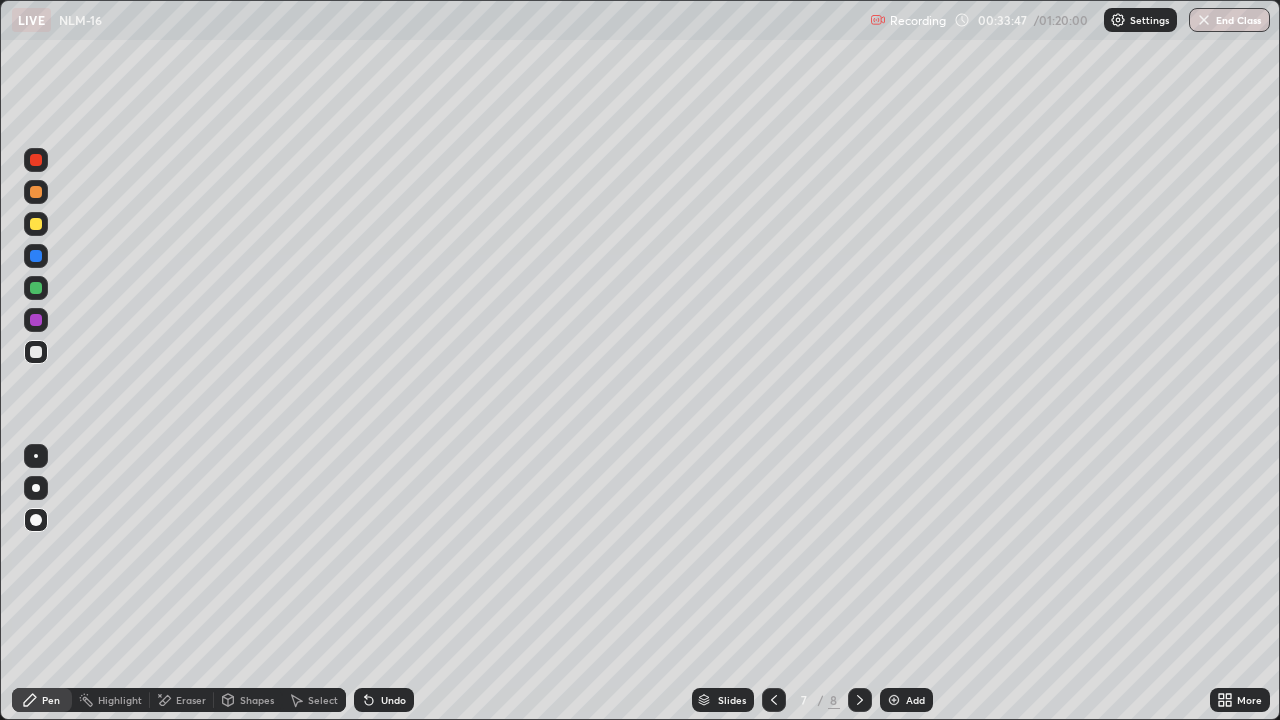 click at bounding box center (36, 352) 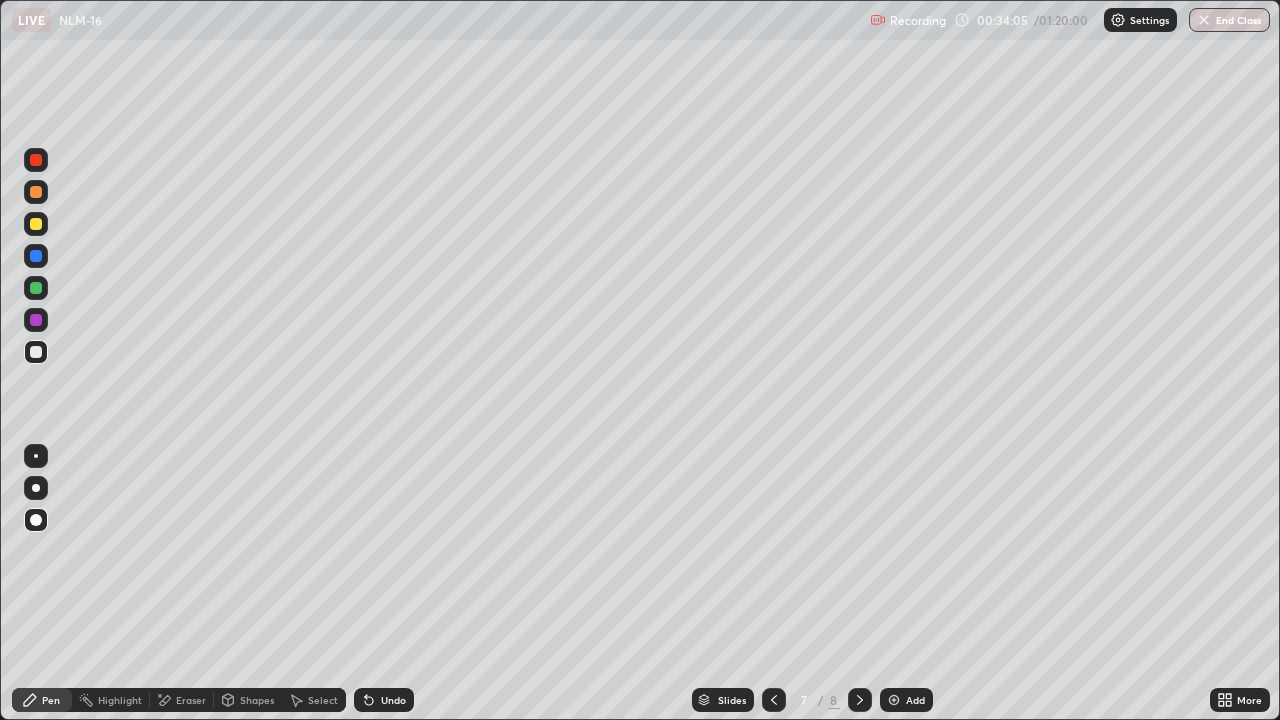 click at bounding box center (36, 224) 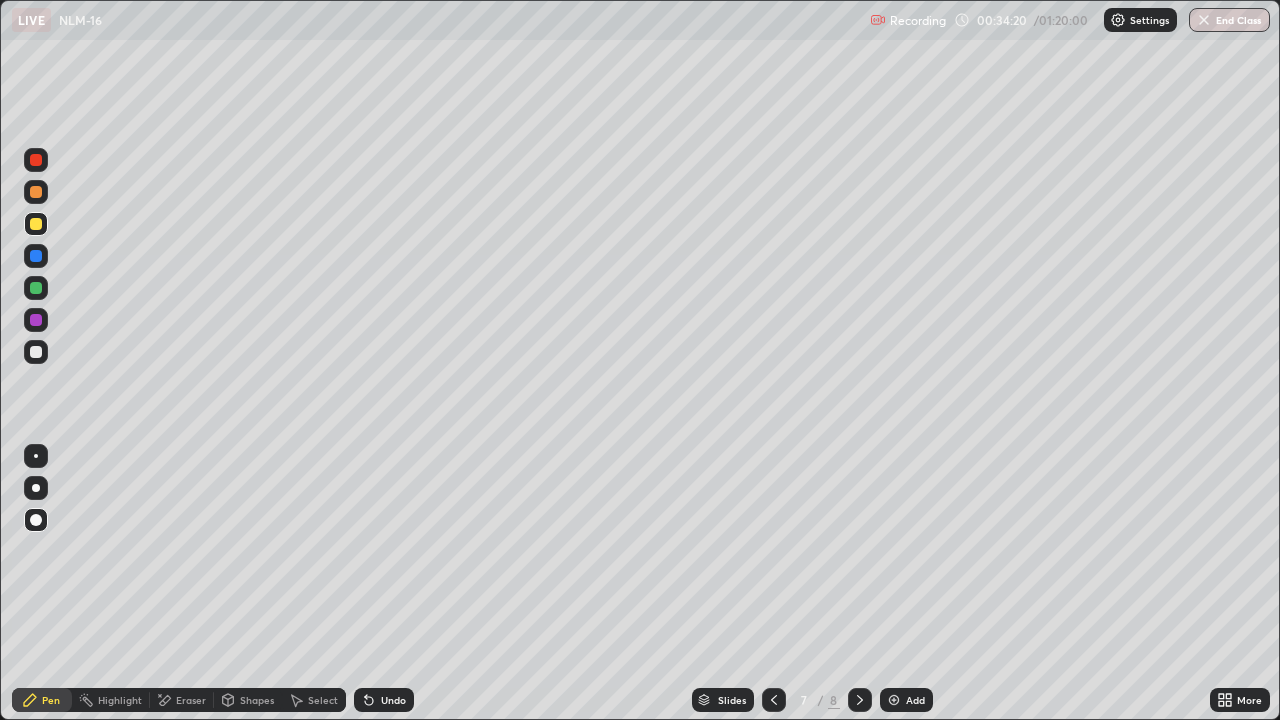 click at bounding box center [36, 256] 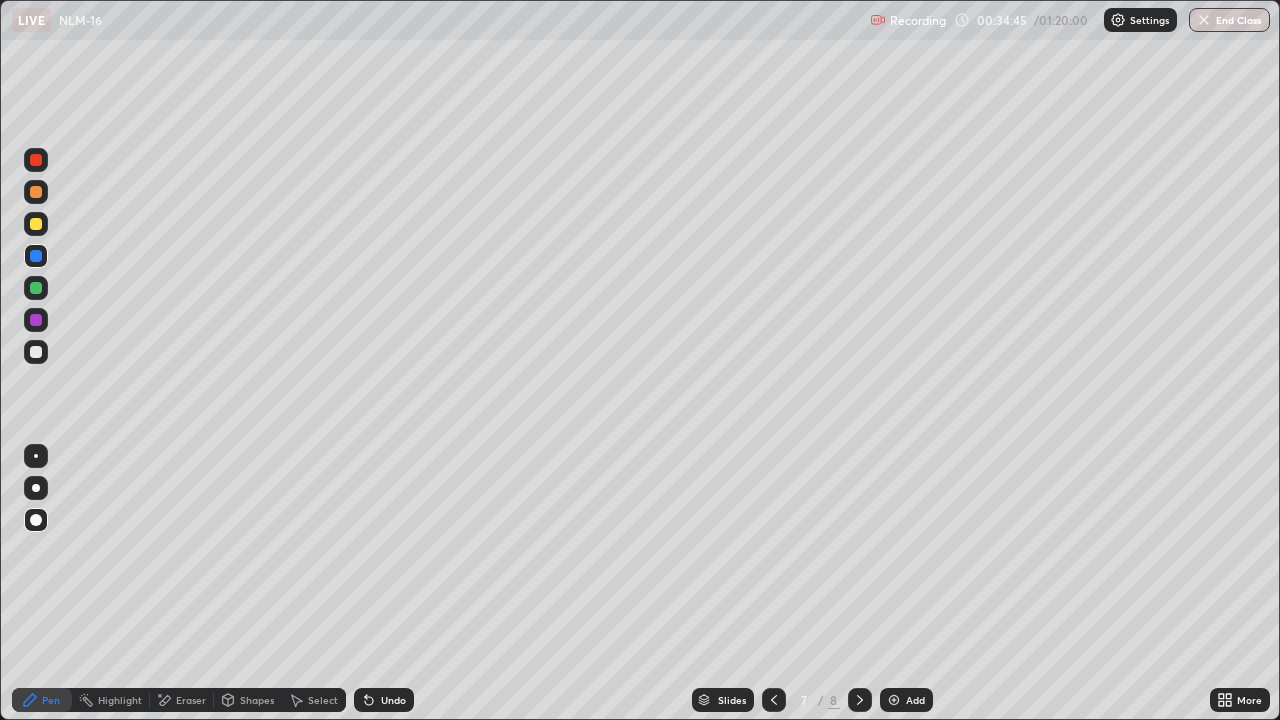 click on "Undo" at bounding box center (384, 700) 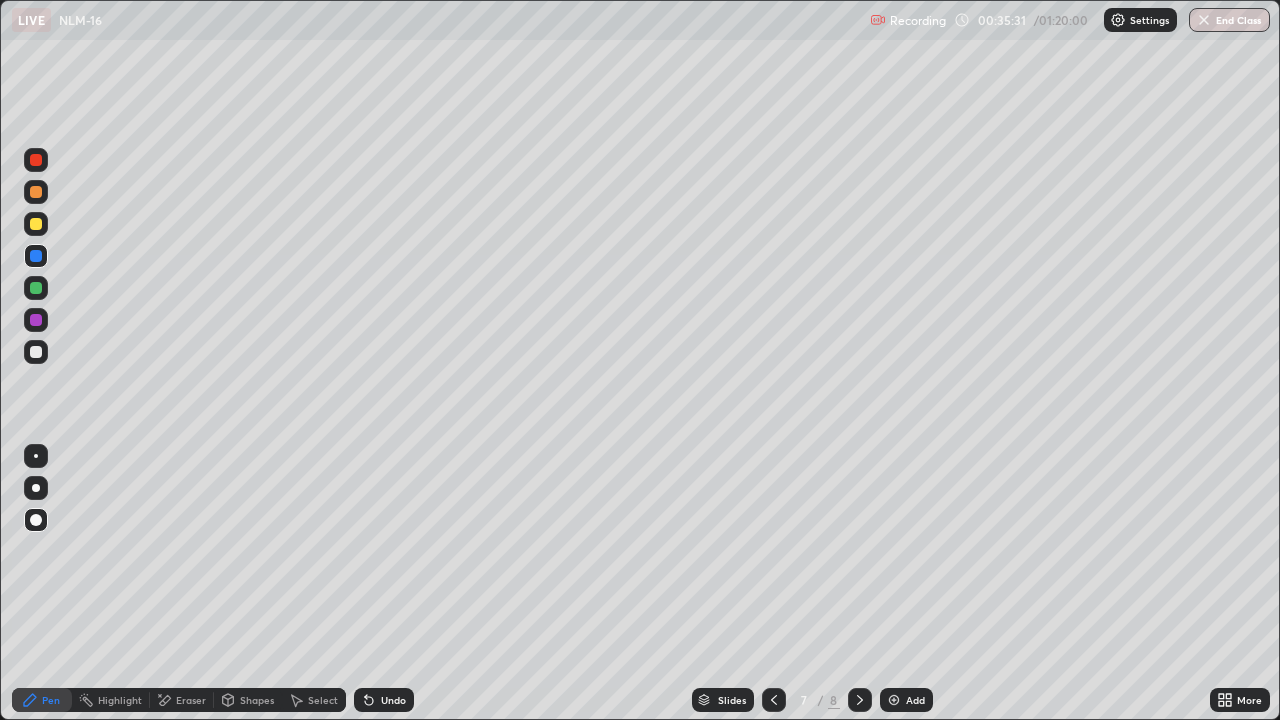 click on "Eraser" at bounding box center (191, 700) 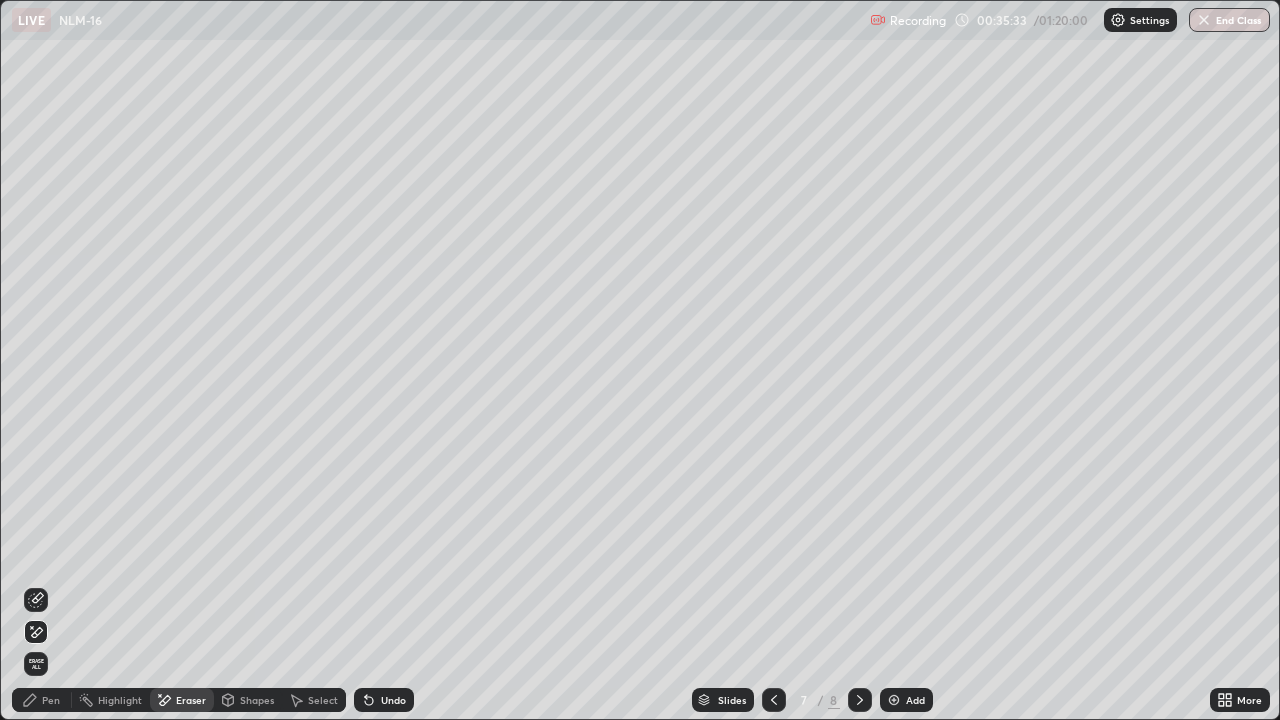 click on "Pen" at bounding box center [51, 700] 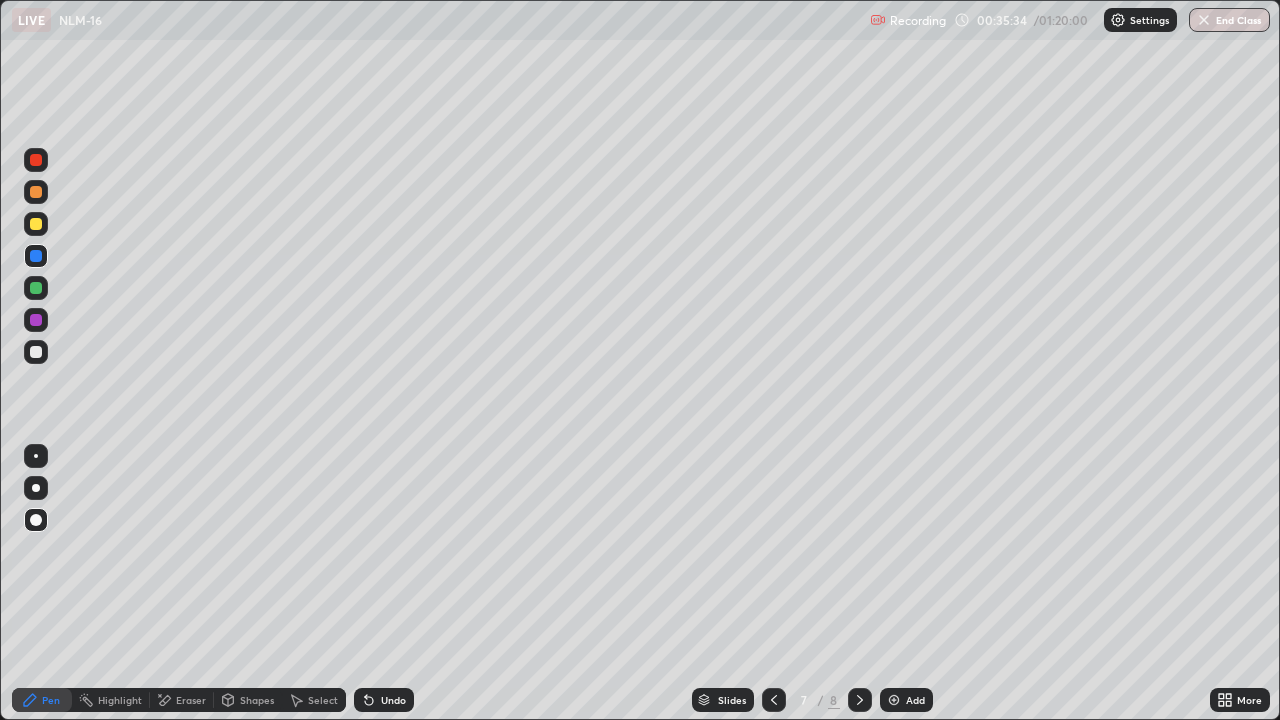 click at bounding box center [36, 352] 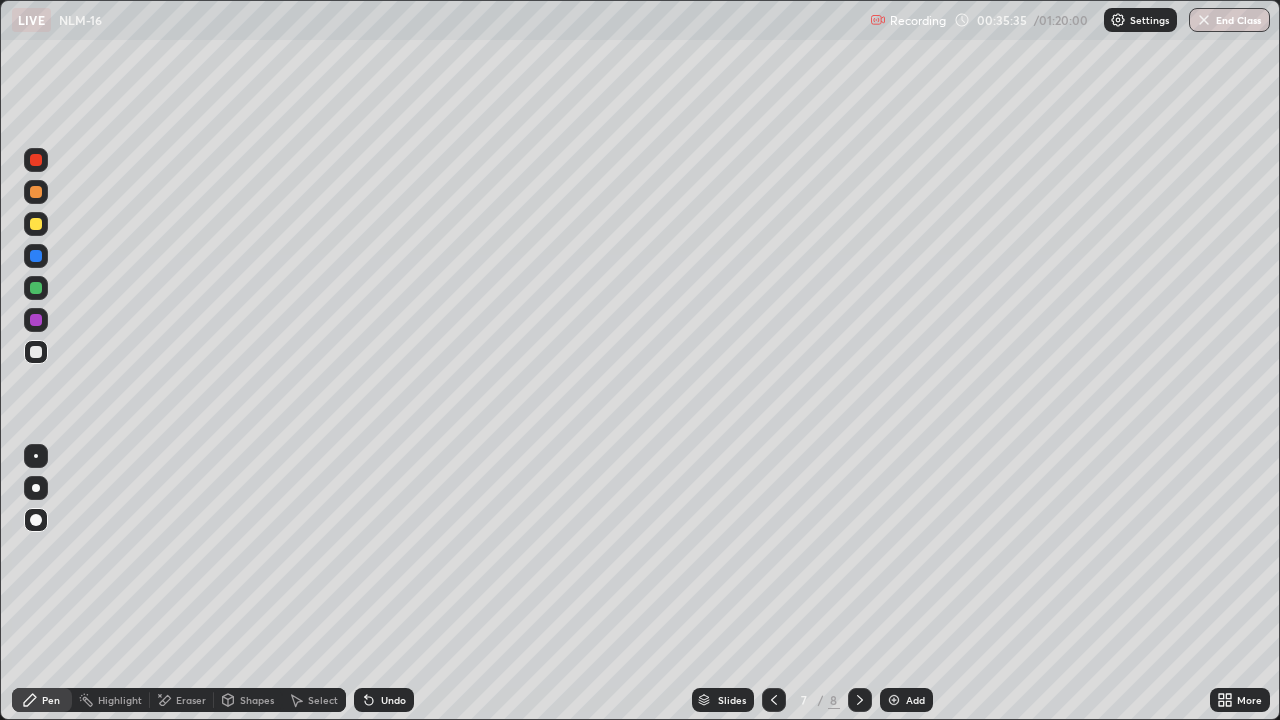 click at bounding box center (36, 256) 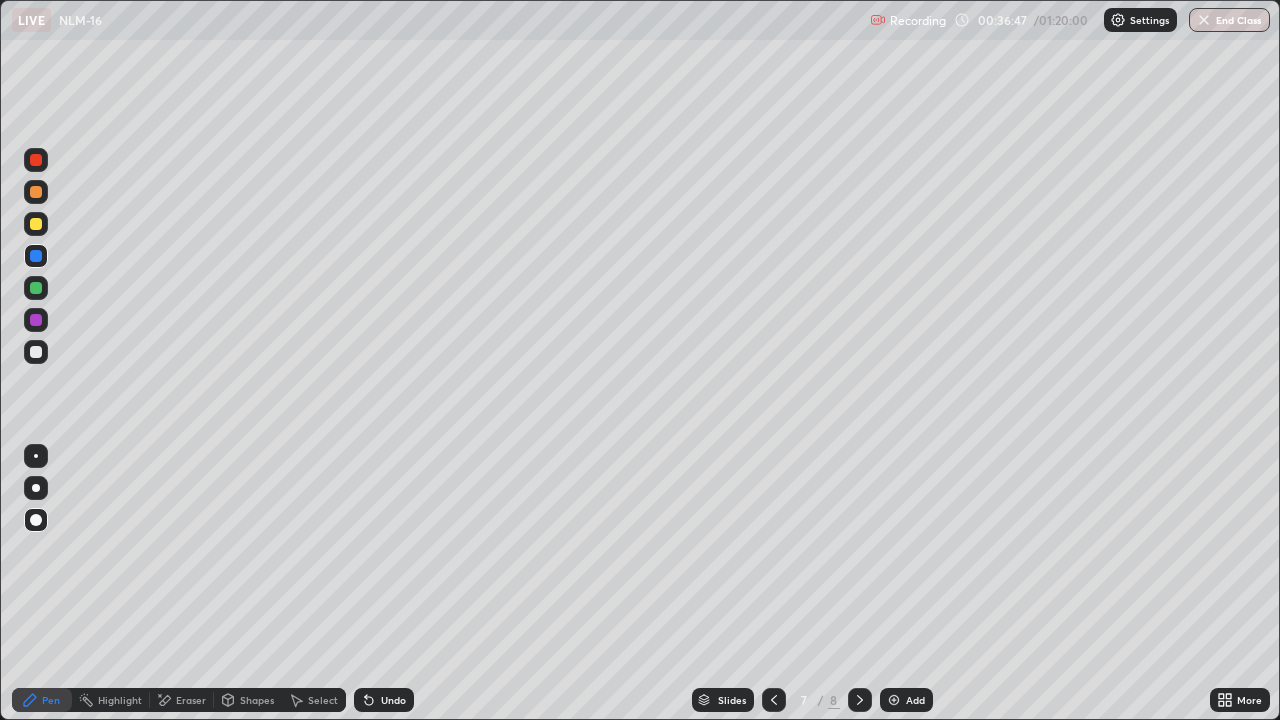 click 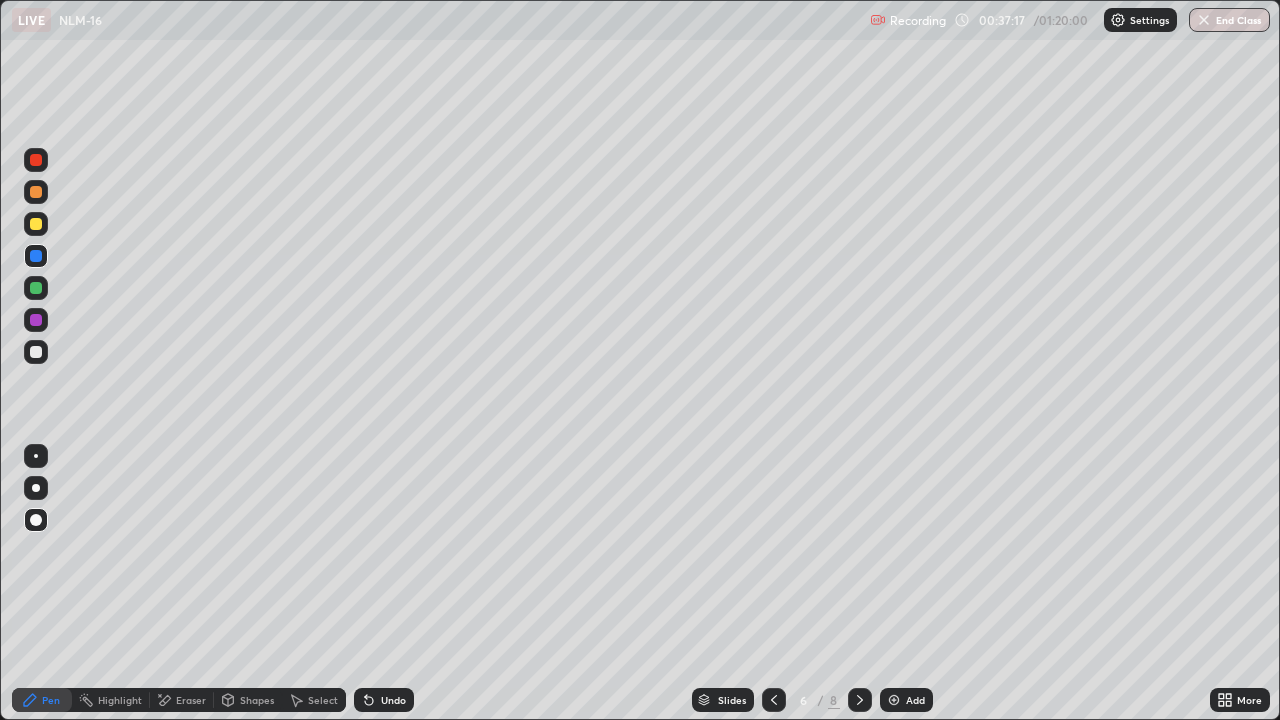 click 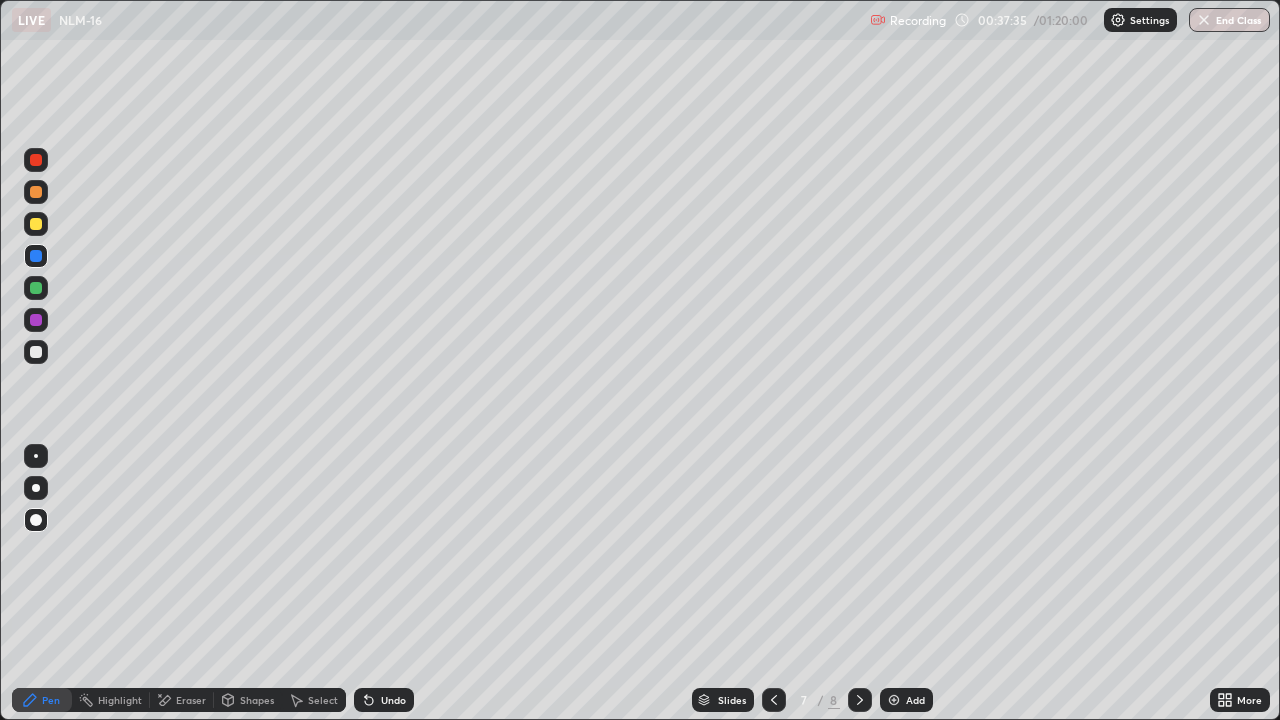 click 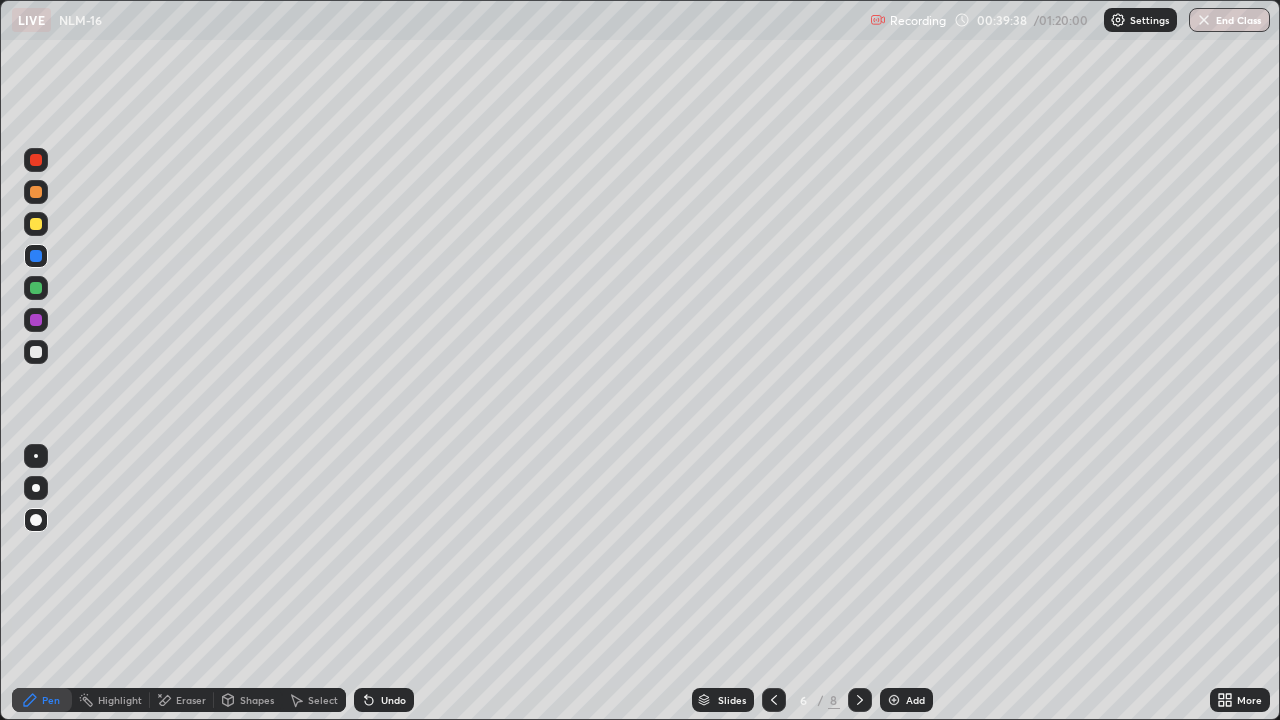 click at bounding box center [860, 700] 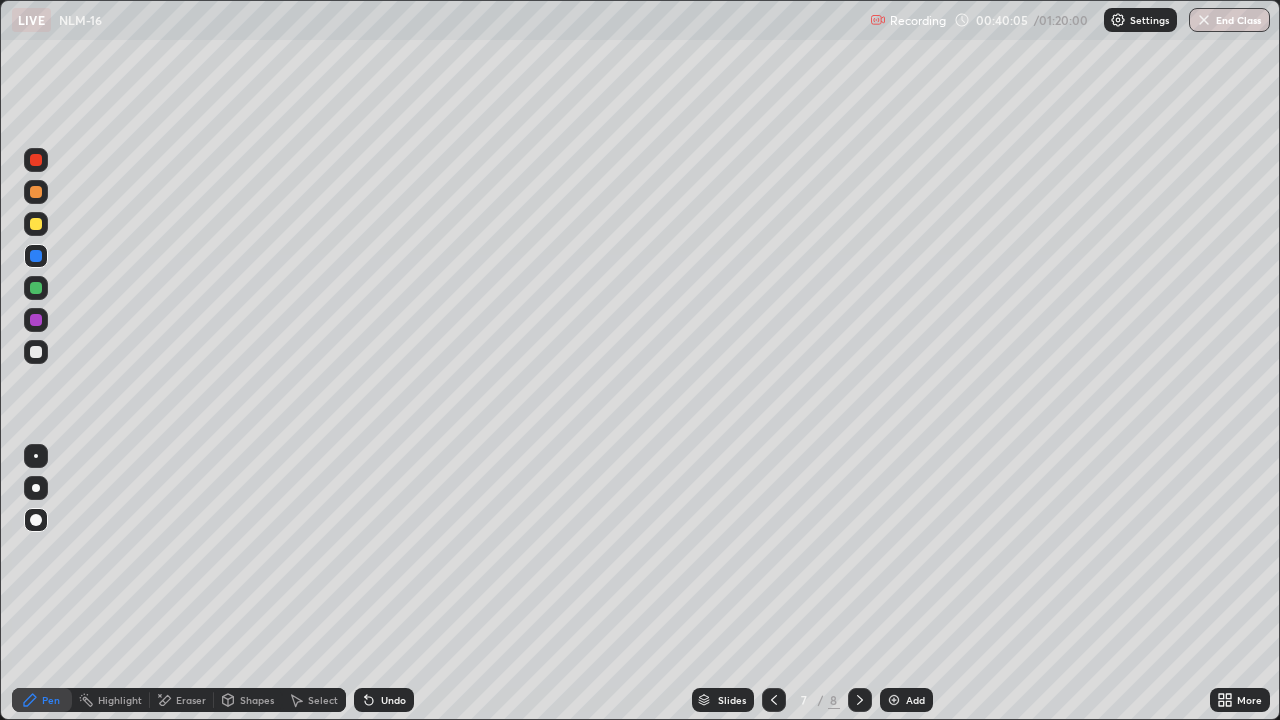 click at bounding box center (36, 352) 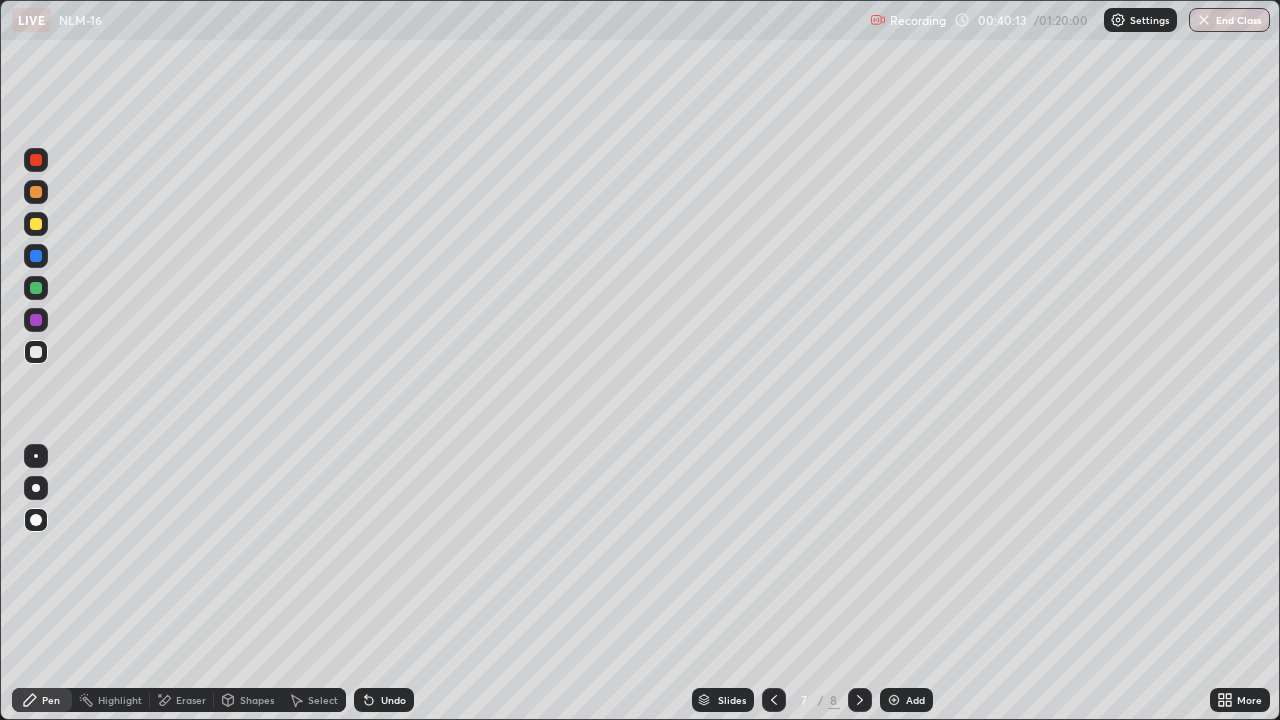 click 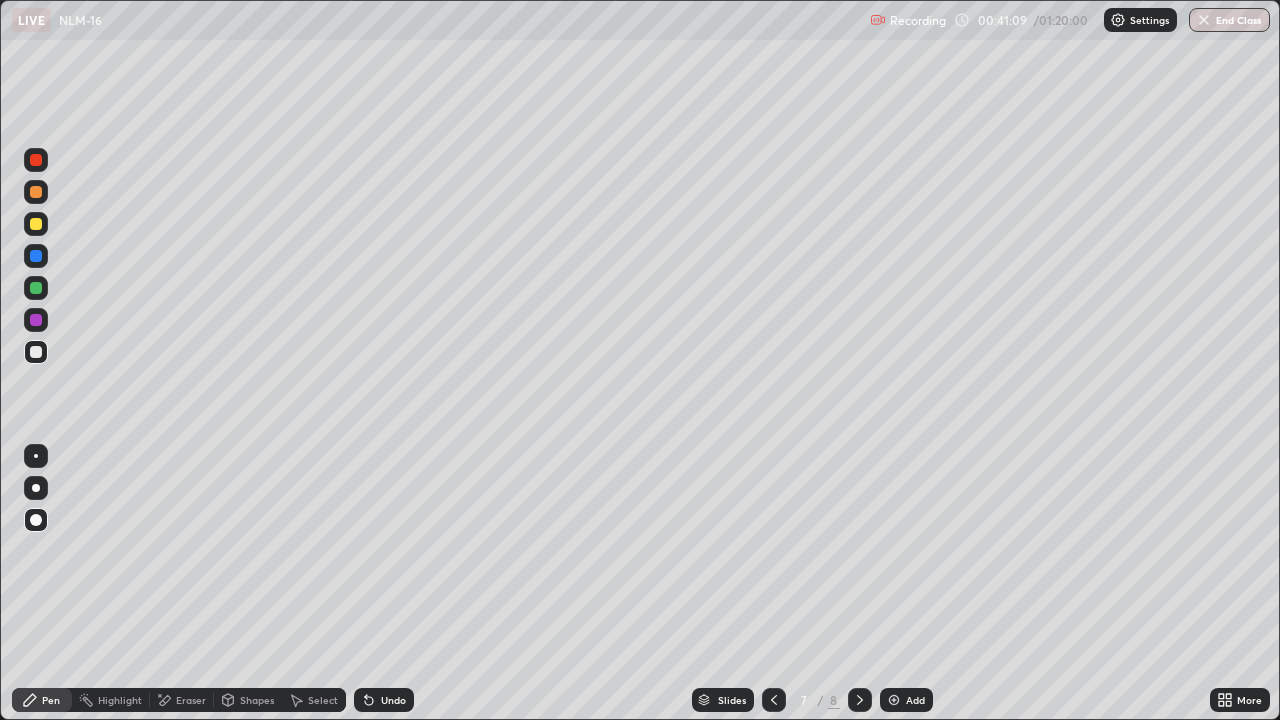 click on "Add" at bounding box center [915, 700] 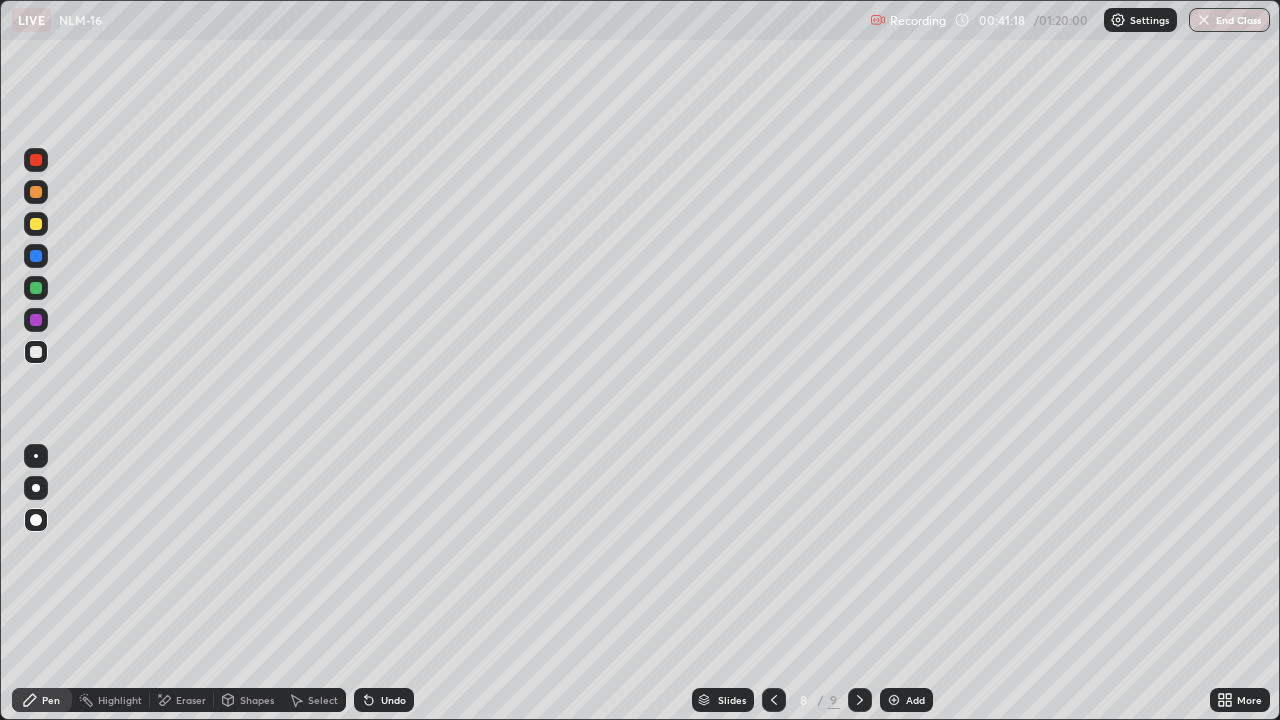 click 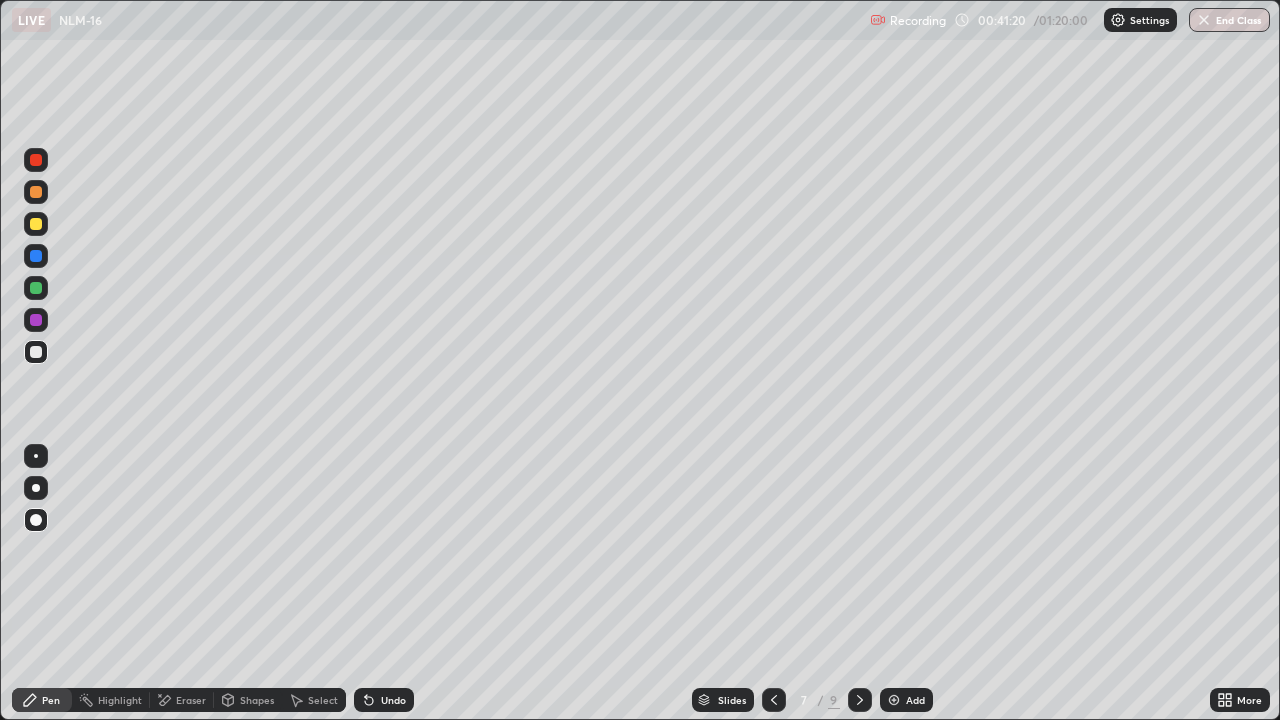 click at bounding box center [860, 700] 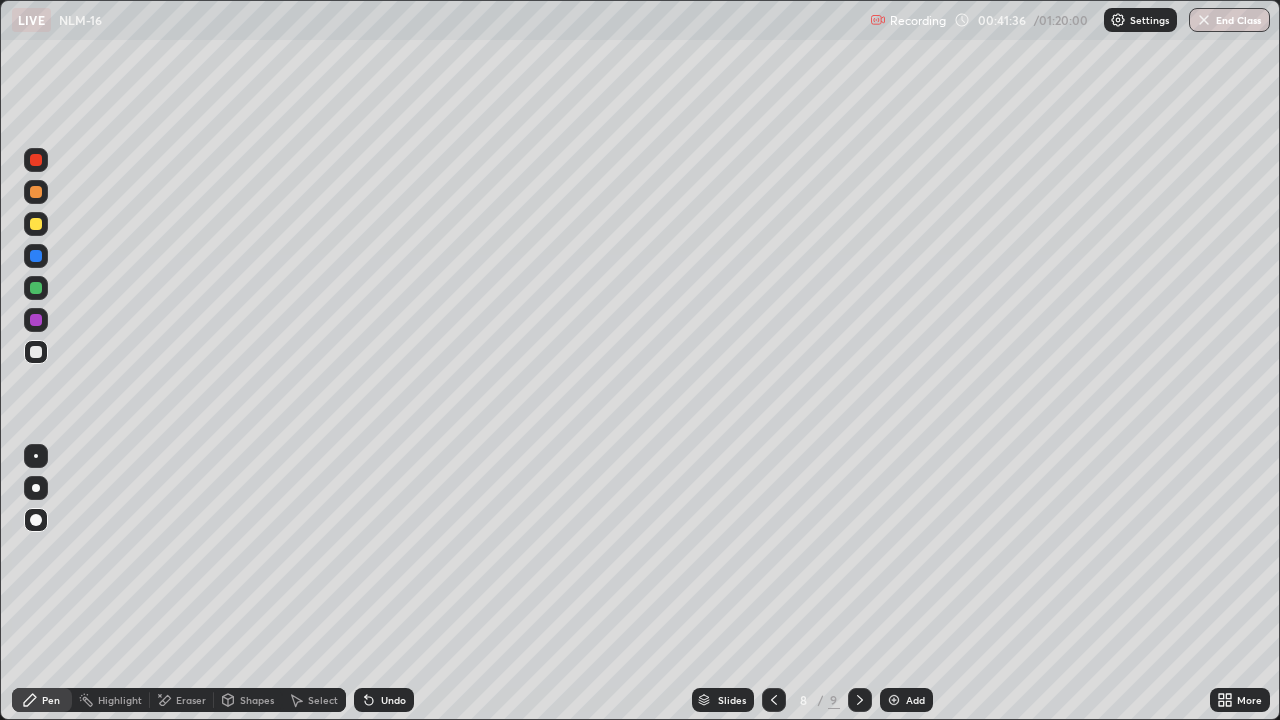 click at bounding box center (36, 224) 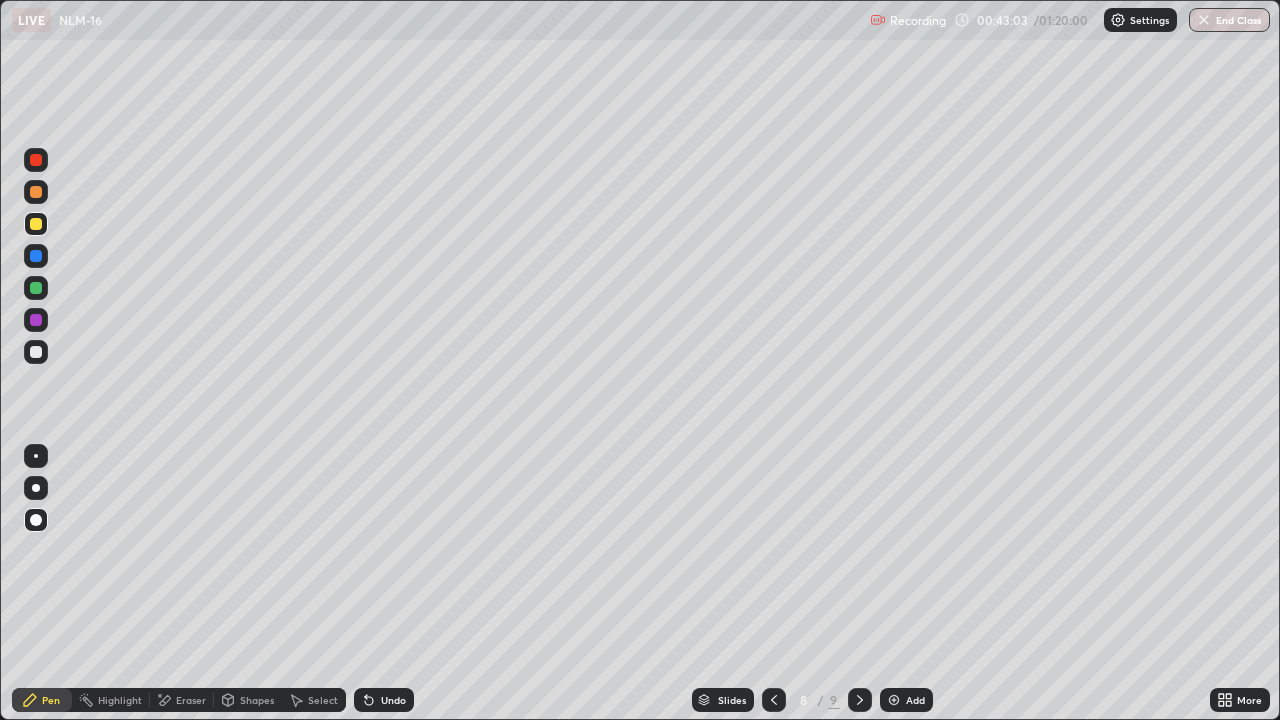 click on "Eraser" at bounding box center [191, 700] 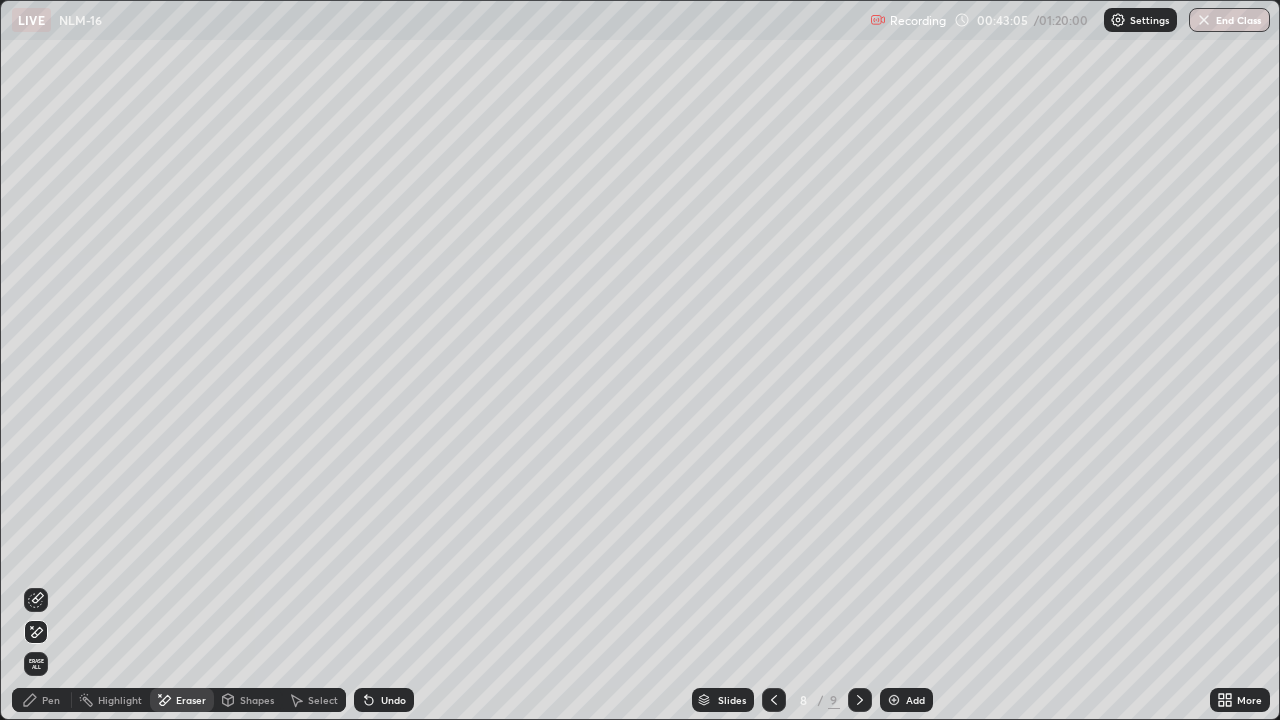 click on "Pen" at bounding box center (42, 700) 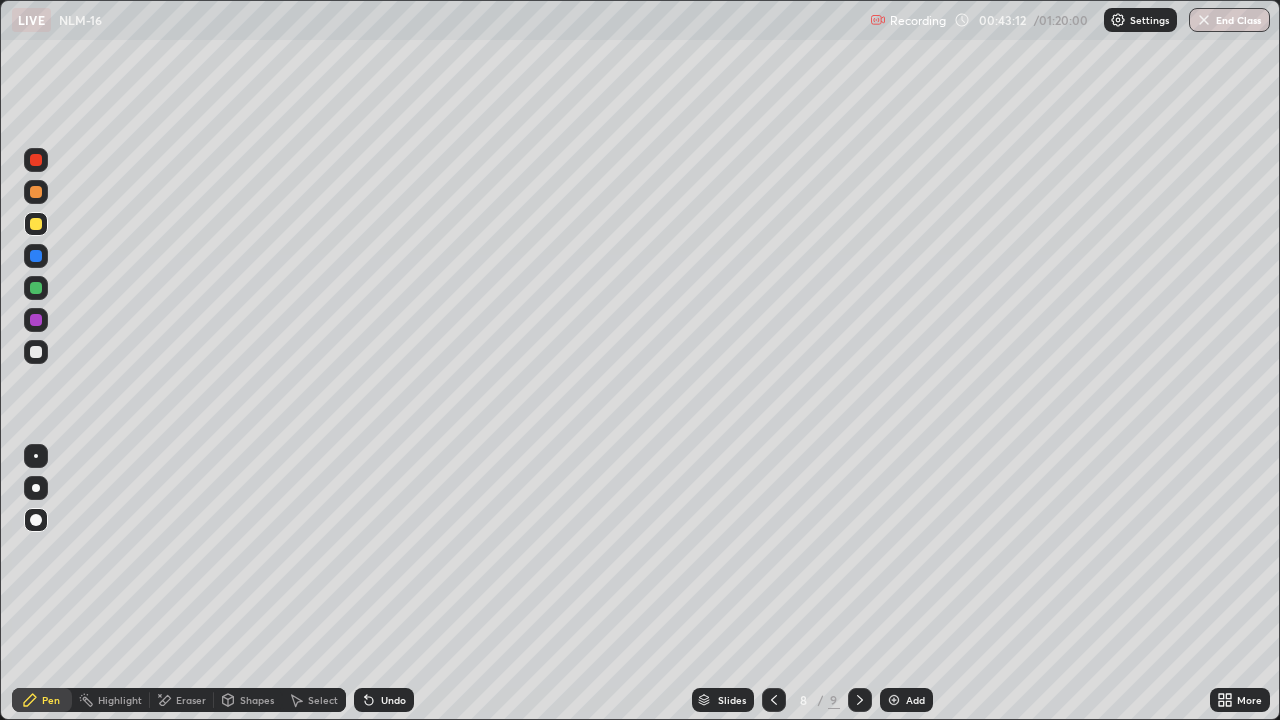 click at bounding box center (36, 352) 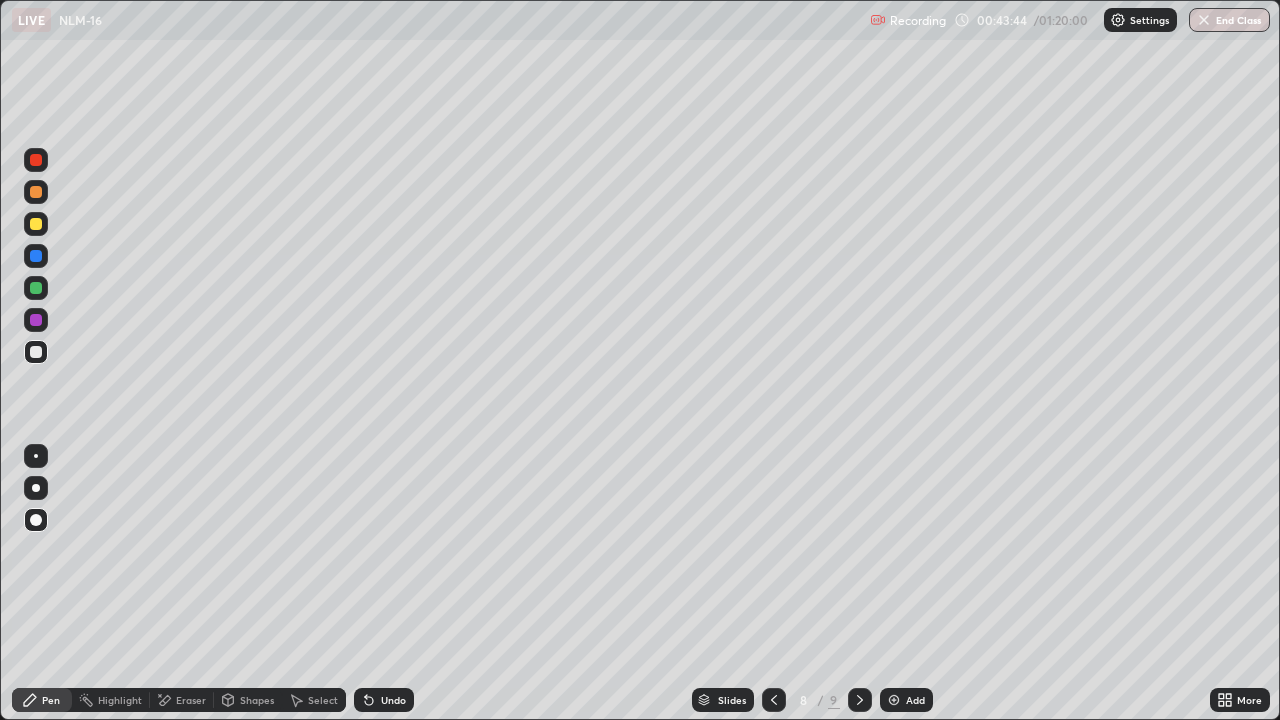 click at bounding box center (36, 288) 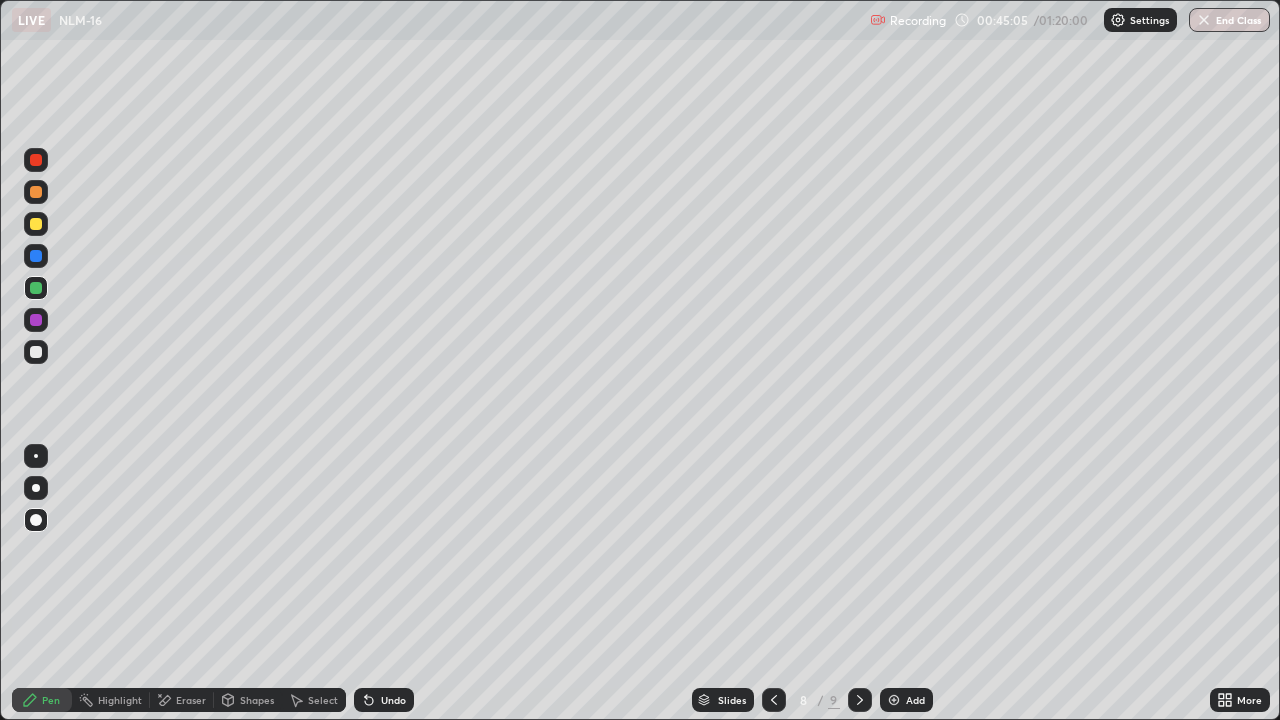 click at bounding box center [774, 700] 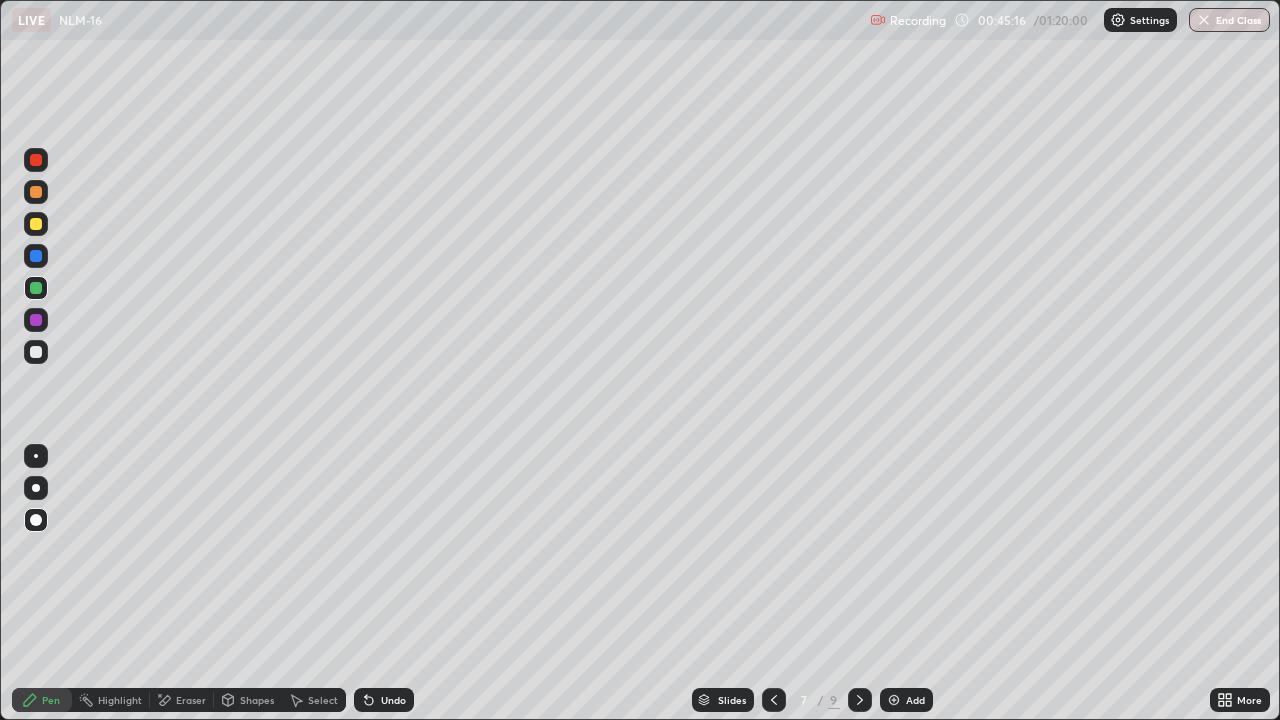 click 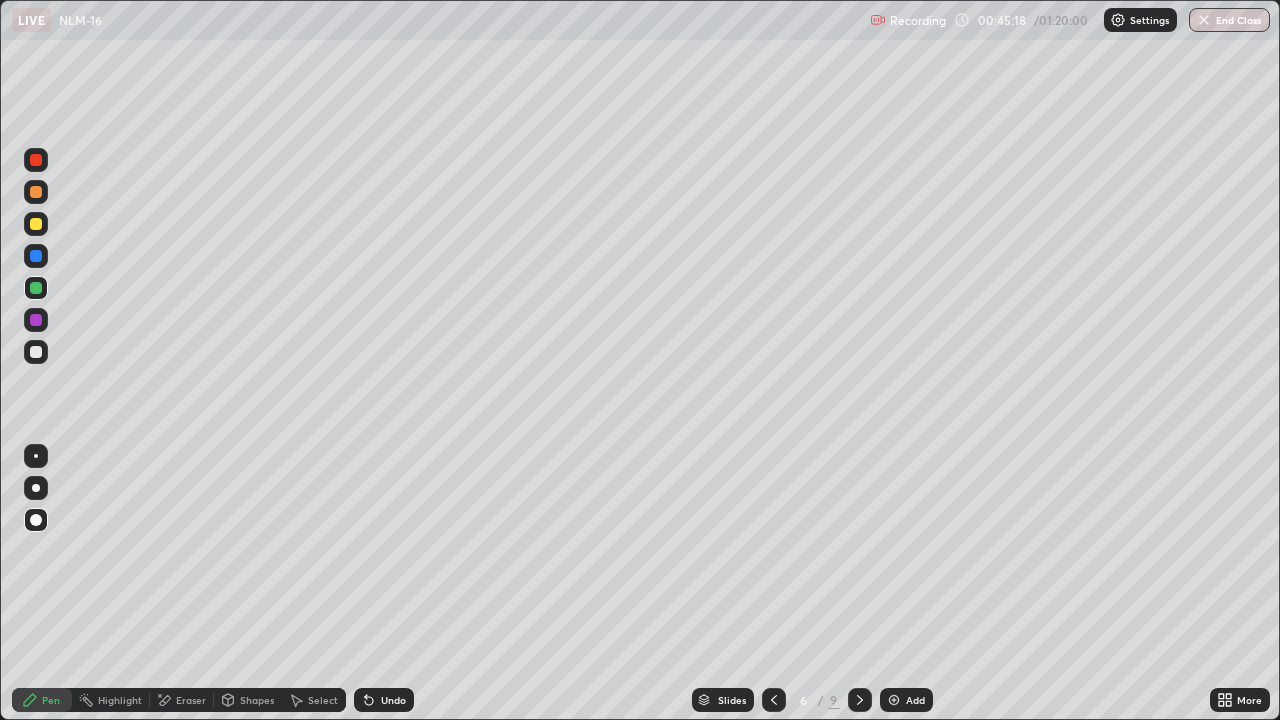 click 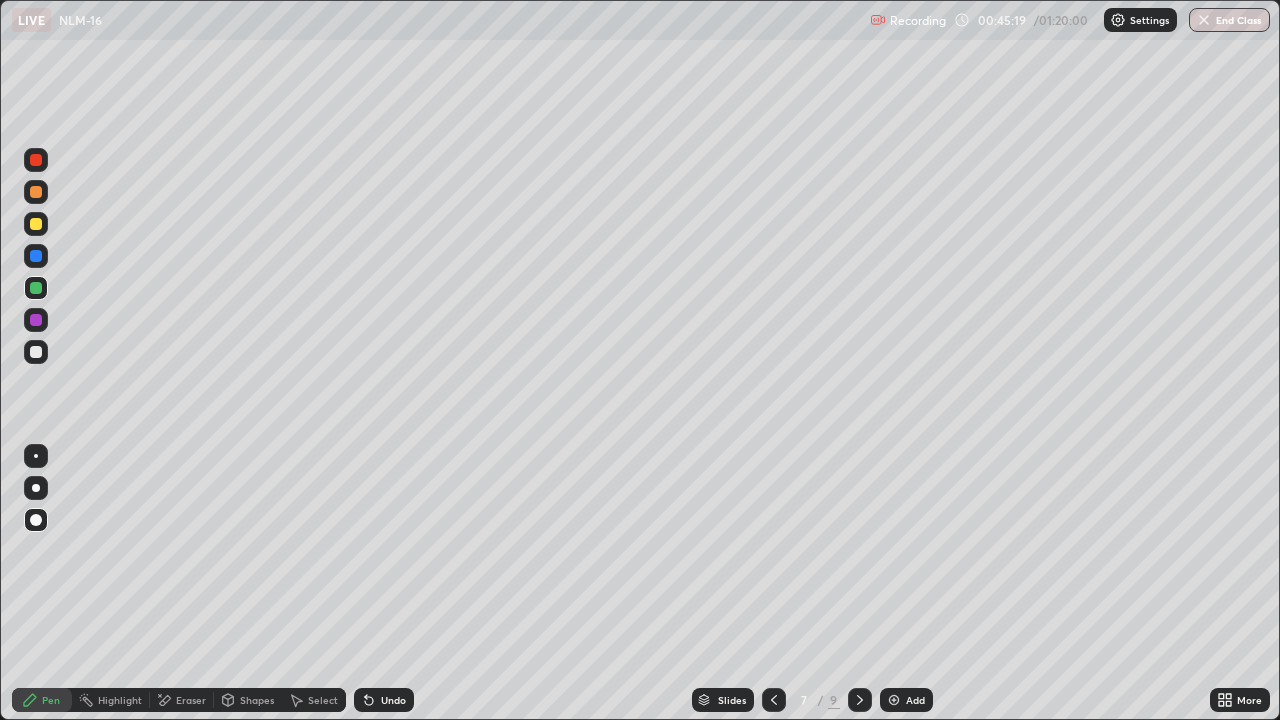 click 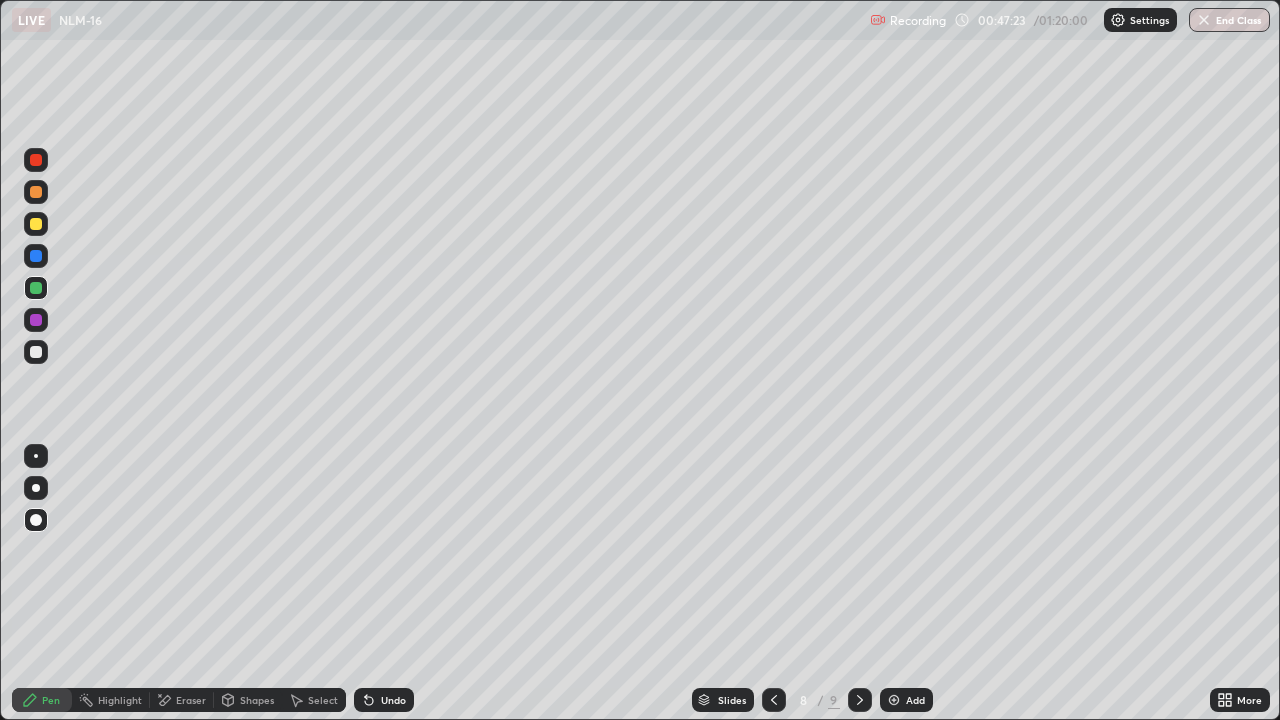 click at bounding box center (894, 700) 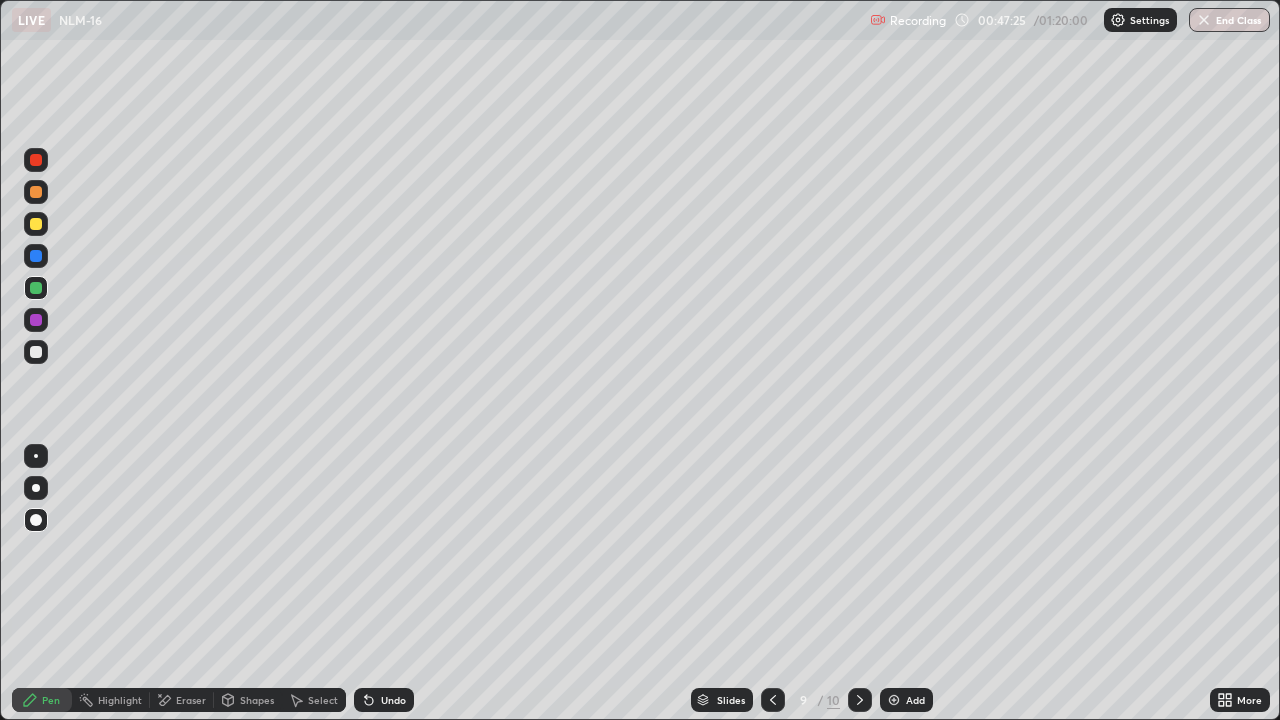 click at bounding box center (36, 352) 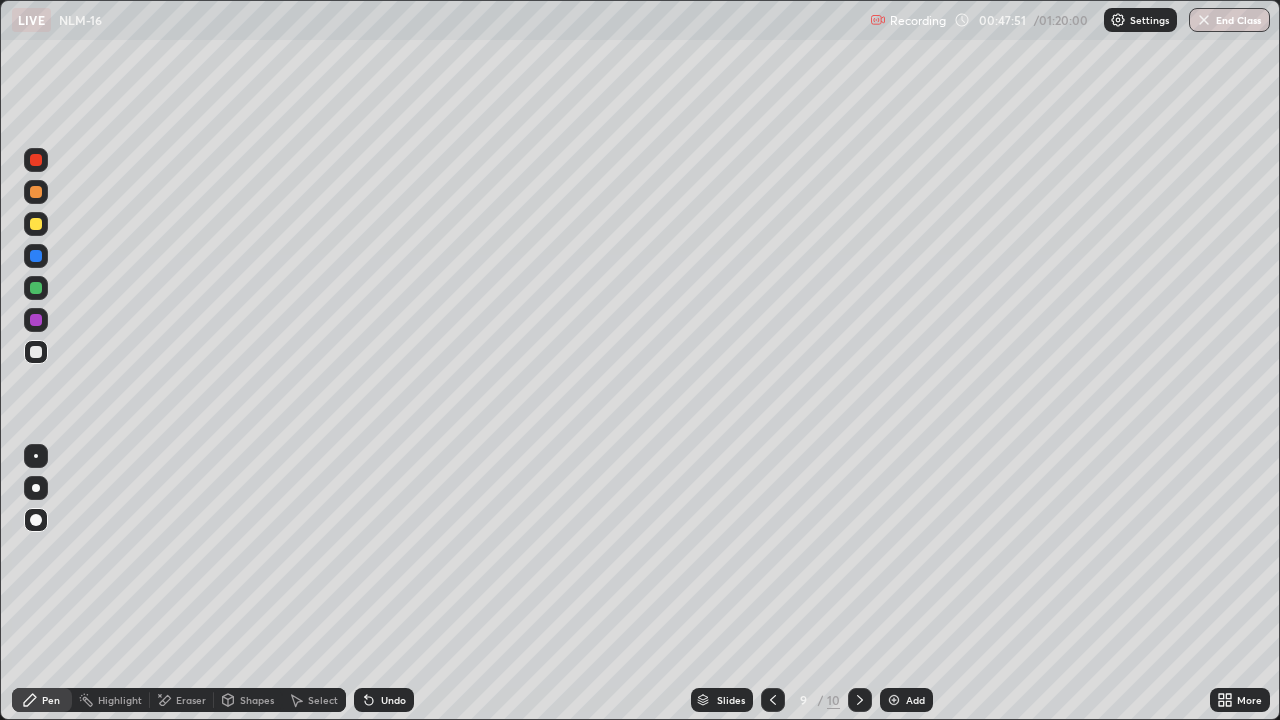 click on "Undo" at bounding box center [384, 700] 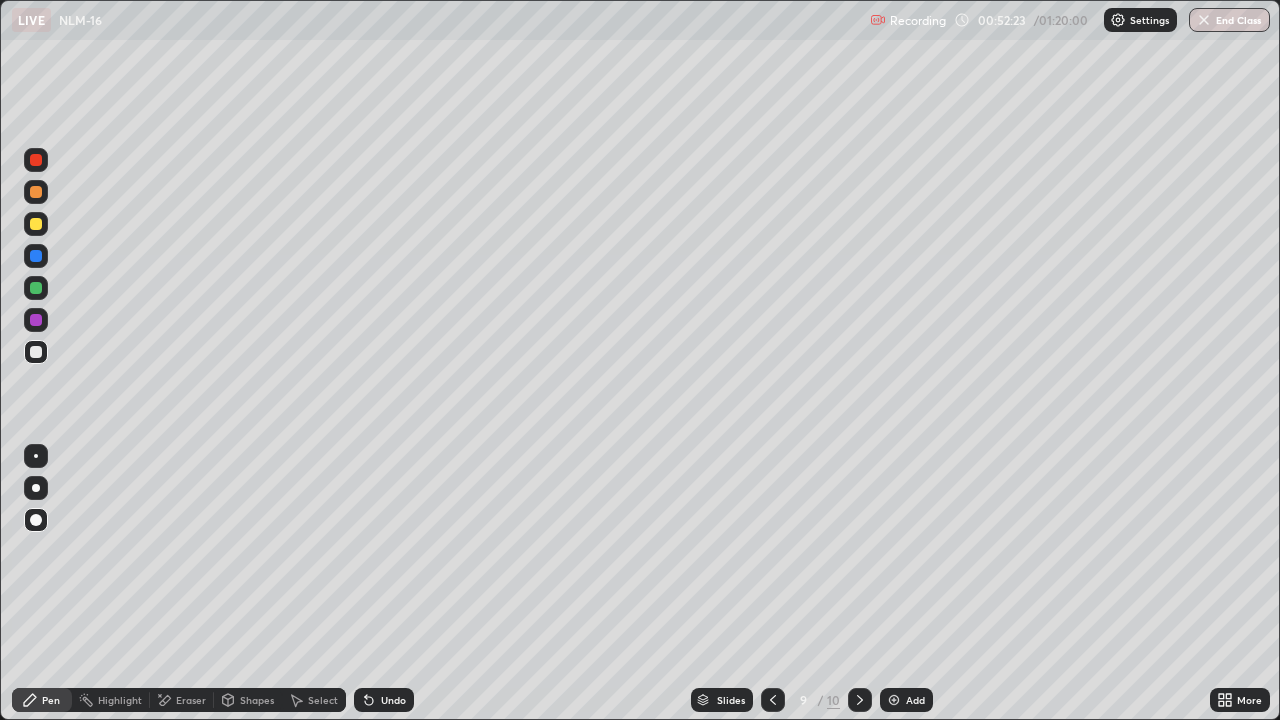 click at bounding box center [36, 160] 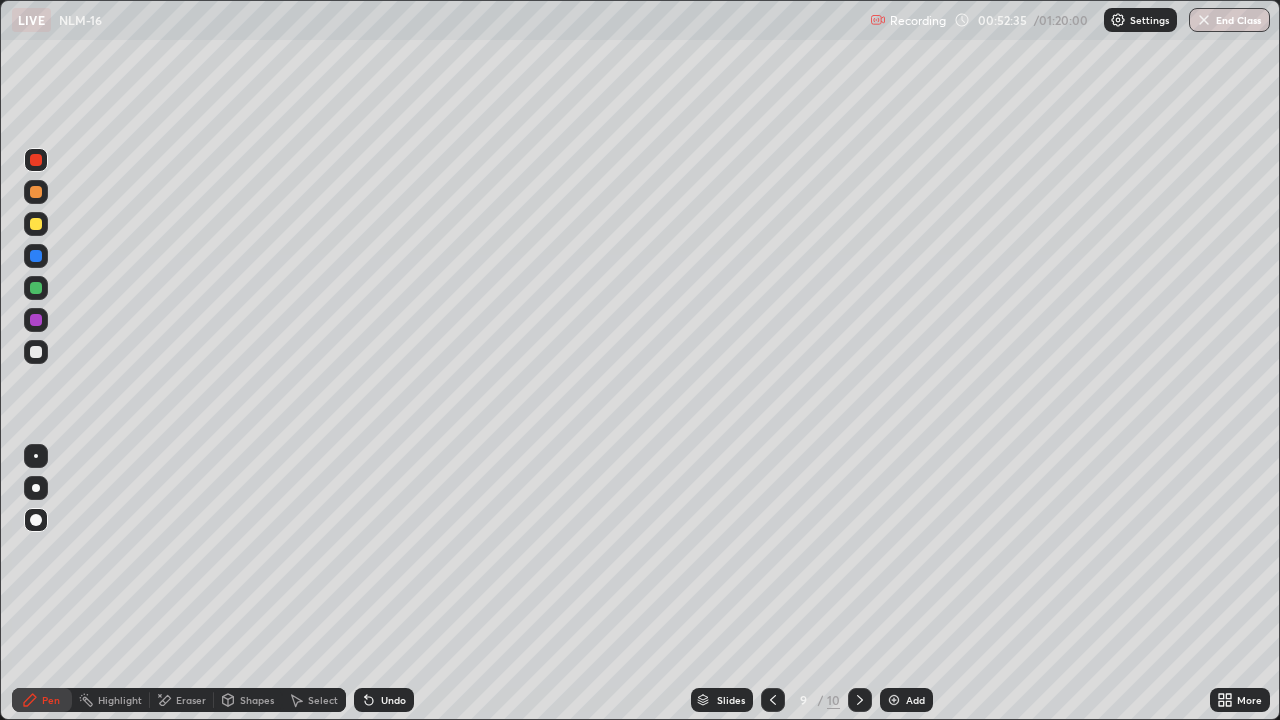 click at bounding box center [36, 352] 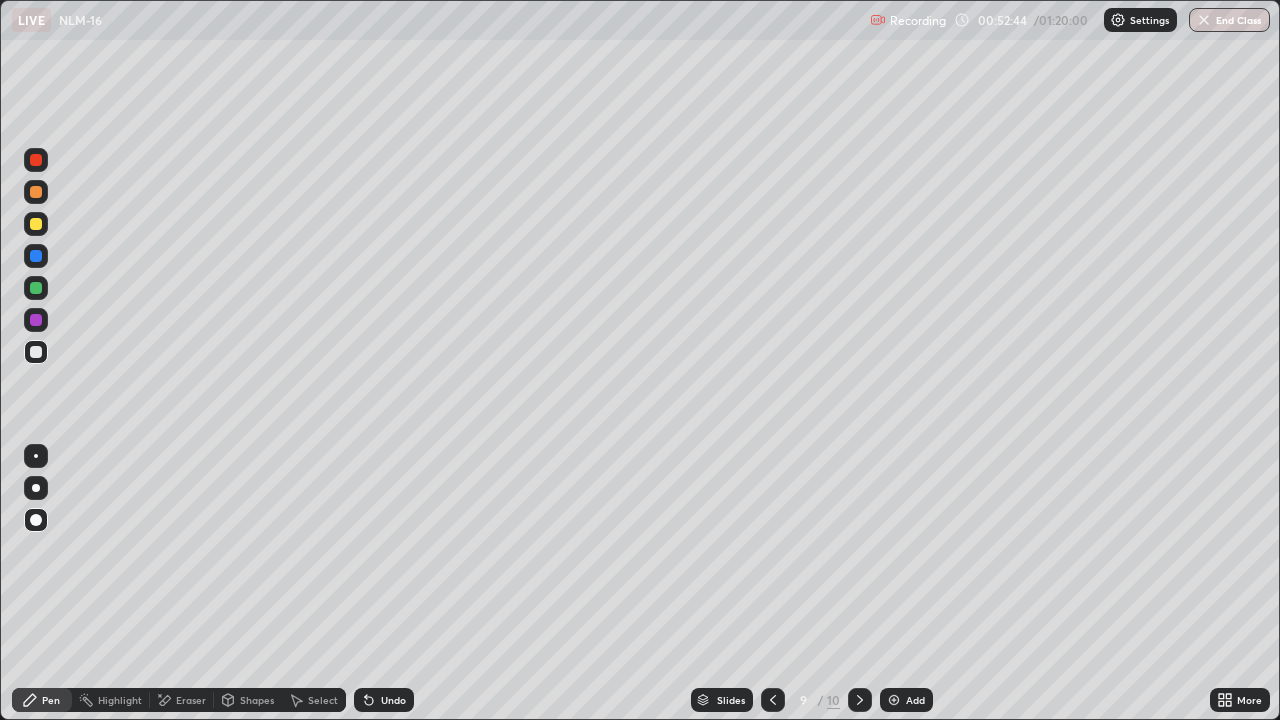 click at bounding box center [36, 352] 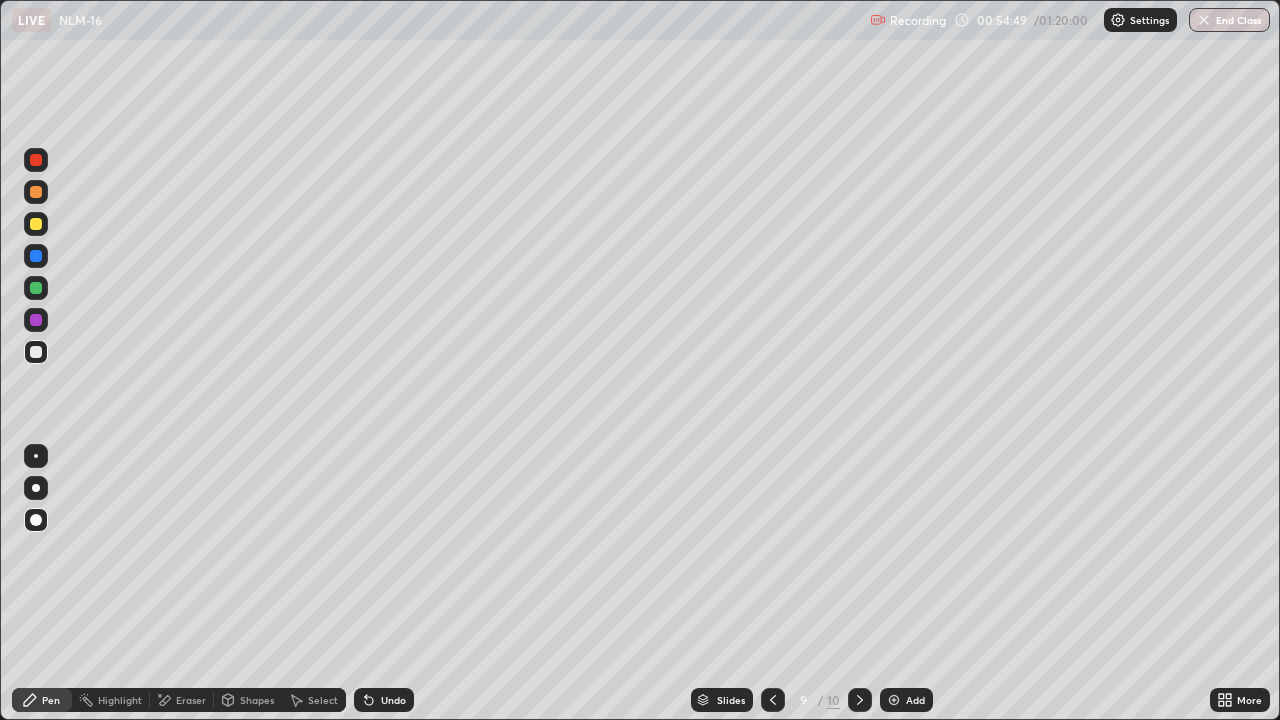 click on "Add" at bounding box center (906, 700) 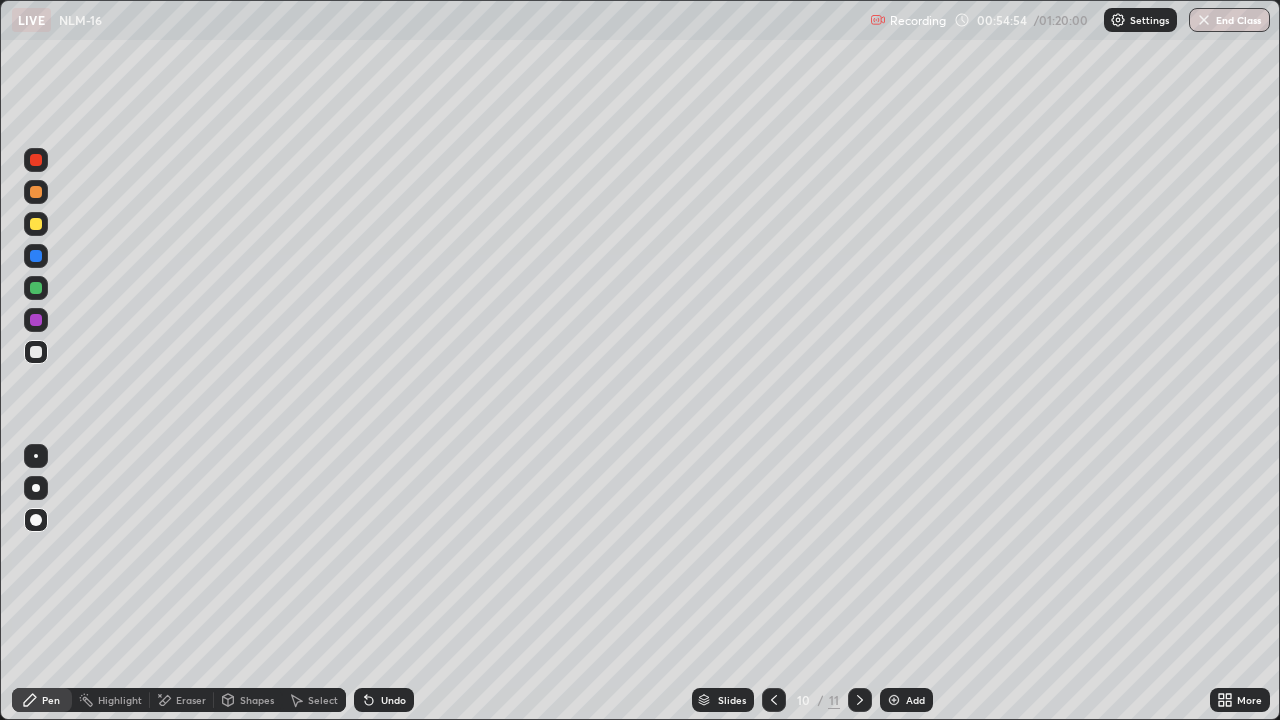 click at bounding box center (36, 352) 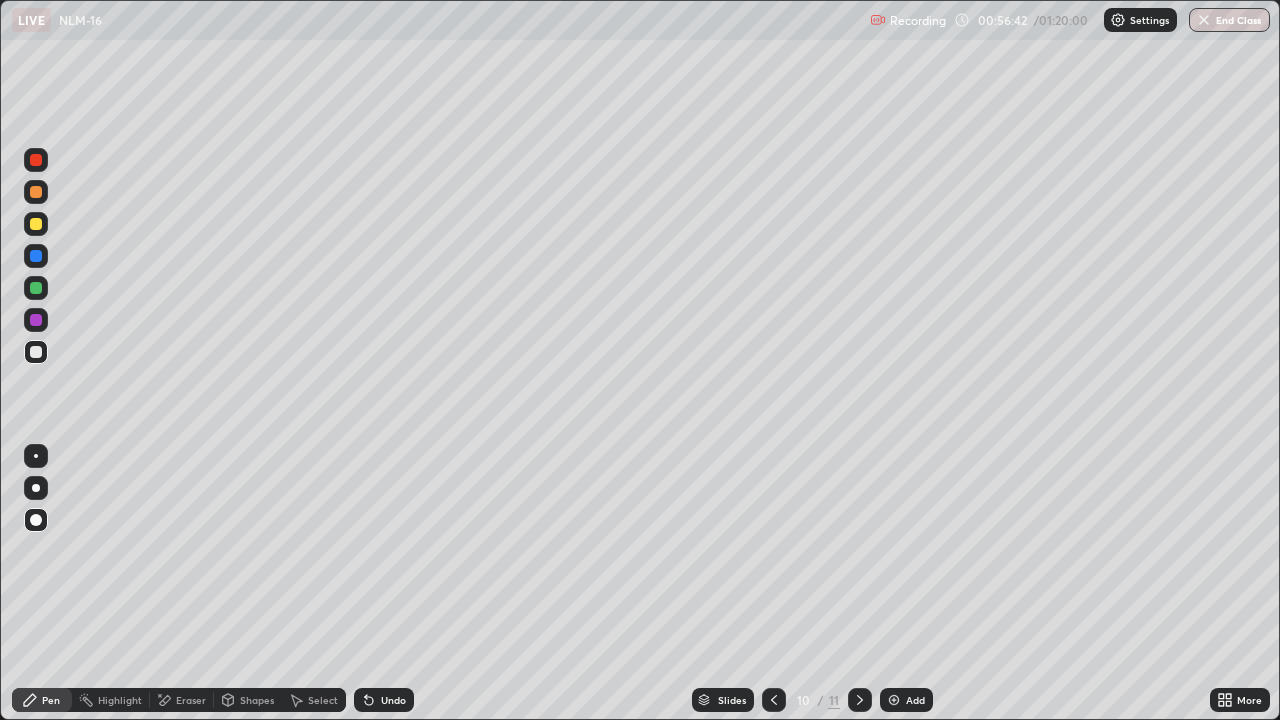 click at bounding box center (36, 224) 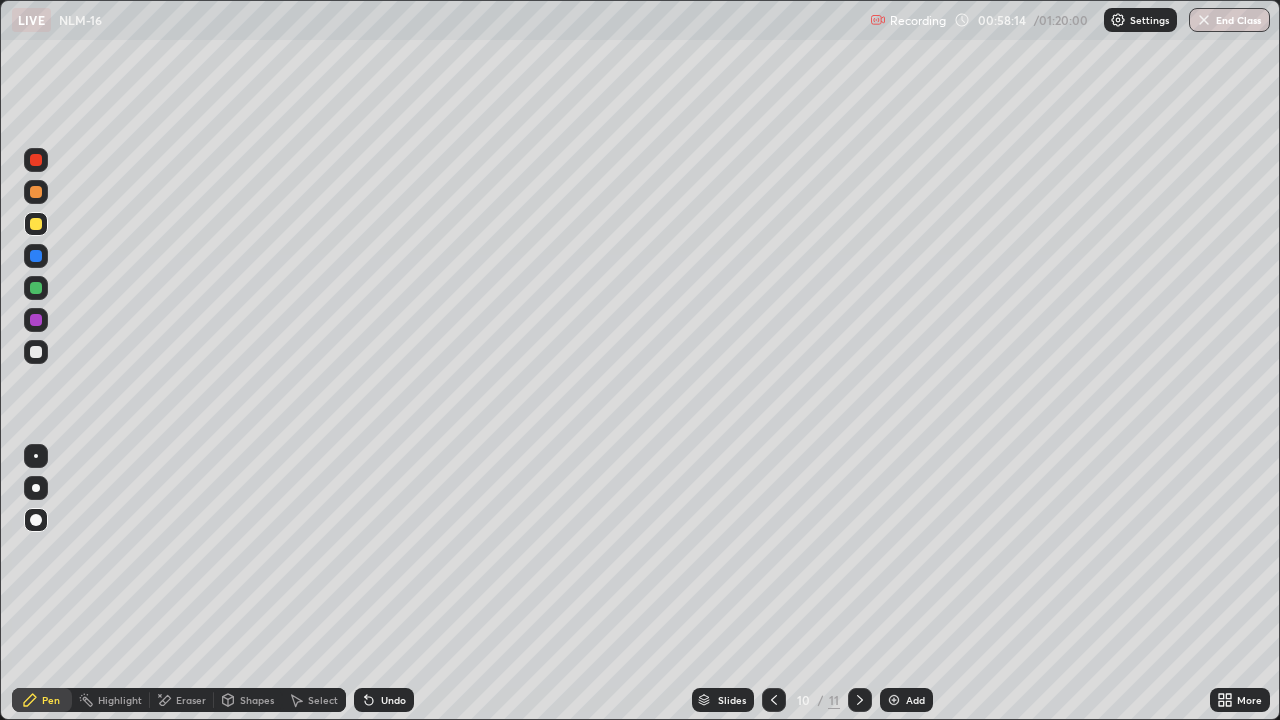 click at bounding box center [36, 160] 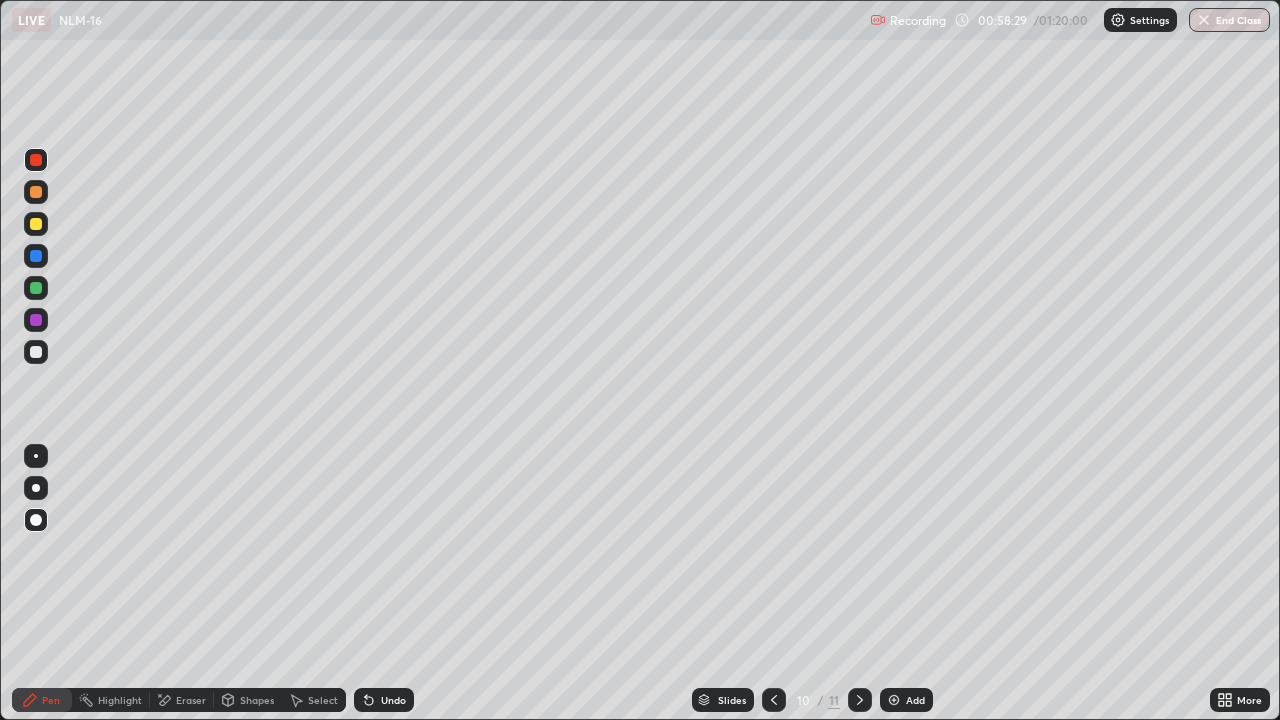 click at bounding box center [36, 352] 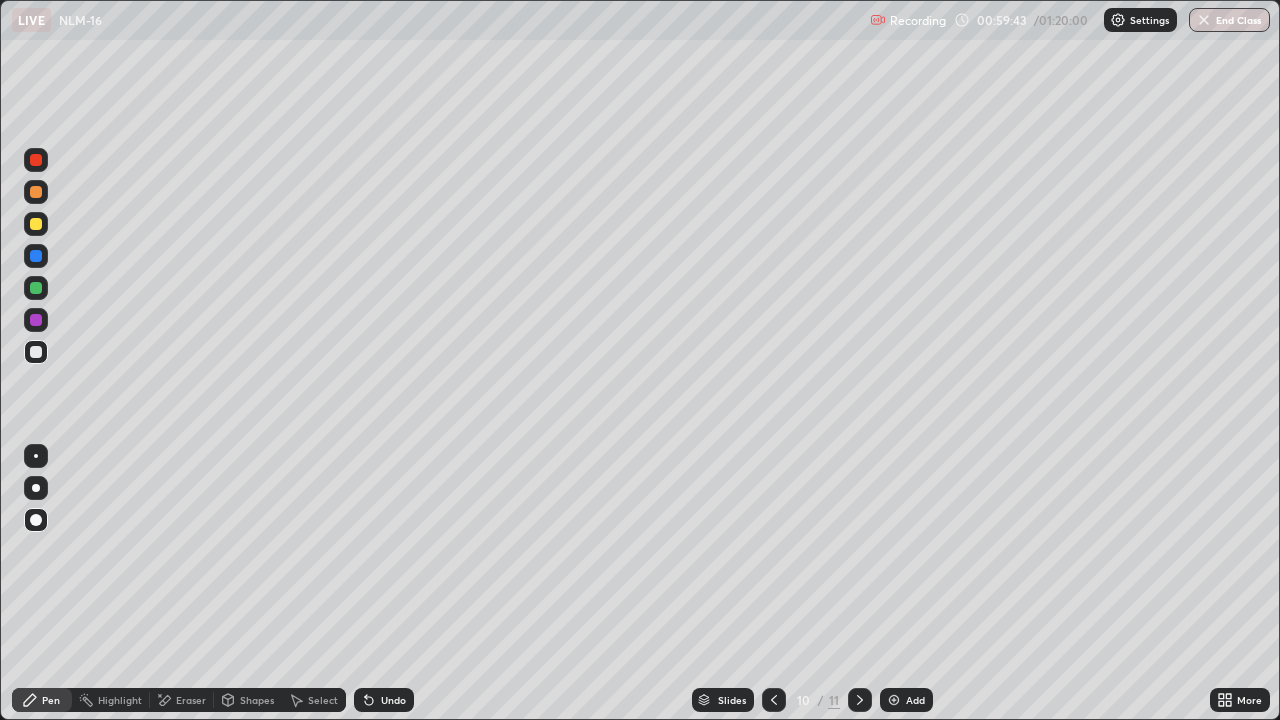 click at bounding box center [36, 288] 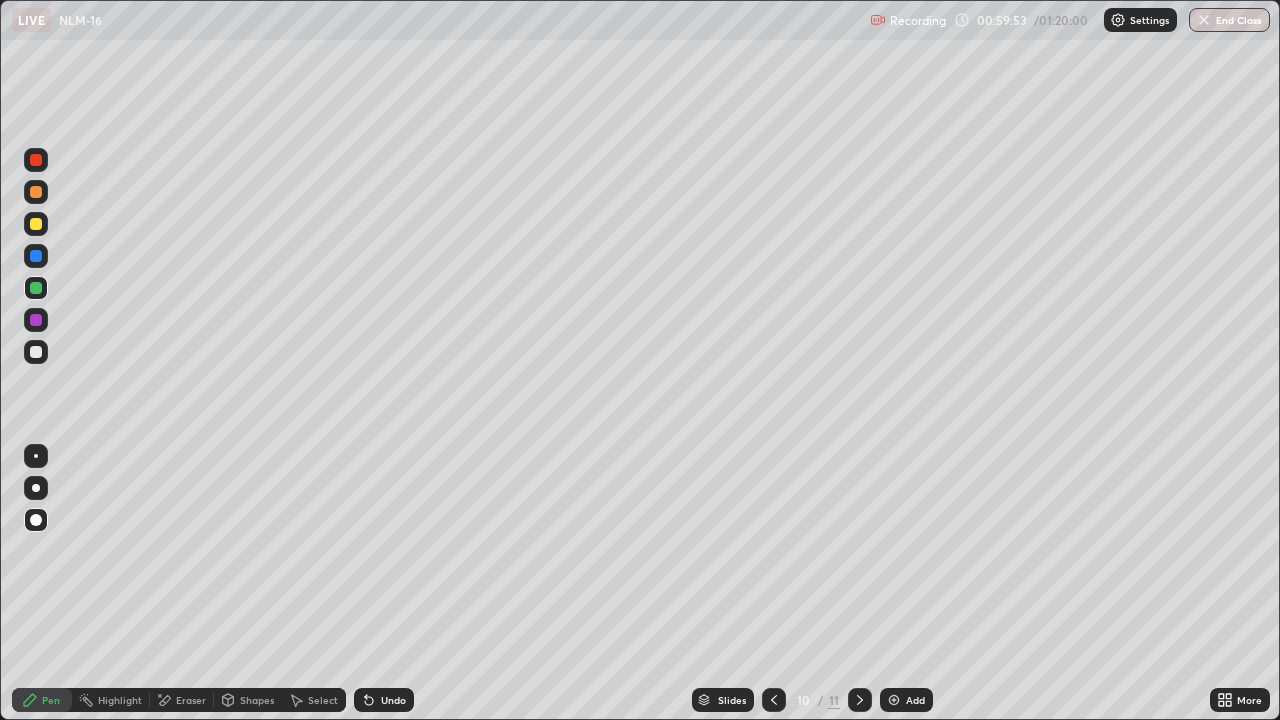 click at bounding box center [36, 288] 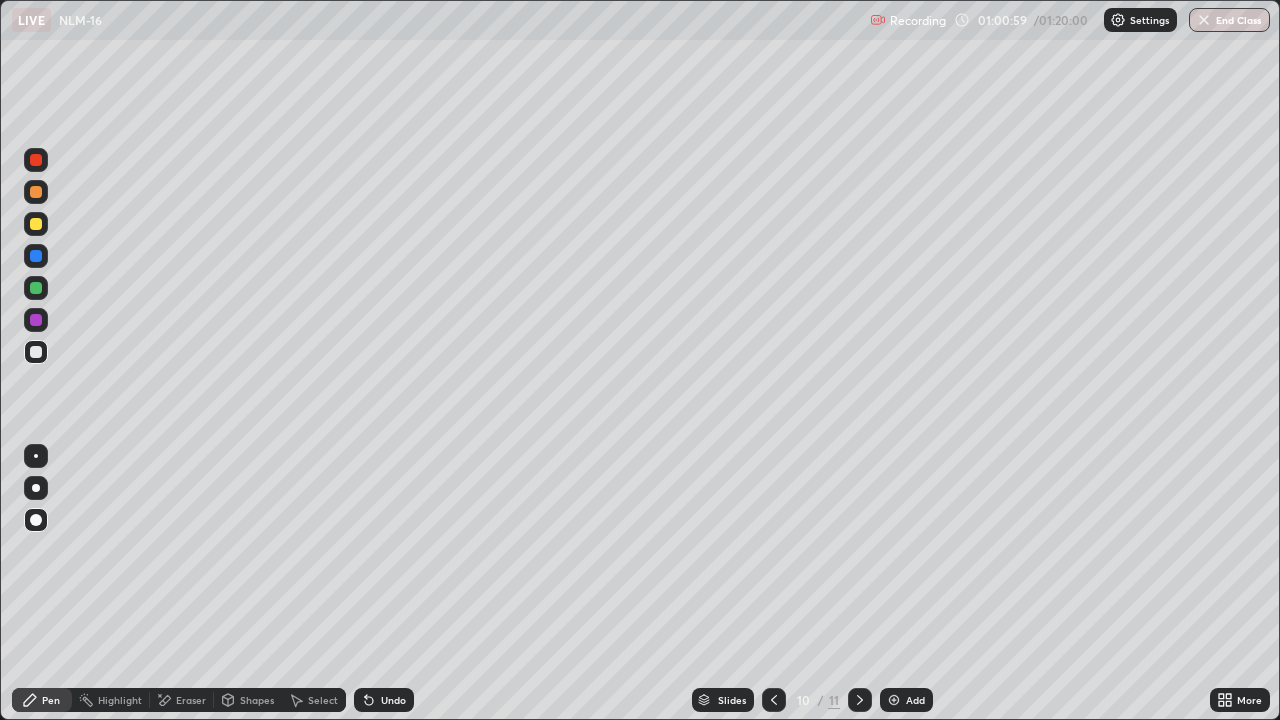 click at bounding box center (36, 288) 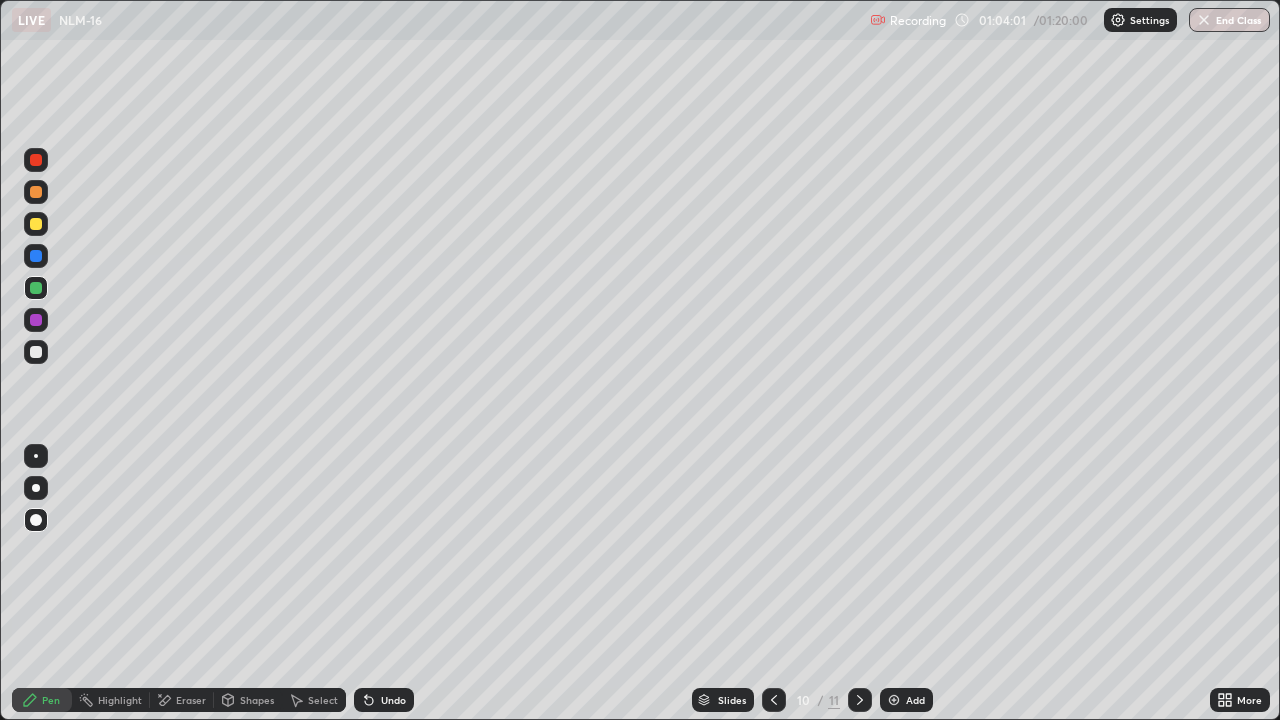 click on "Add" at bounding box center [906, 700] 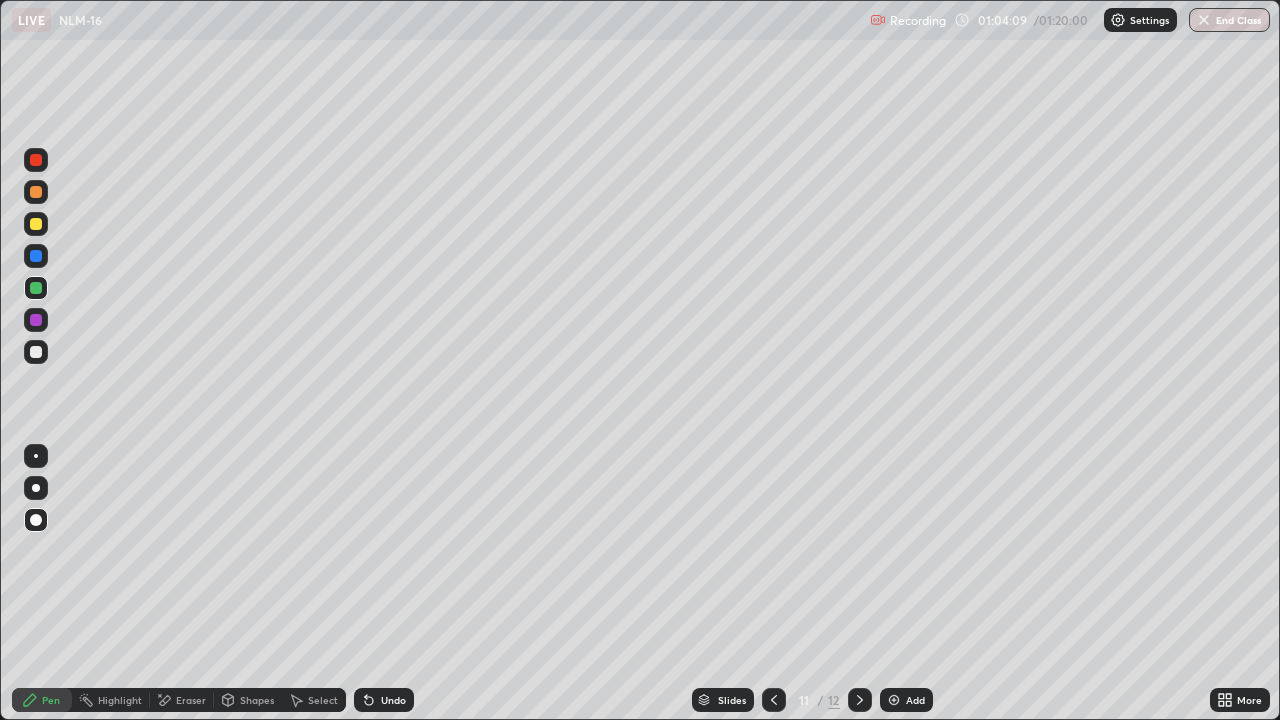 click at bounding box center (36, 224) 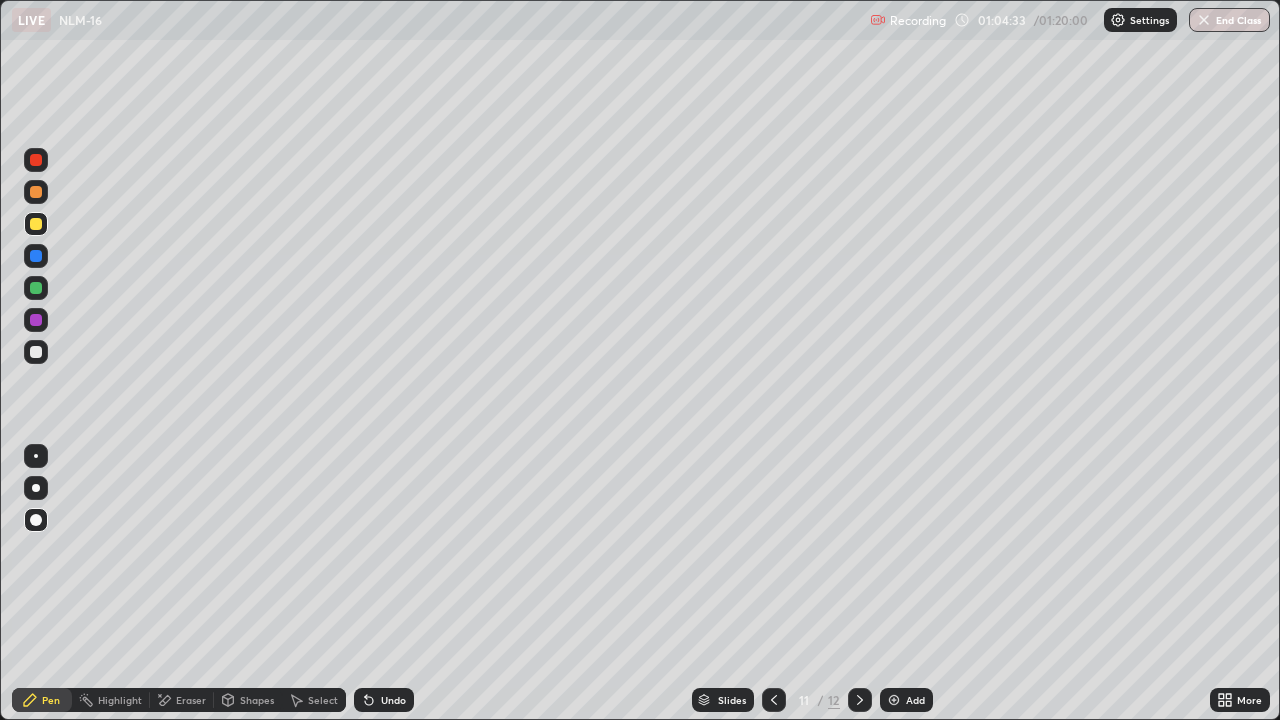 click at bounding box center (36, 352) 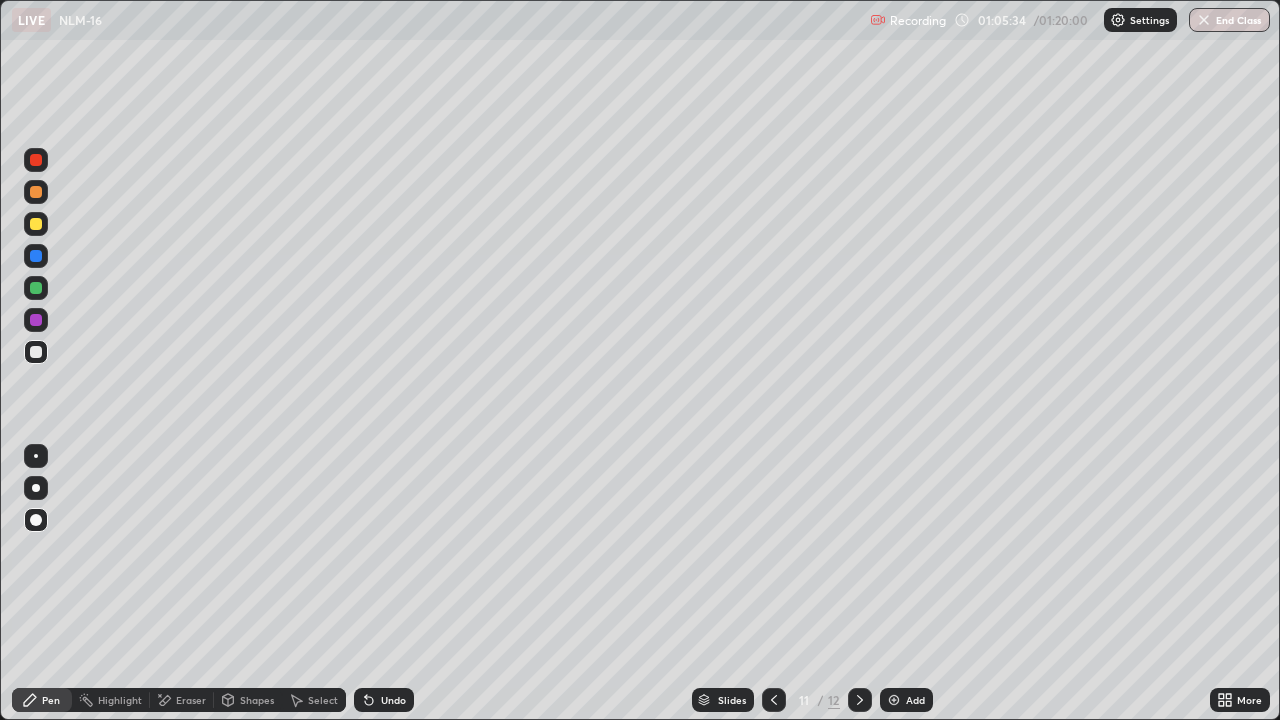 click on "Eraser" at bounding box center (191, 700) 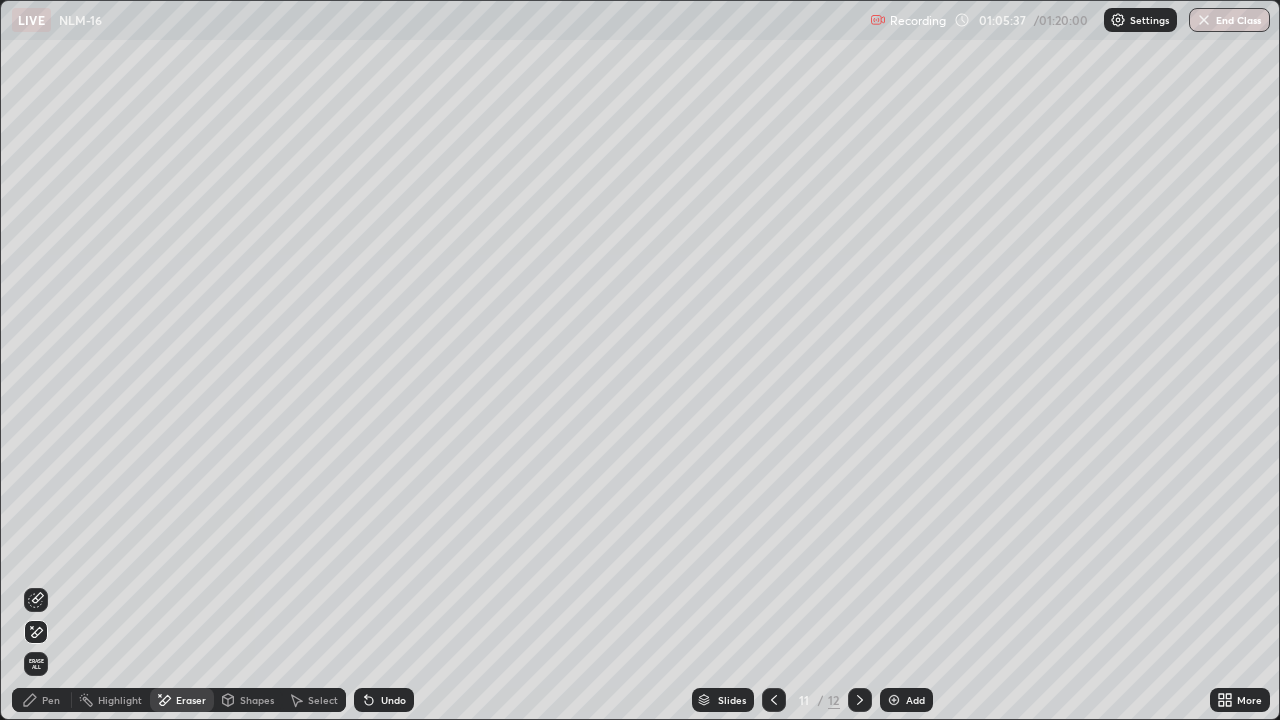 click on "Pen" at bounding box center (51, 700) 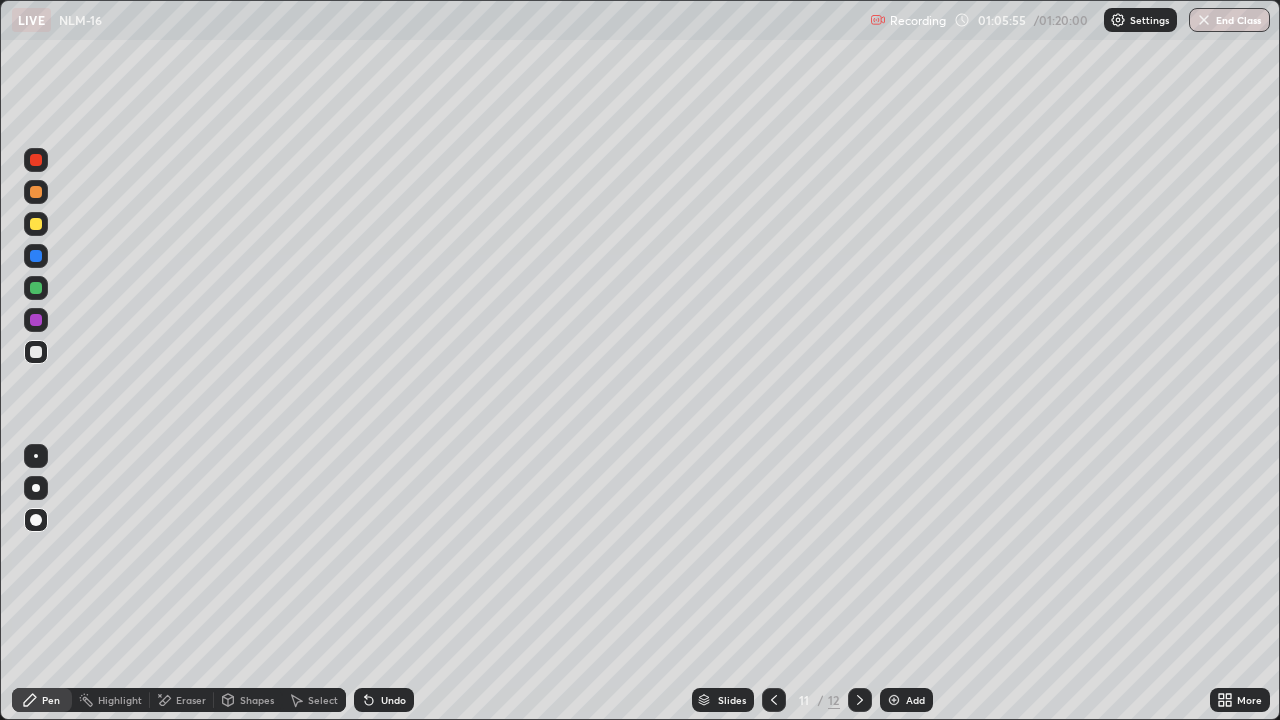 click on "Eraser" at bounding box center [191, 700] 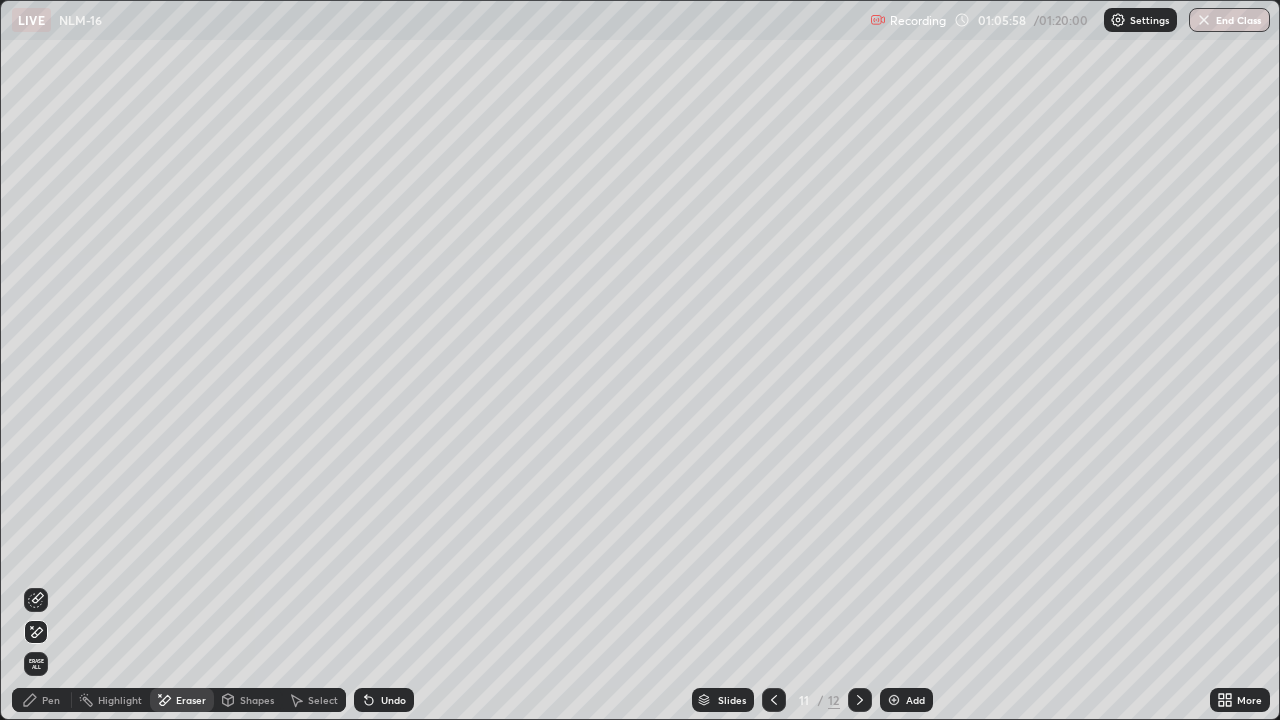 click on "Pen" at bounding box center [42, 700] 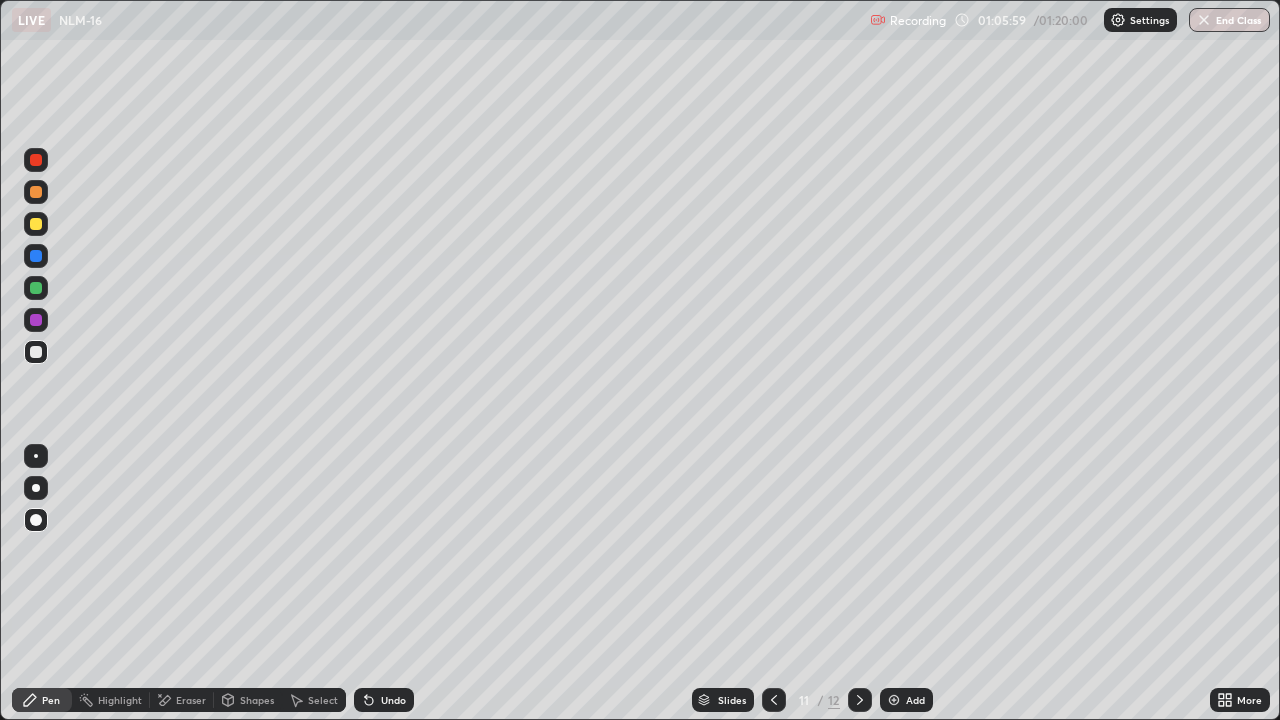 click at bounding box center (36, 224) 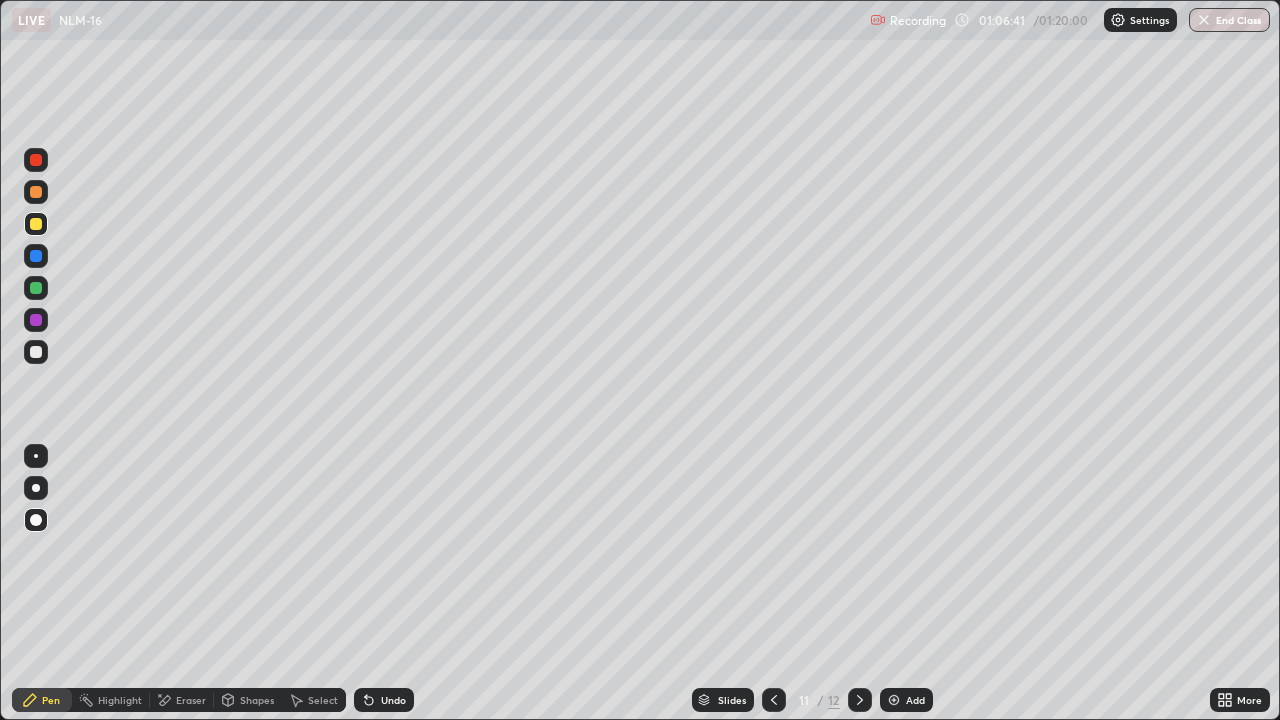 click at bounding box center (36, 352) 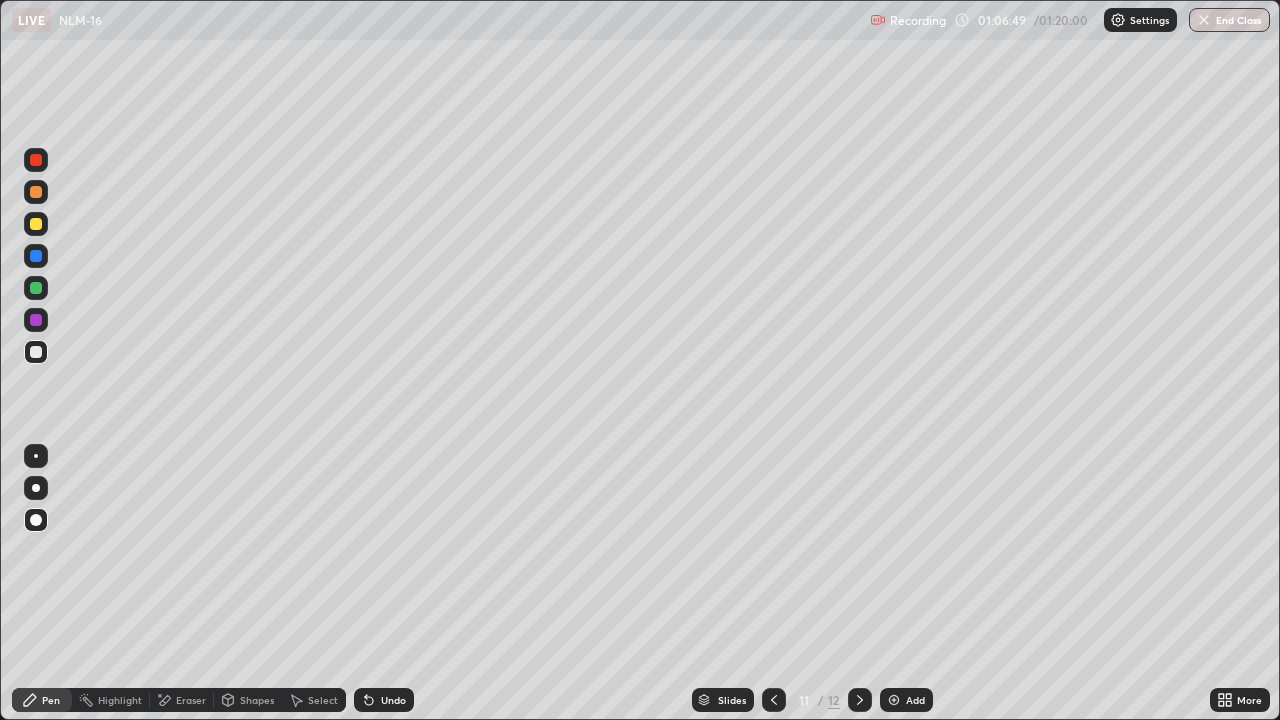 click 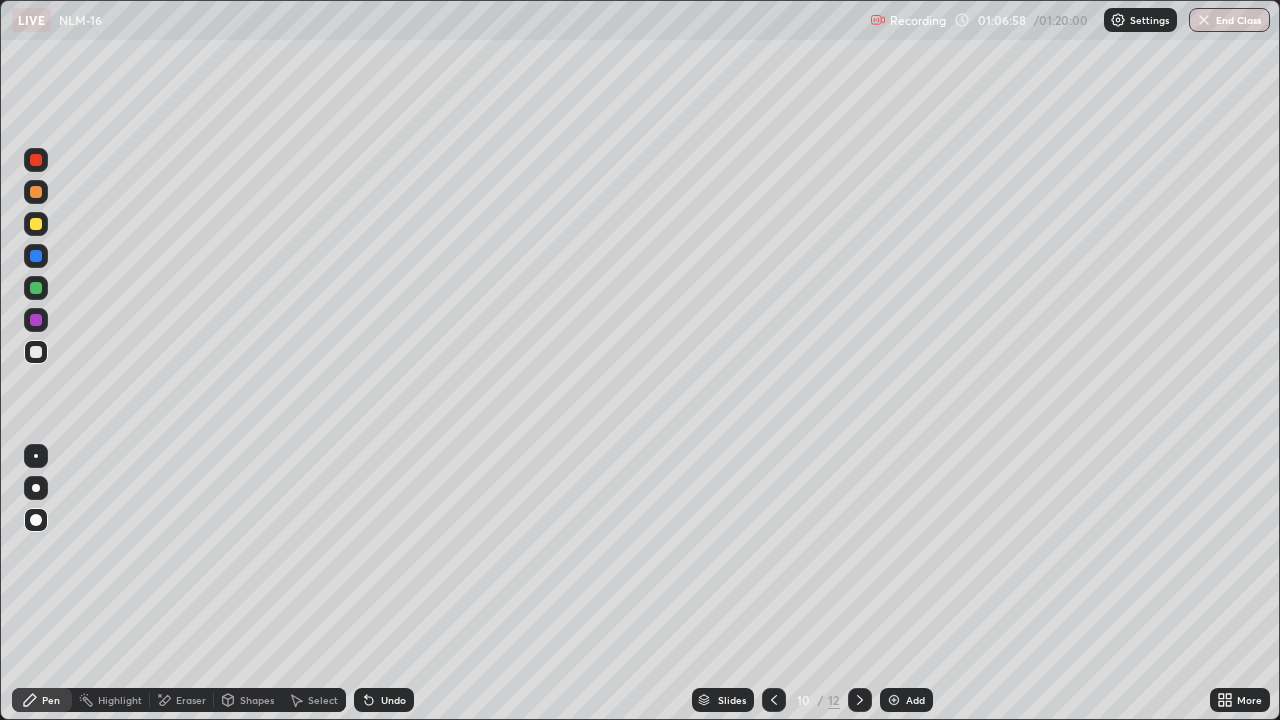 click 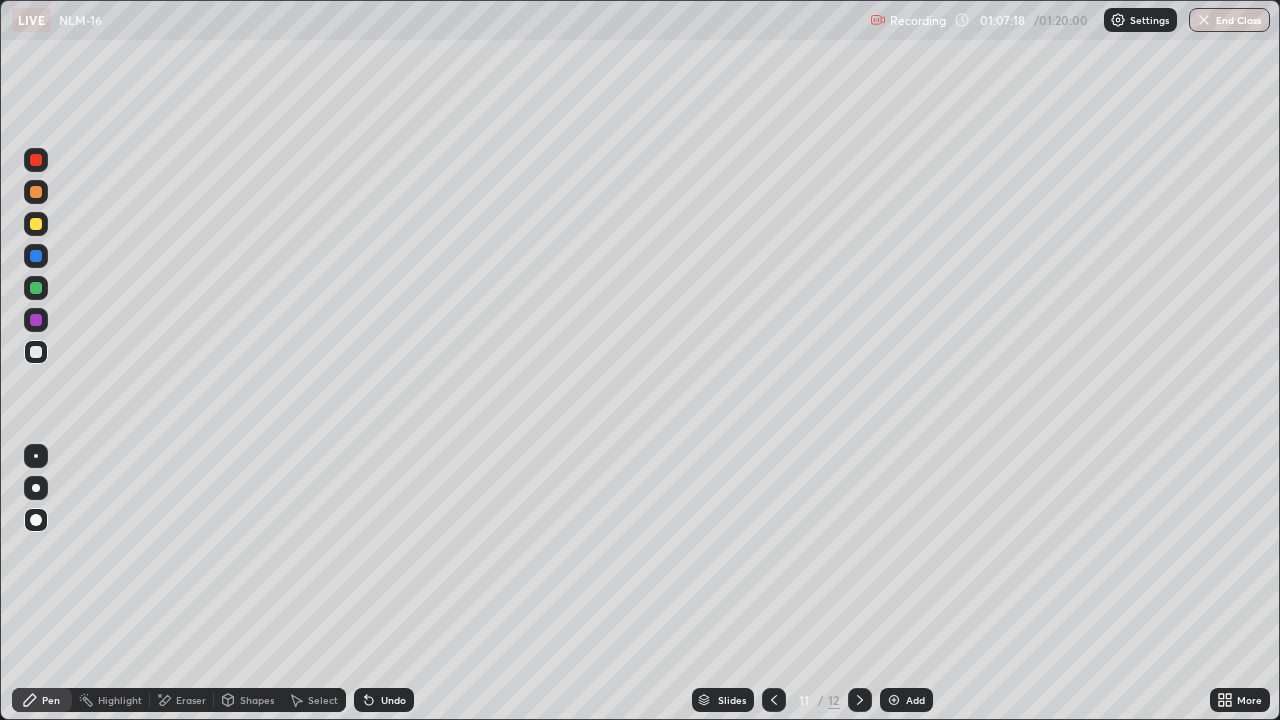 click at bounding box center (36, 288) 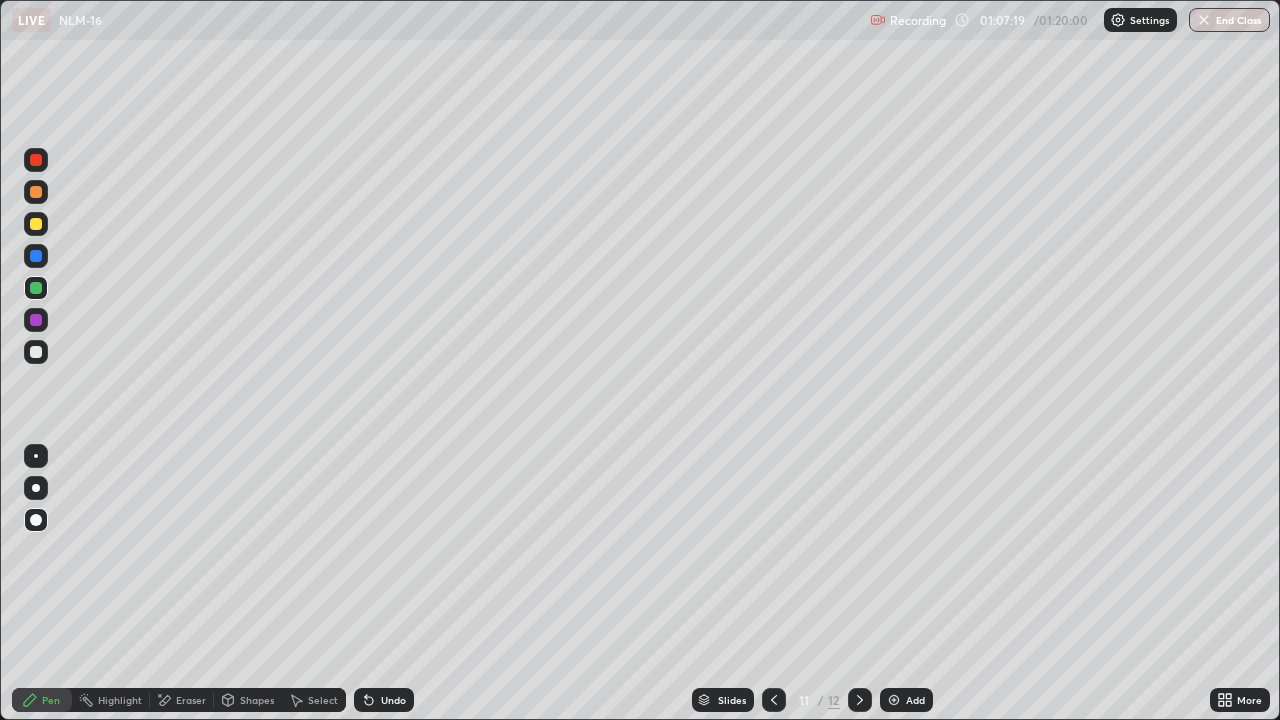click at bounding box center [36, 160] 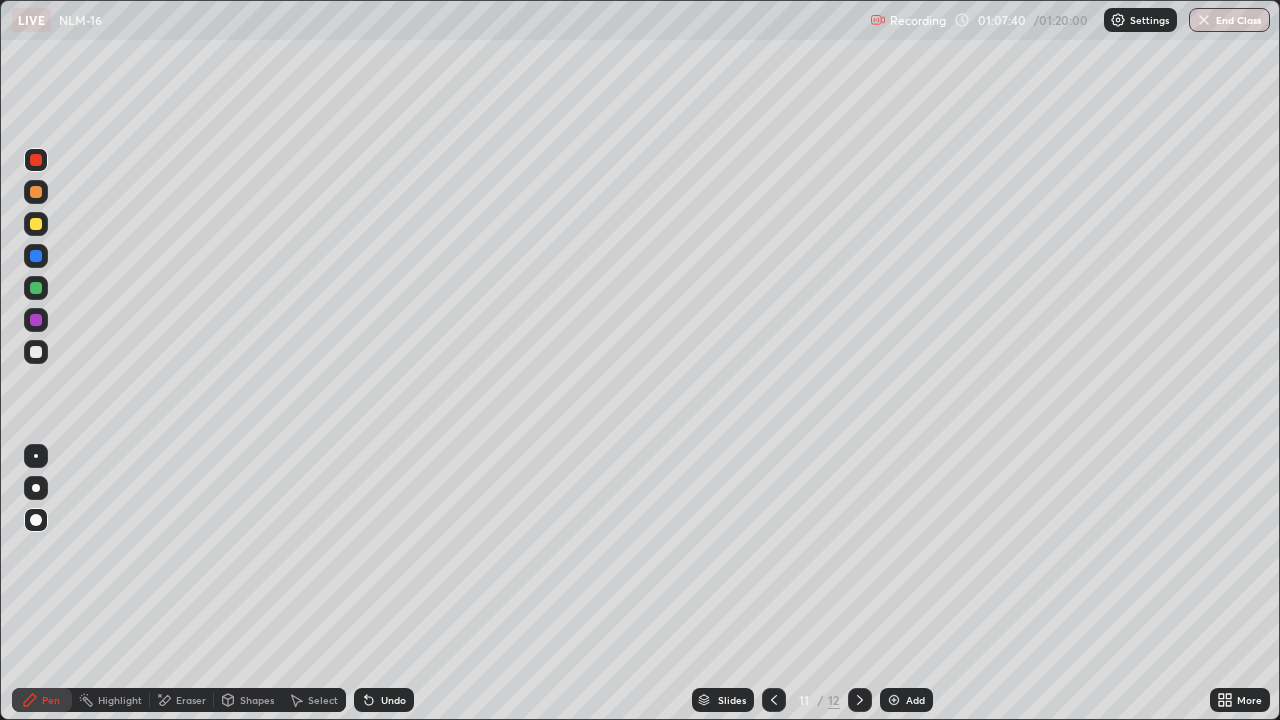 click on "Undo" at bounding box center (393, 700) 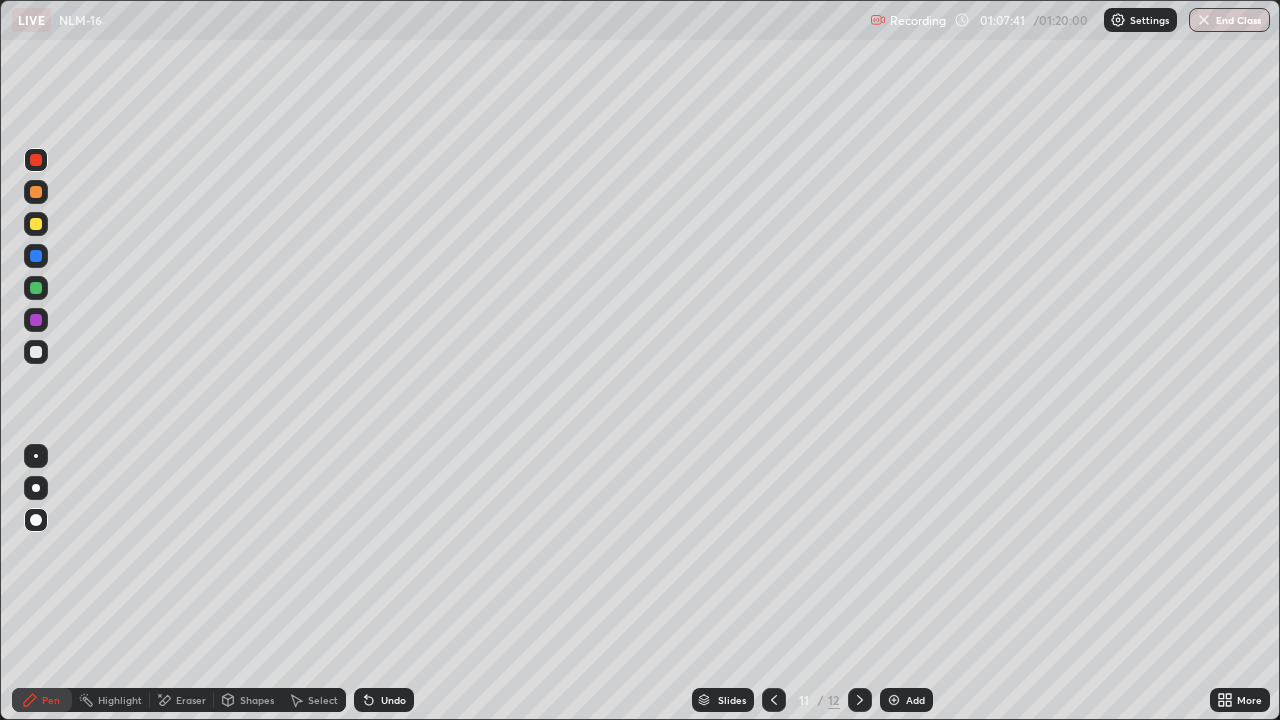 click on "Undo" at bounding box center (384, 700) 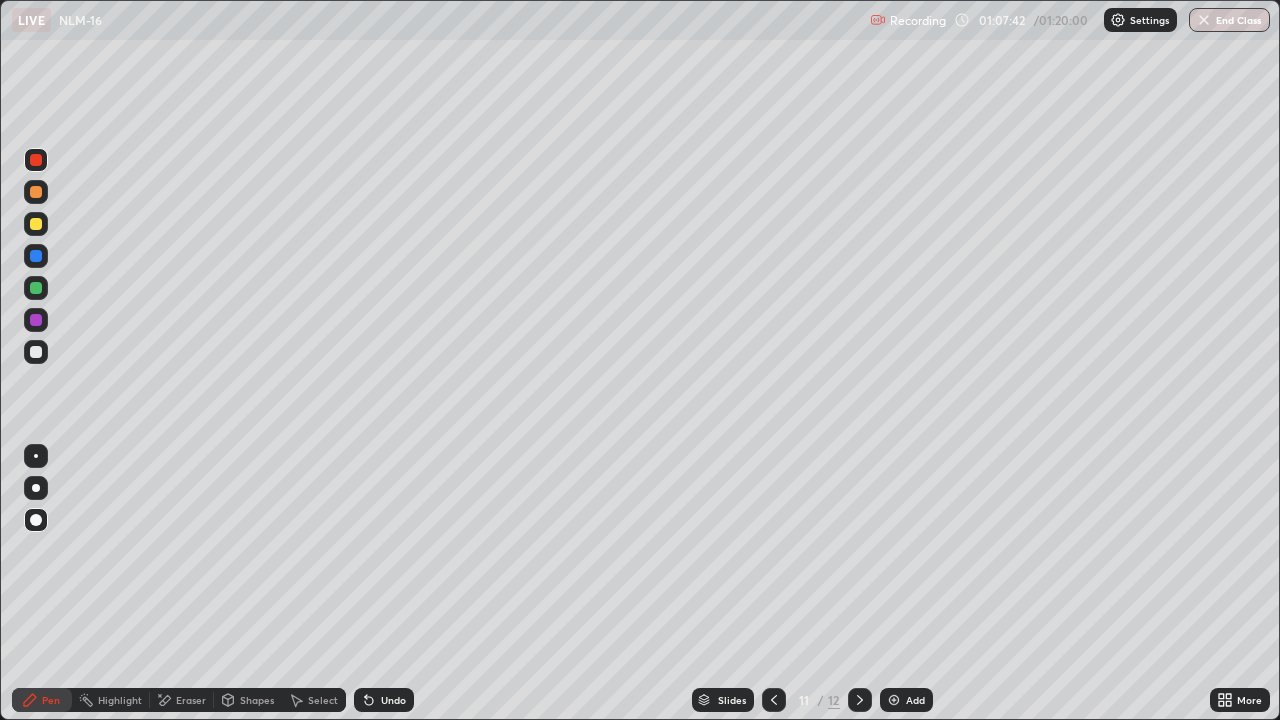 click on "Undo" at bounding box center [384, 700] 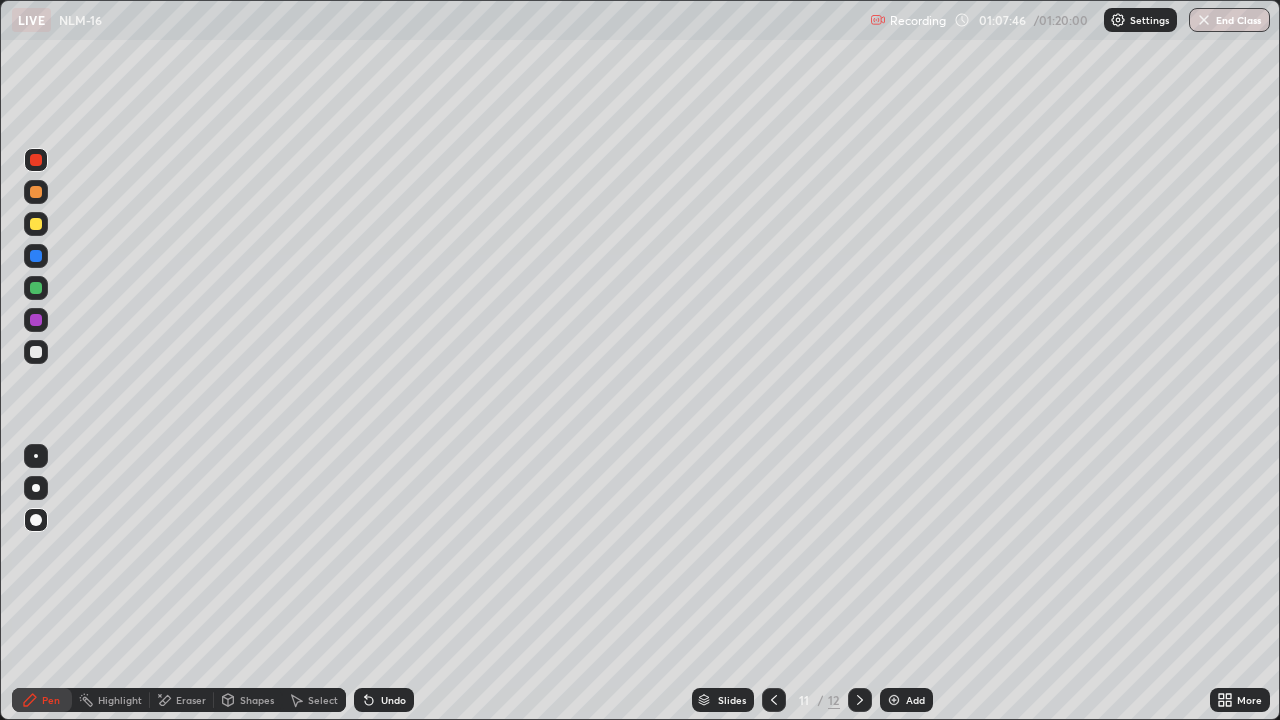 click at bounding box center [36, 352] 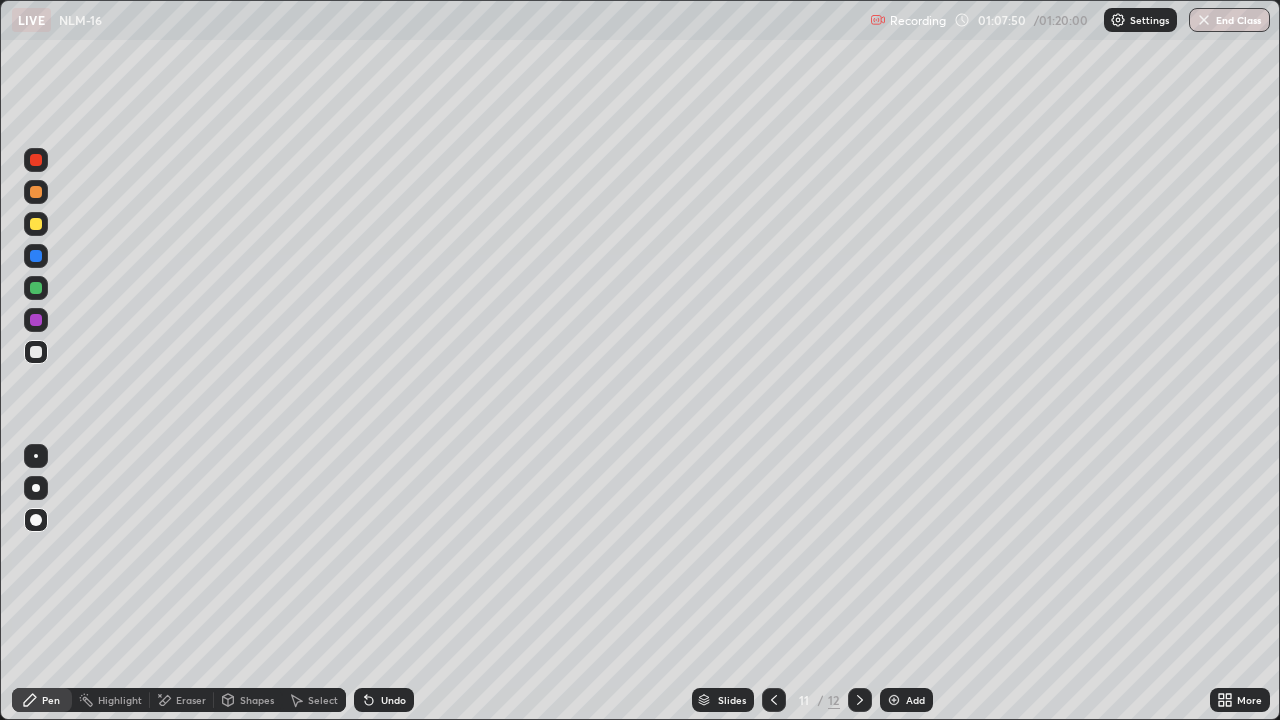 click at bounding box center [36, 352] 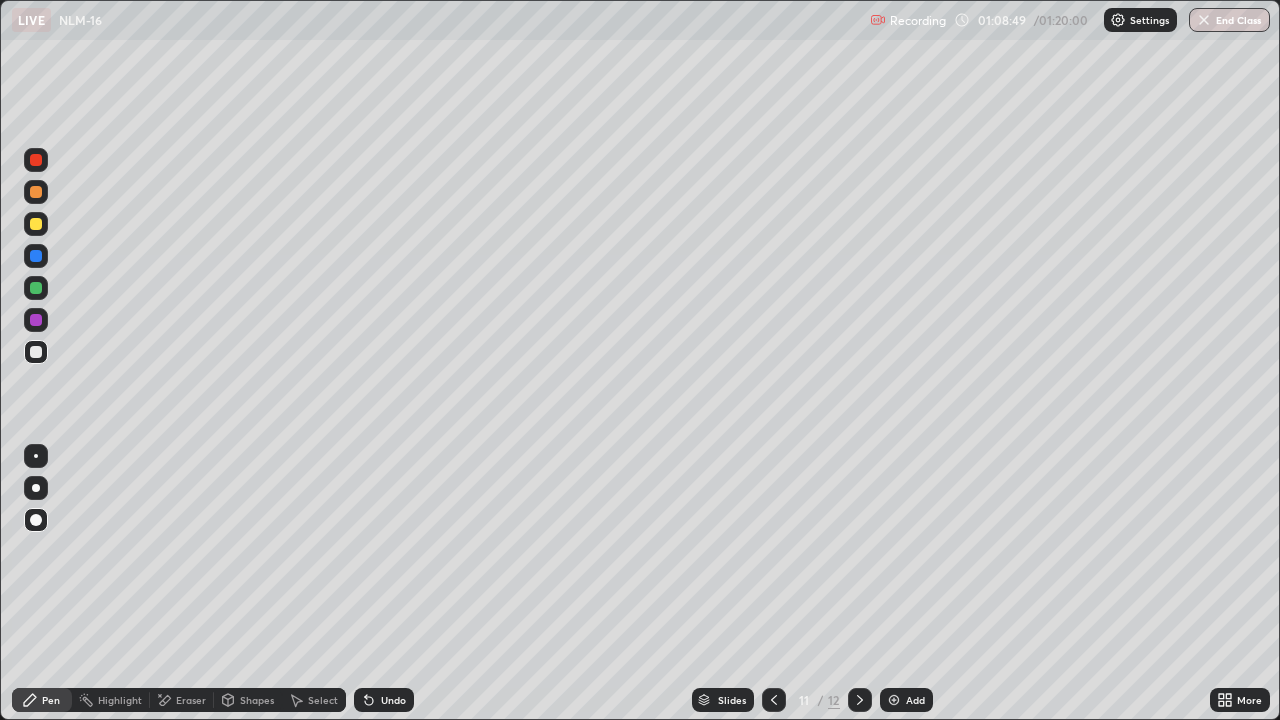 click on "Undo" at bounding box center [393, 700] 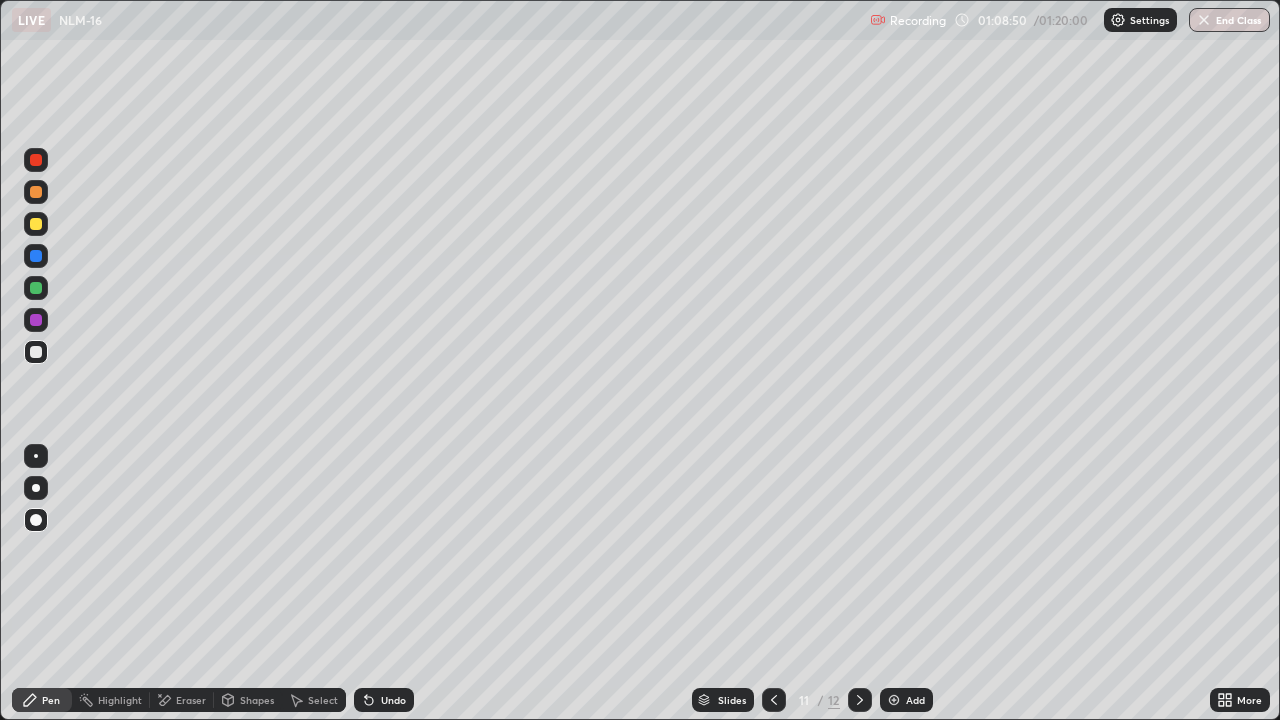 click on "Undo" at bounding box center (384, 700) 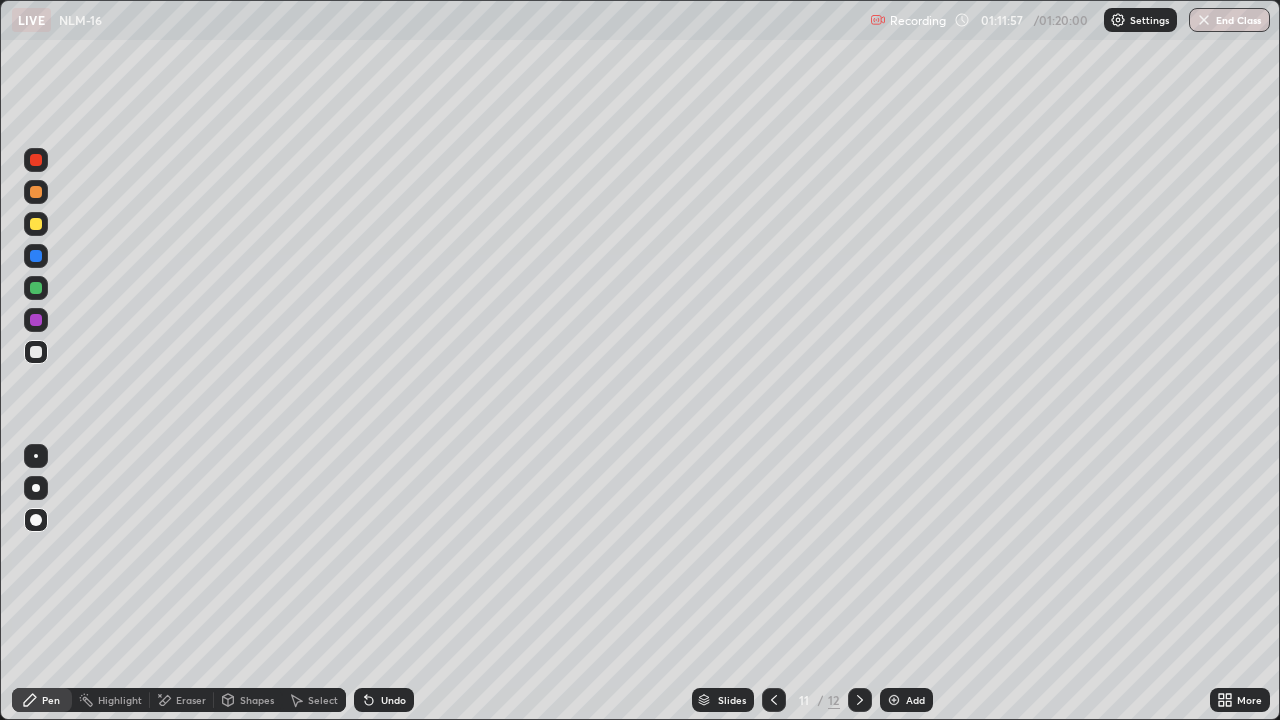 click on "Add" at bounding box center (915, 700) 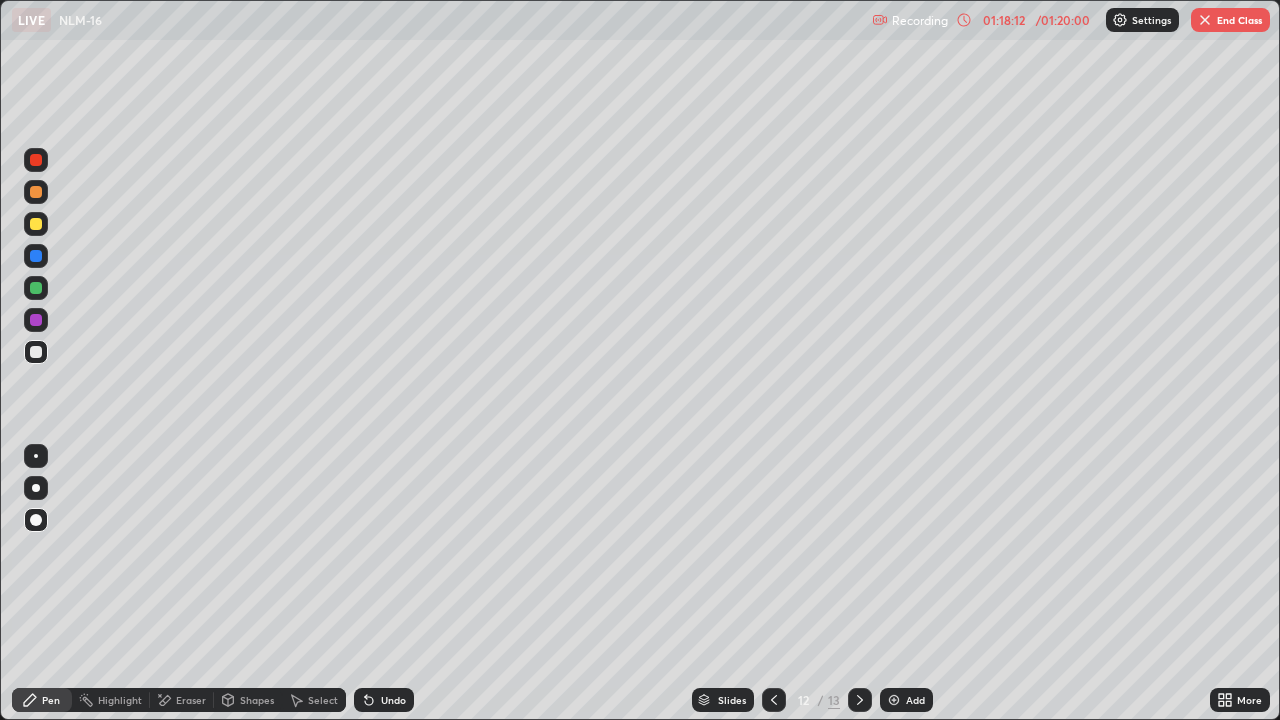 click on "End Class" at bounding box center (1230, 20) 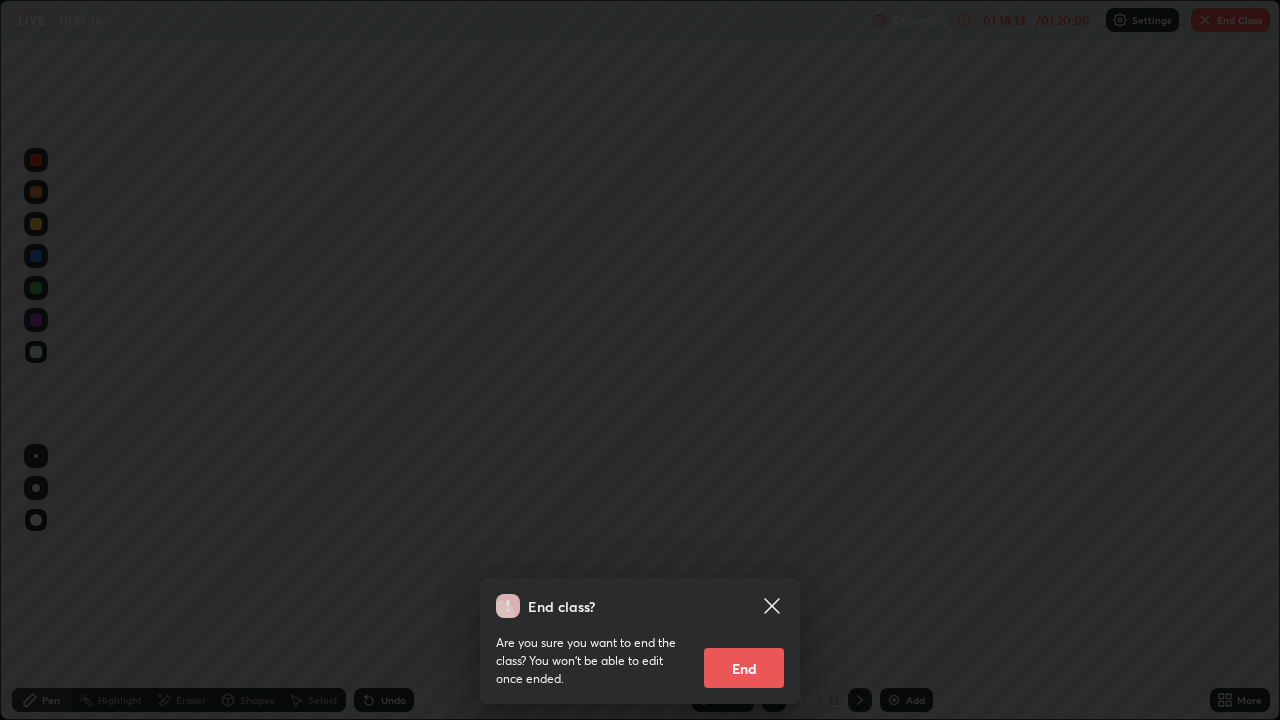 click on "End" at bounding box center [744, 668] 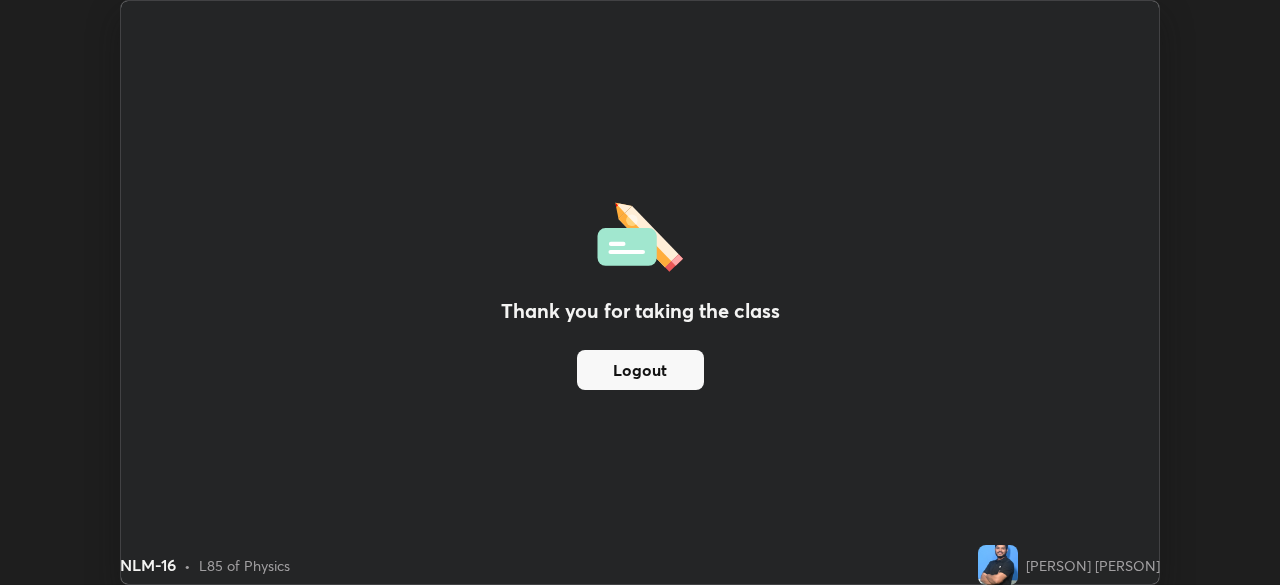 scroll, scrollTop: 585, scrollLeft: 1280, axis: both 